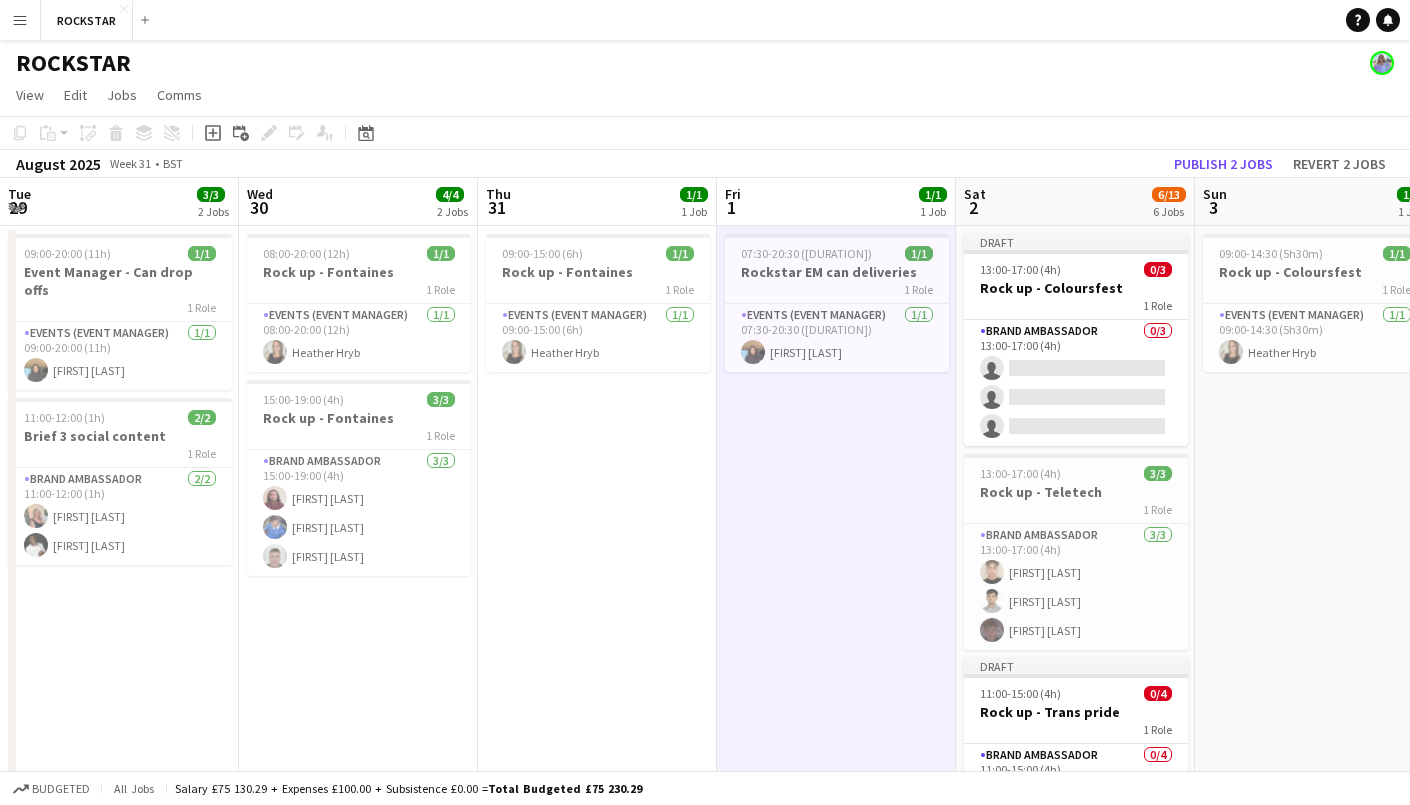 scroll, scrollTop: 0, scrollLeft: 0, axis: both 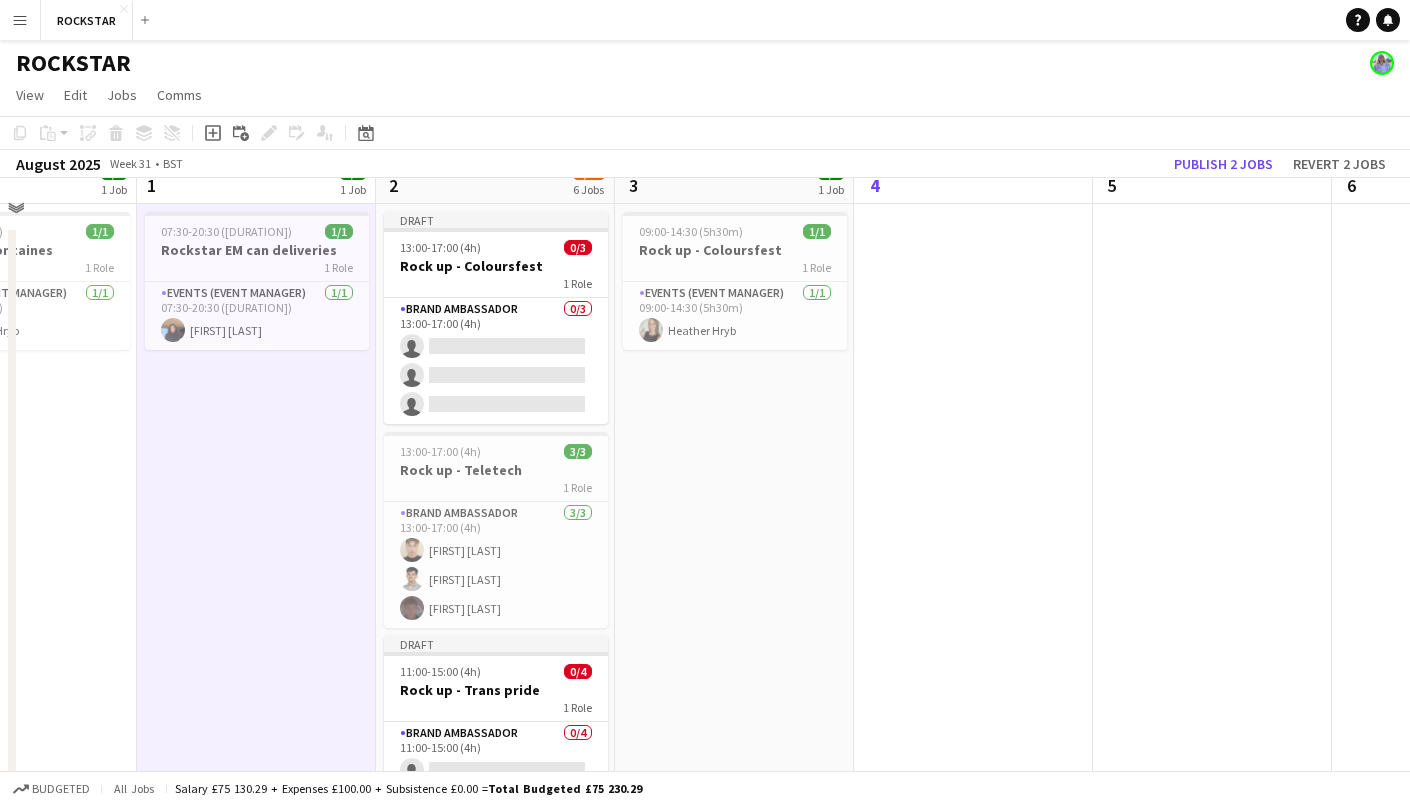 click on "09:00-14:30 (5h30m)    1/1   Rock up - Coloursfest   1 Role   Events (Event Manager)   1/1   09:00-14:30 (5h30m)
[FIRST] [LAST]" at bounding box center [734, 684] 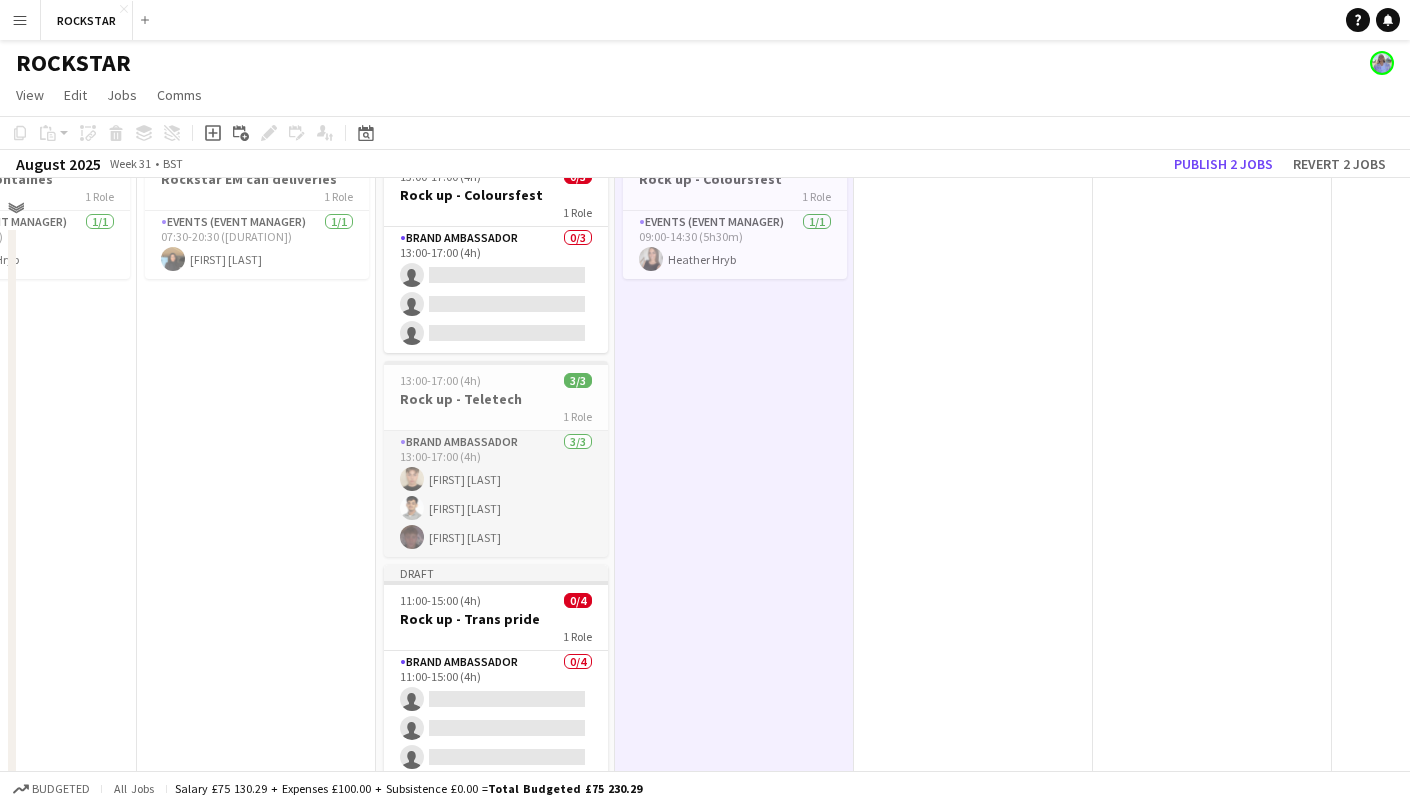 scroll, scrollTop: 147, scrollLeft: 580, axis: both 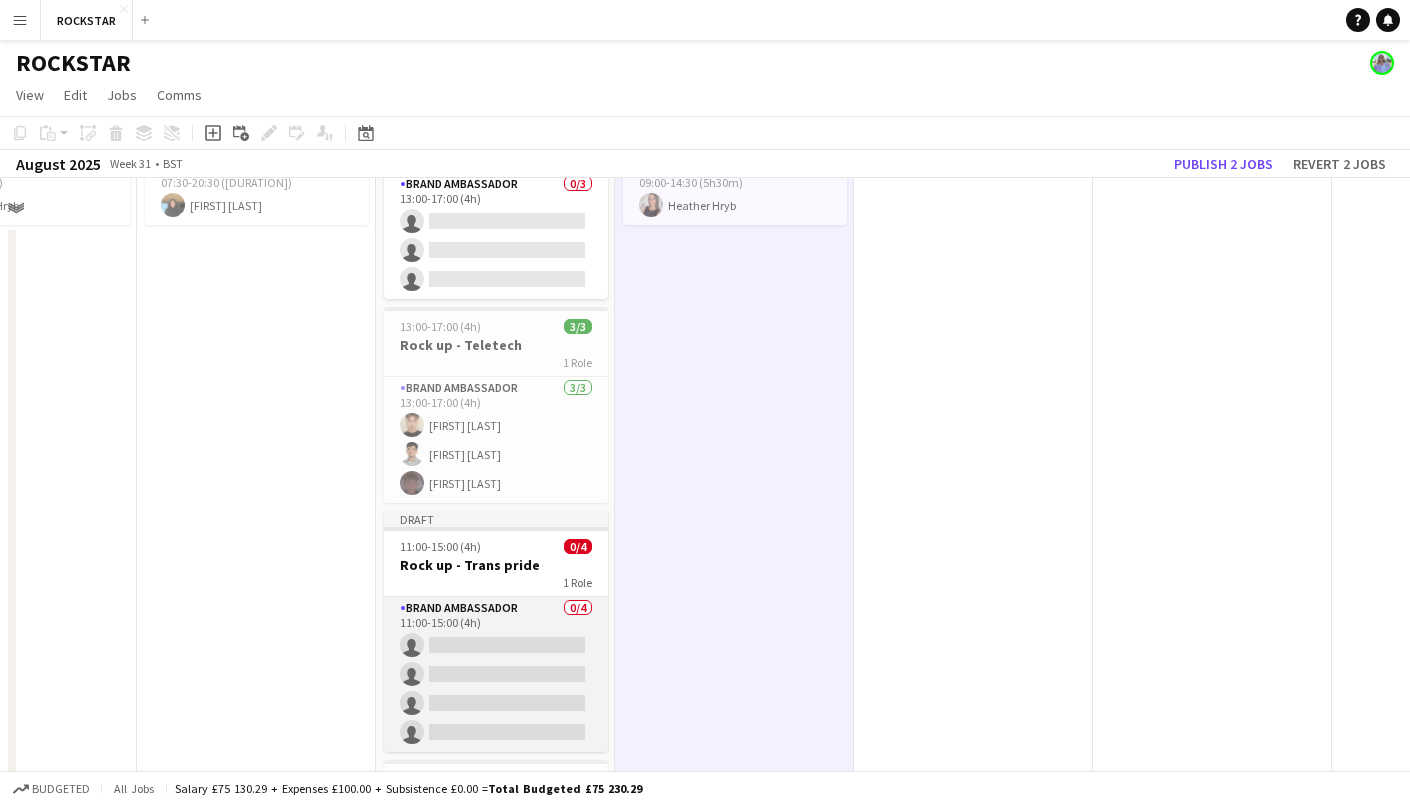 click on "Brand Ambassador   0/4   11:00-15:00 (4h)
single-neutral-actions
single-neutral-actions
single-neutral-actions
single-neutral-actions" at bounding box center [496, 674] 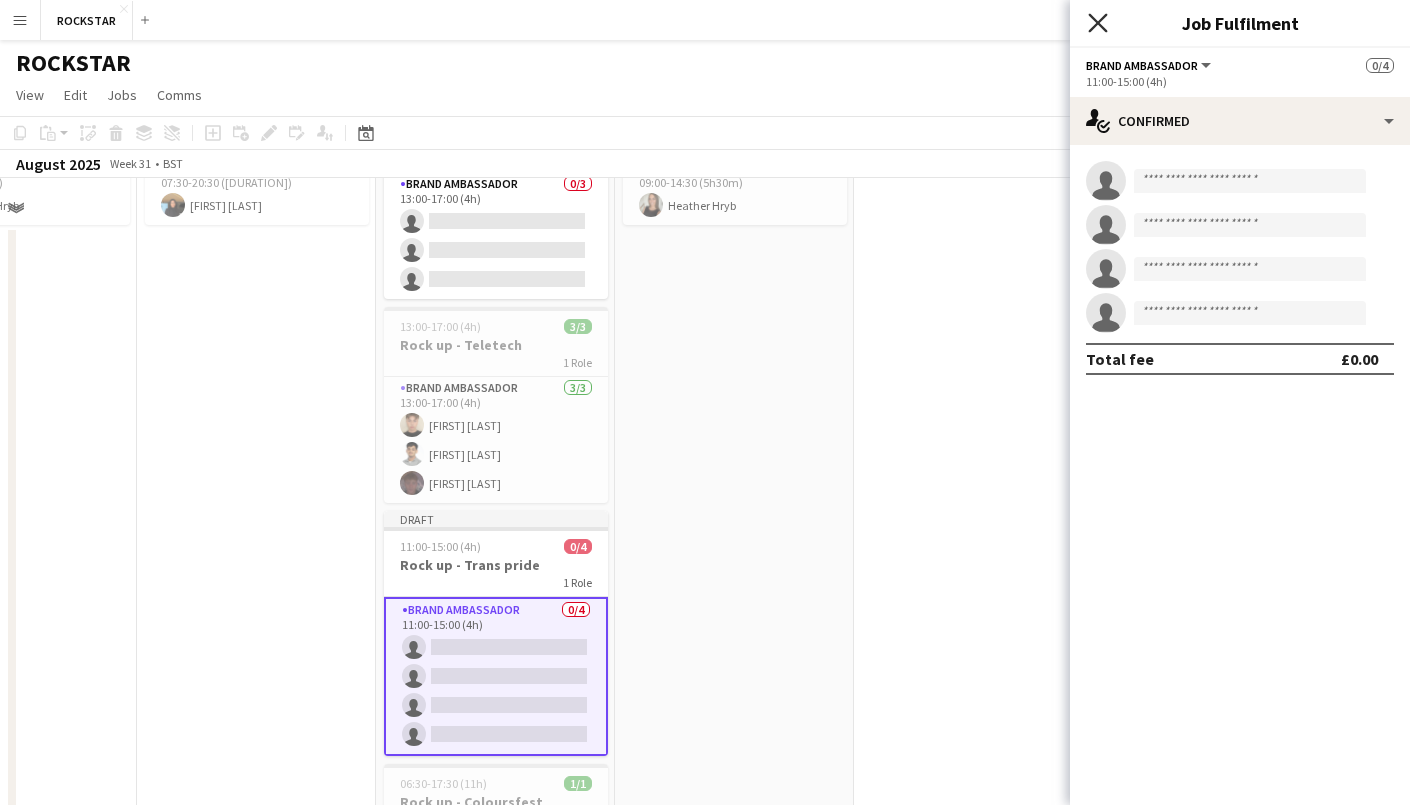 click on "Close pop-in" 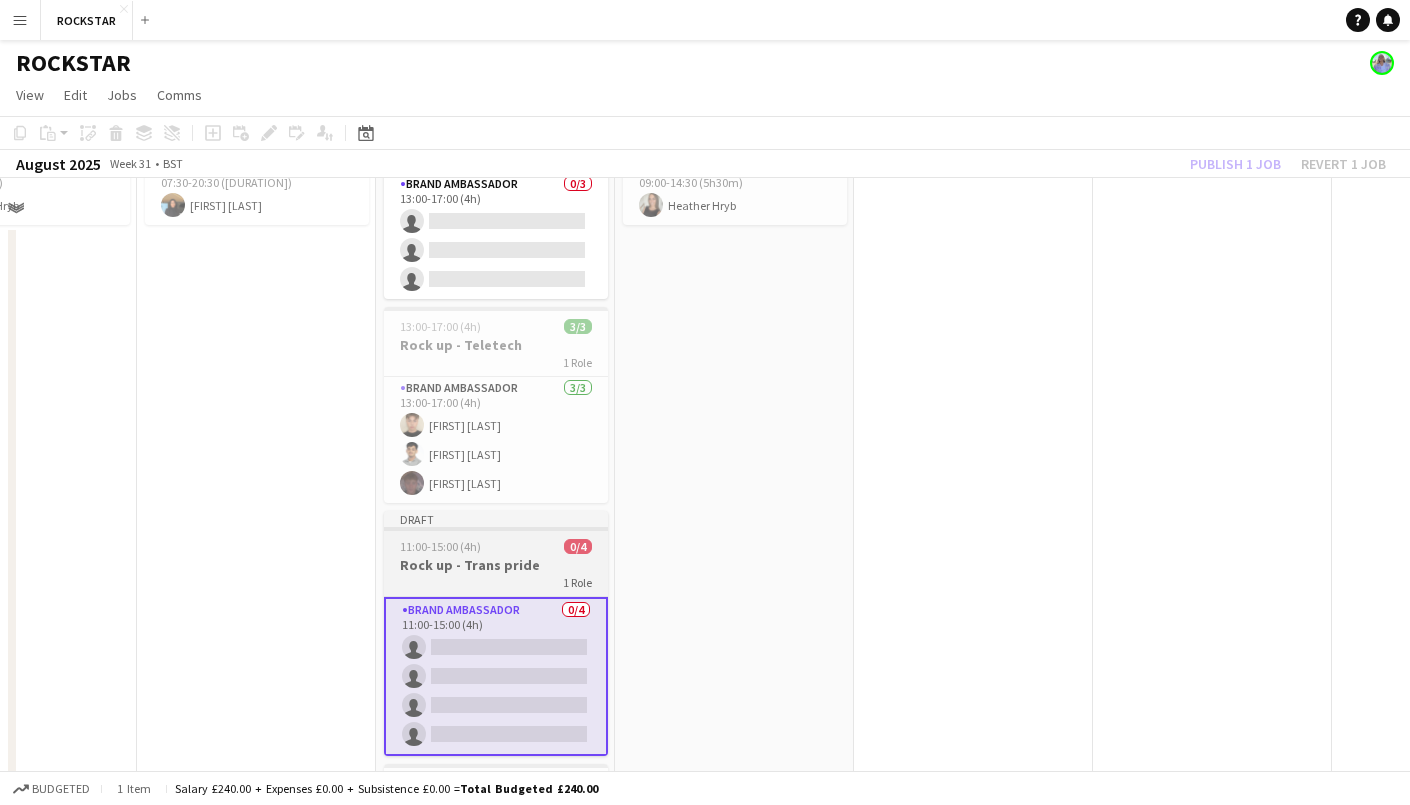 click on "Draft   11:00-15:00 (4h)    0/4   Rock up - Trans pride   1 Role   Brand Ambassador   0/4   11:00-15:00 (4h)
single-neutral-actions
single-neutral-actions
single-neutral-actions
single-neutral-actions" at bounding box center (496, 633) 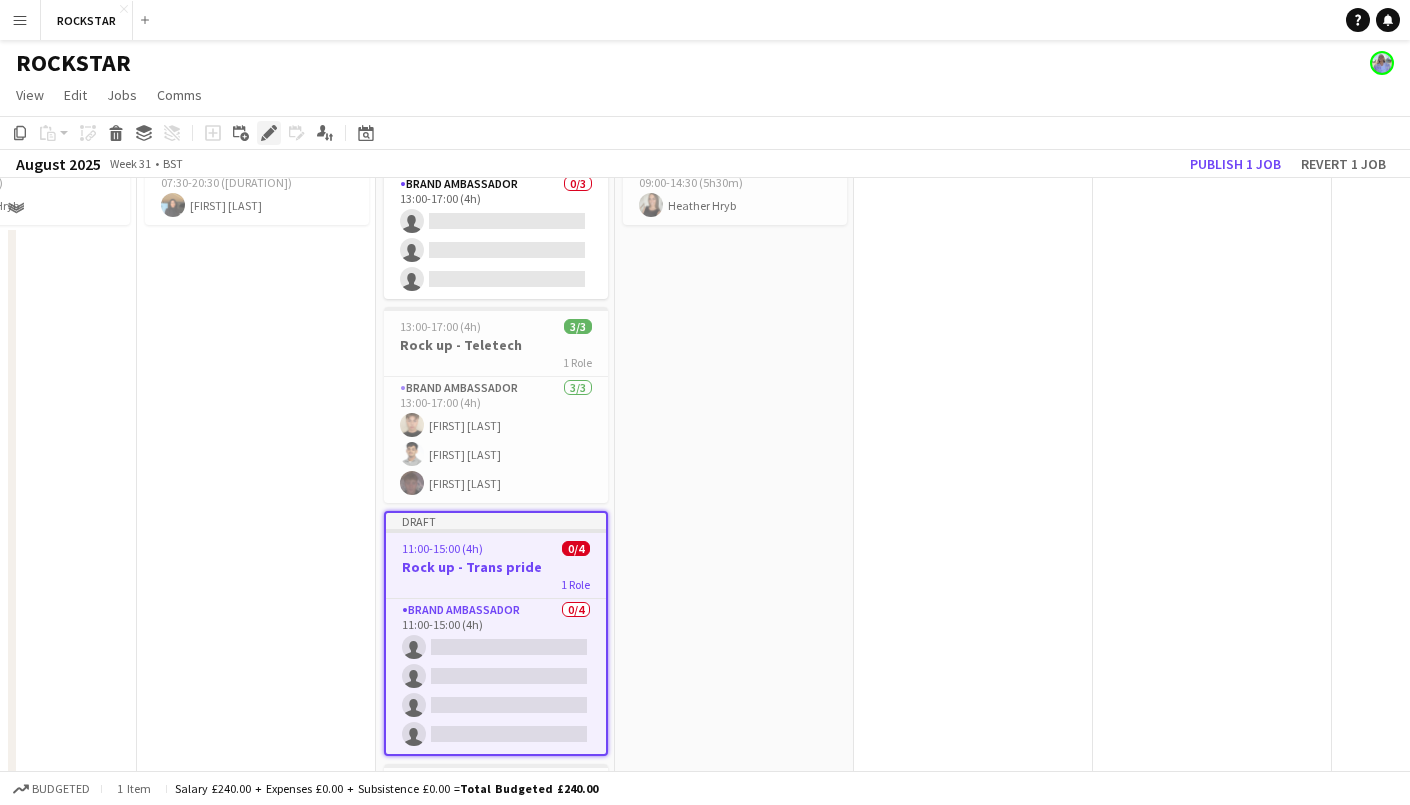click 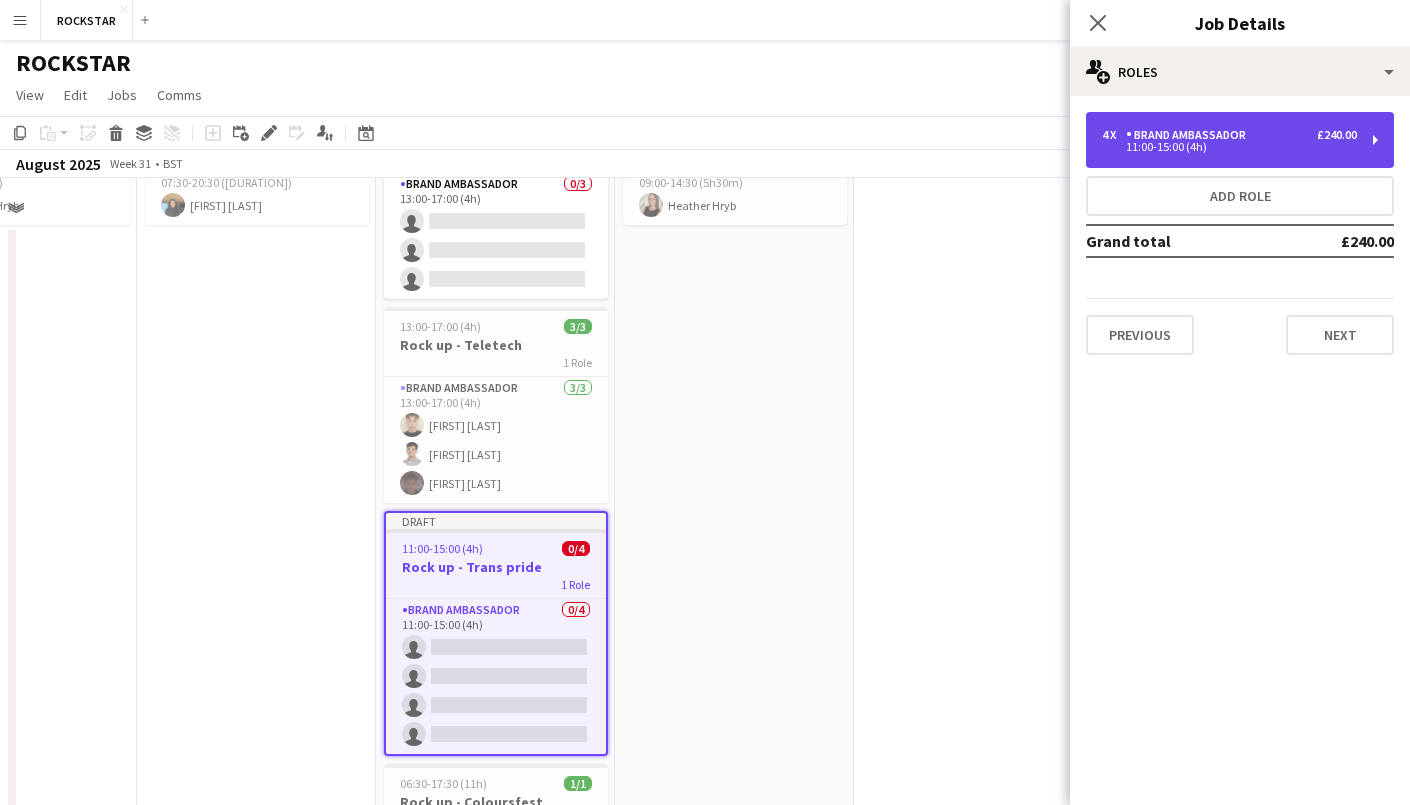 click on "11:00-15:00 (4h)" at bounding box center (1229, 147) 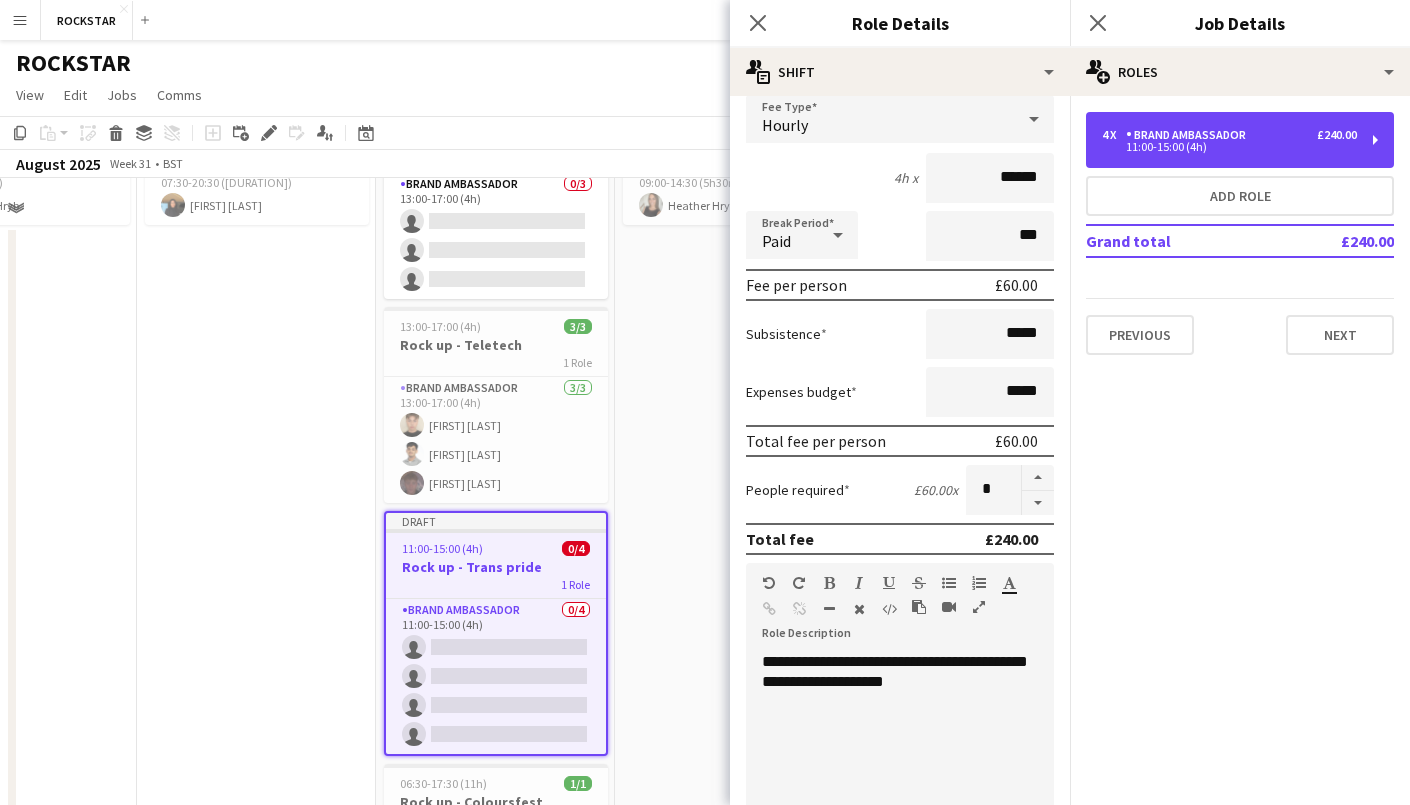 scroll, scrollTop: 159, scrollLeft: 0, axis: vertical 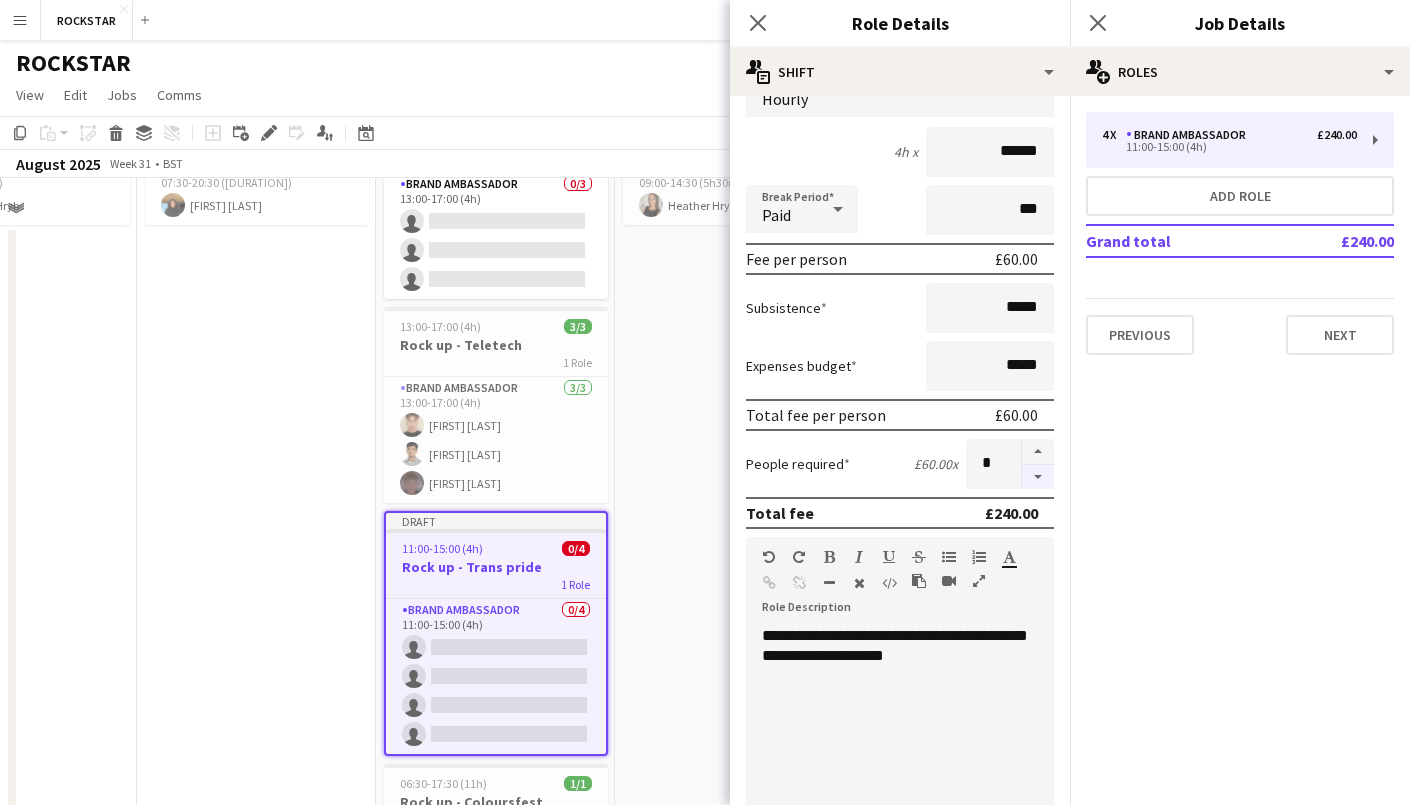 click at bounding box center [1038, 477] 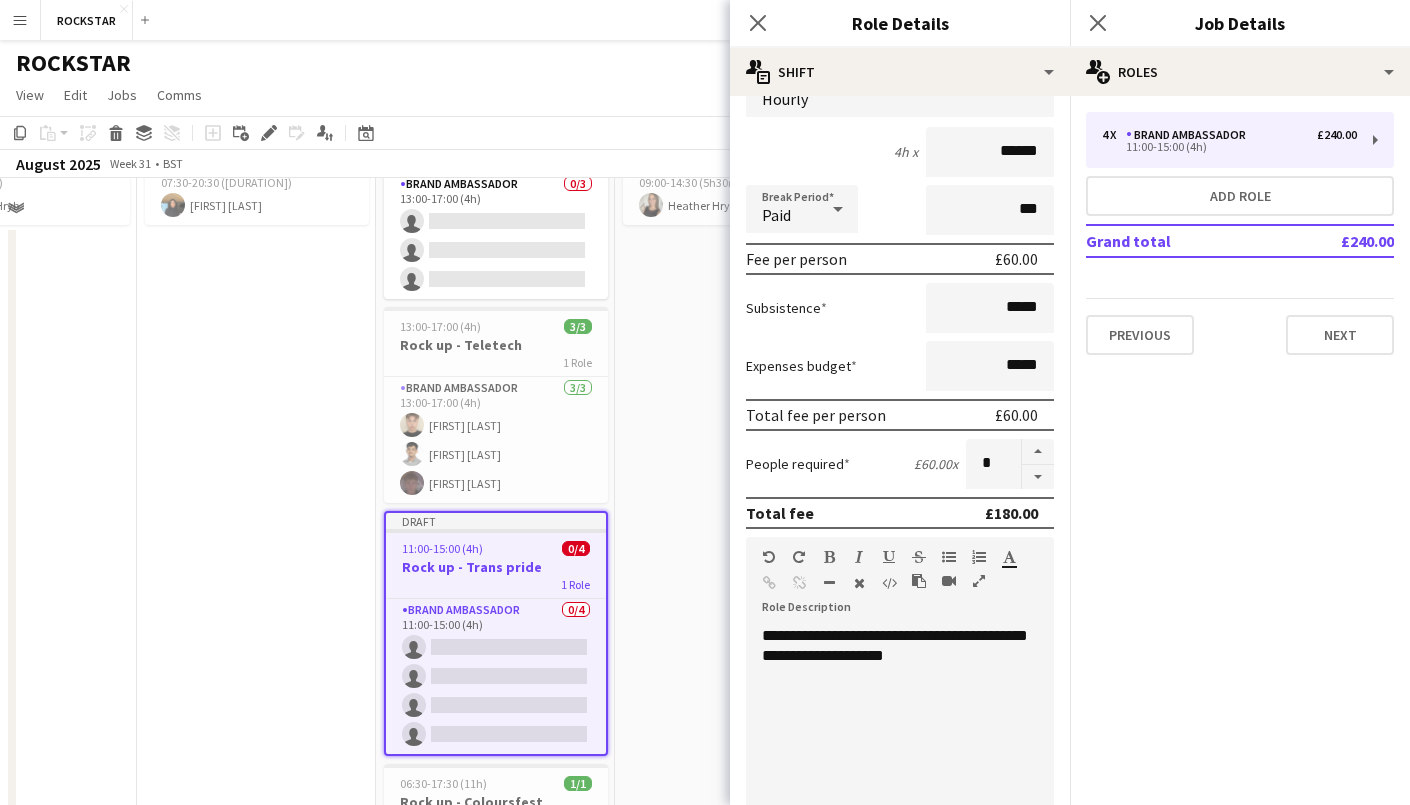 click on "09:00-14:30 (5h30m)    1/1   Rock up - Coloursfest   1 Role   Events (Event Manager)   1/1   09:00-14:30 (5h30m)
[FIRST] [LAST]" at bounding box center (734, 559) 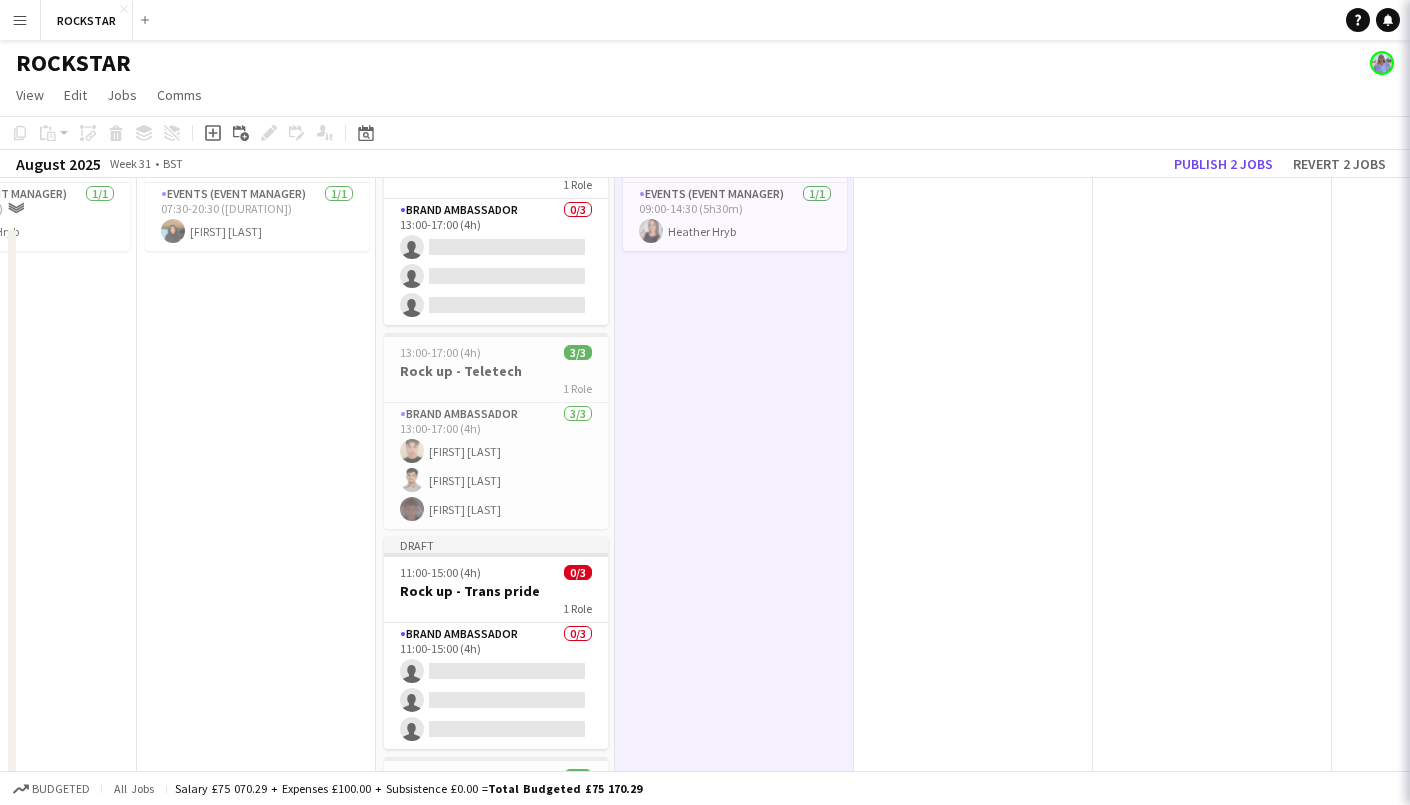 scroll, scrollTop: 118, scrollLeft: 580, axis: both 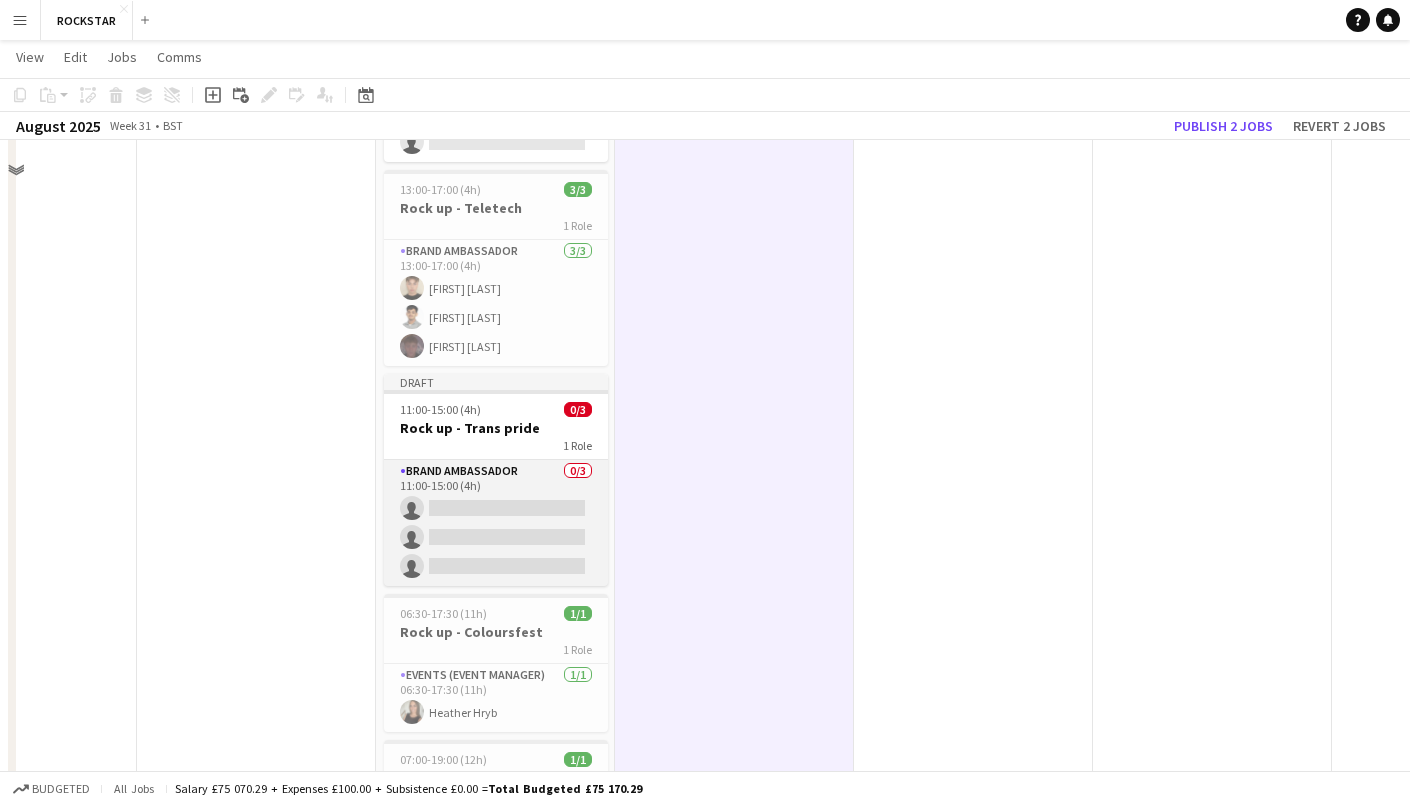 click on "Brand Ambassador   0/3   11:00-15:00 (4h)
single-neutral-actions
single-neutral-actions
single-neutral-actions" at bounding box center (496, 523) 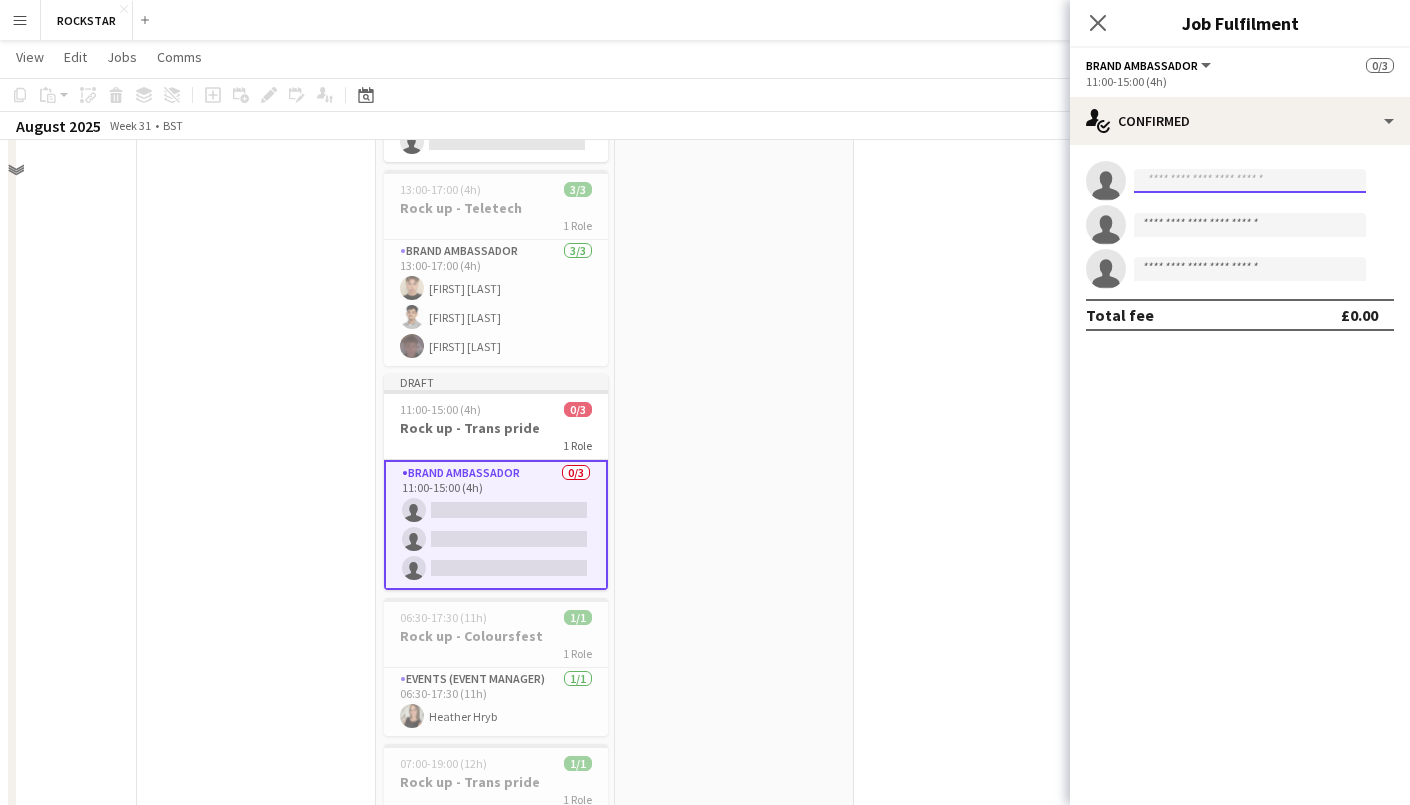 click at bounding box center [1250, 181] 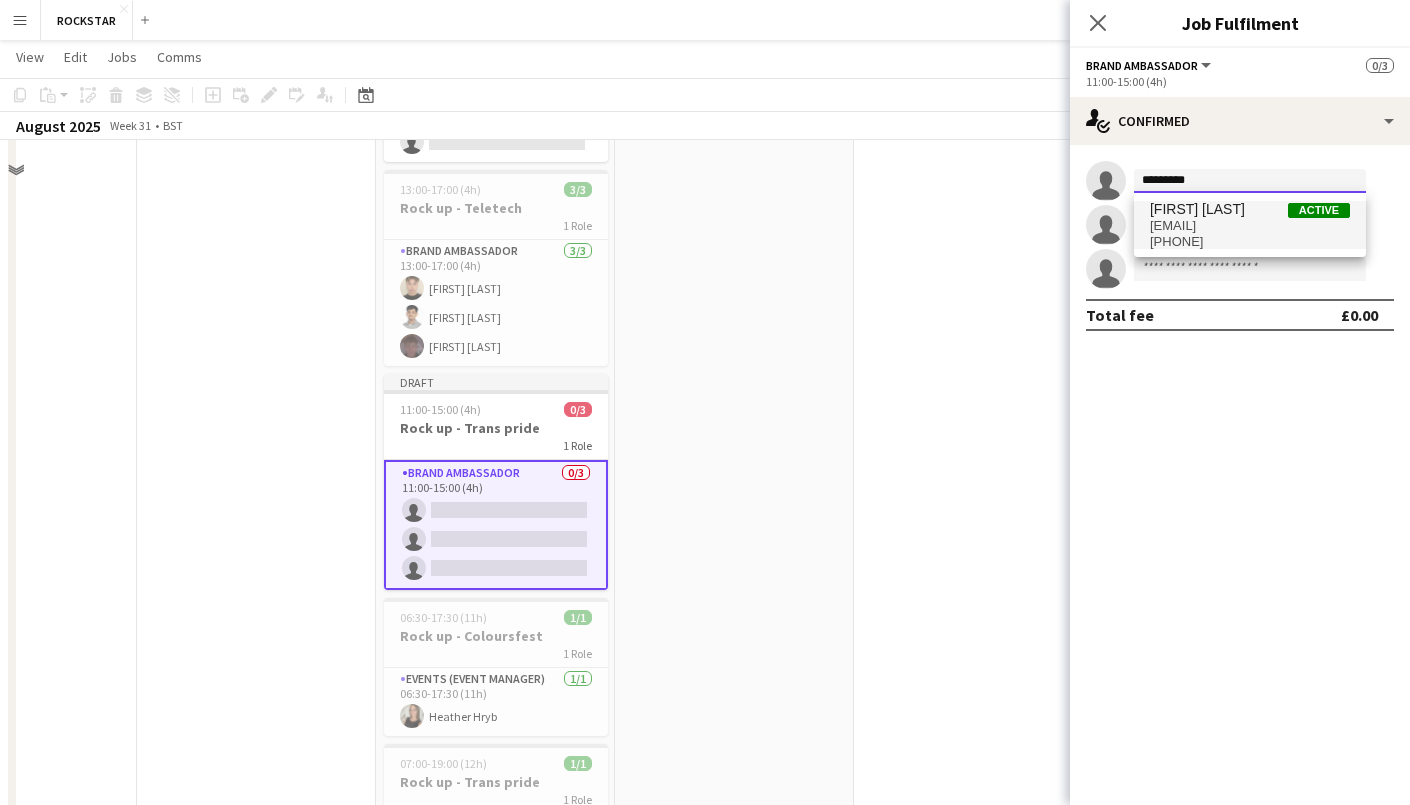 type on "*********" 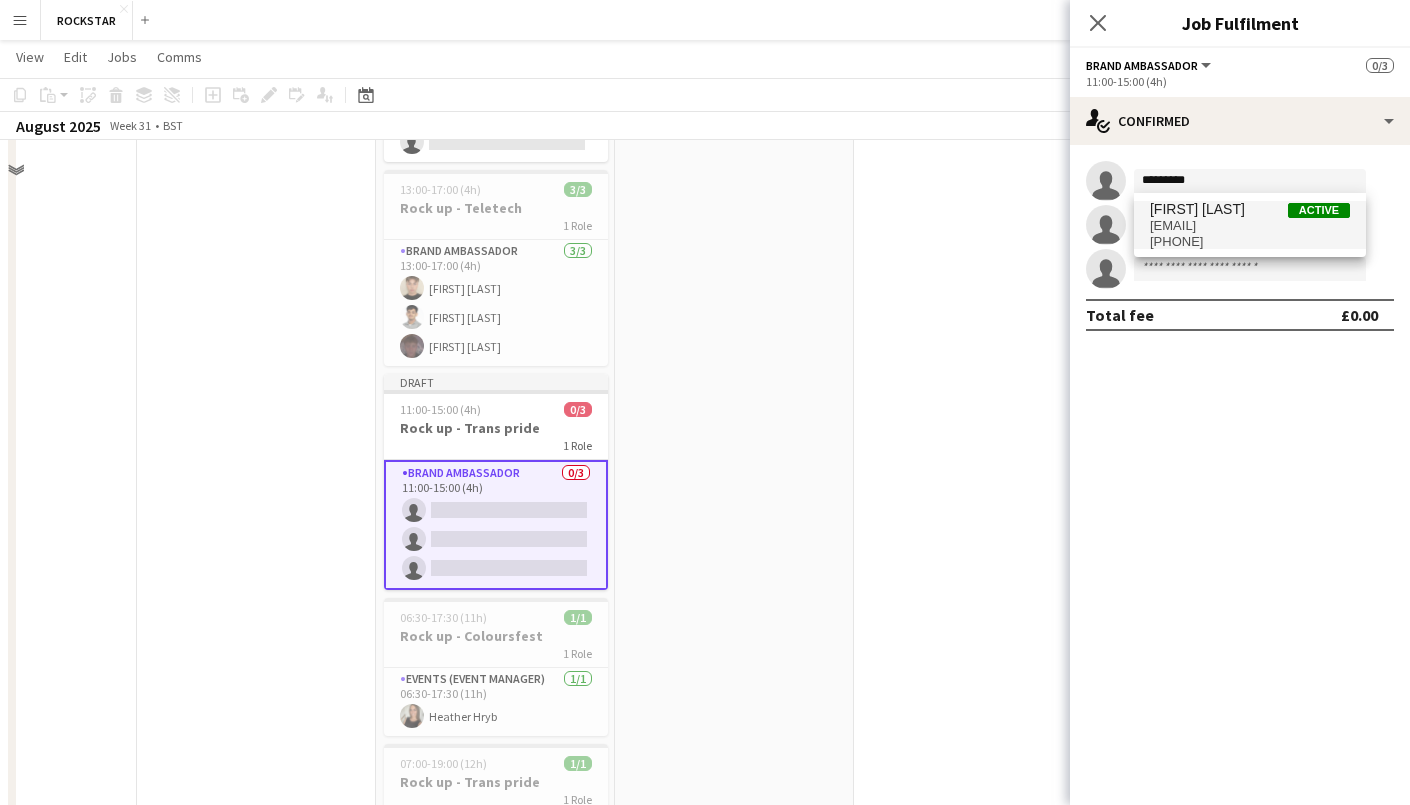 click on "[FIRST] [LAST]" at bounding box center (1197, 209) 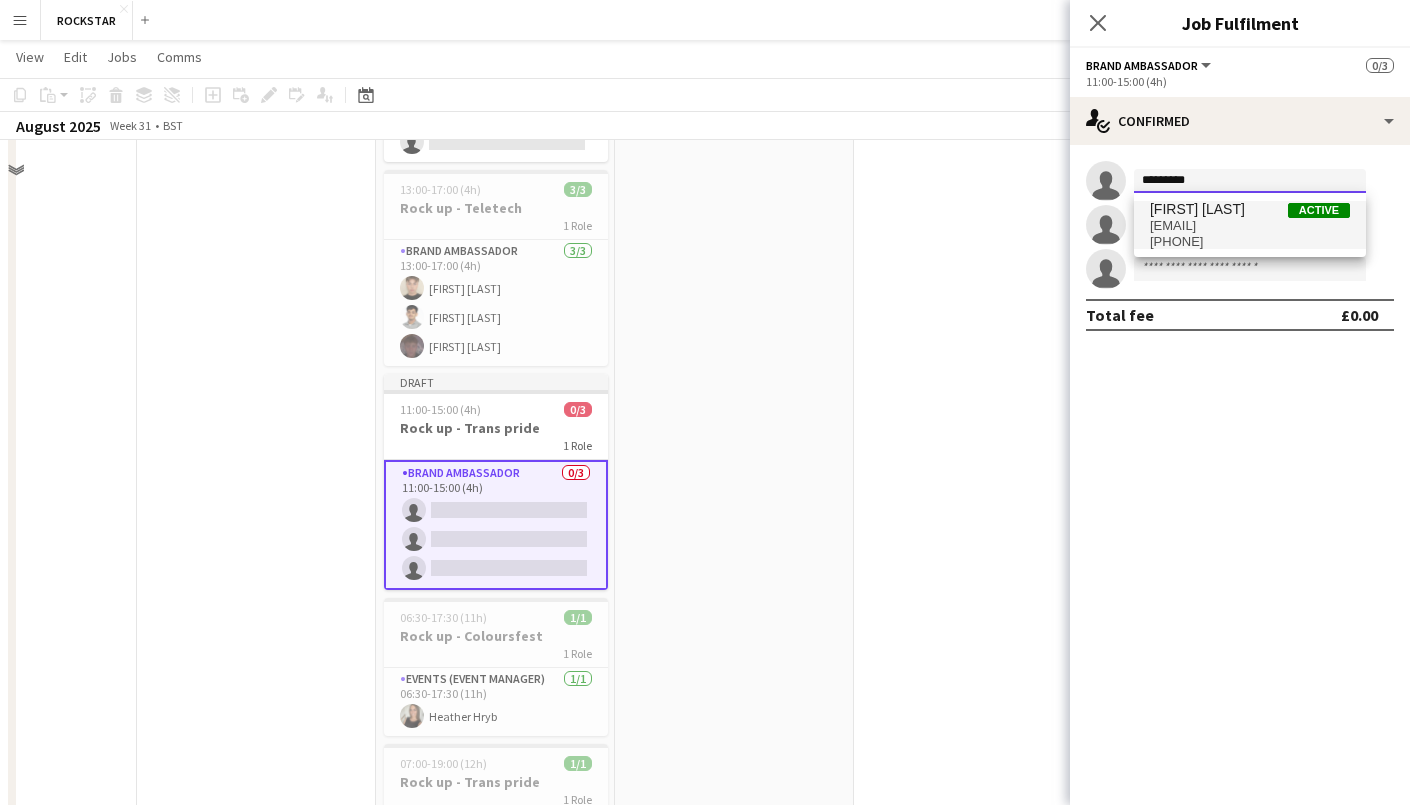 type 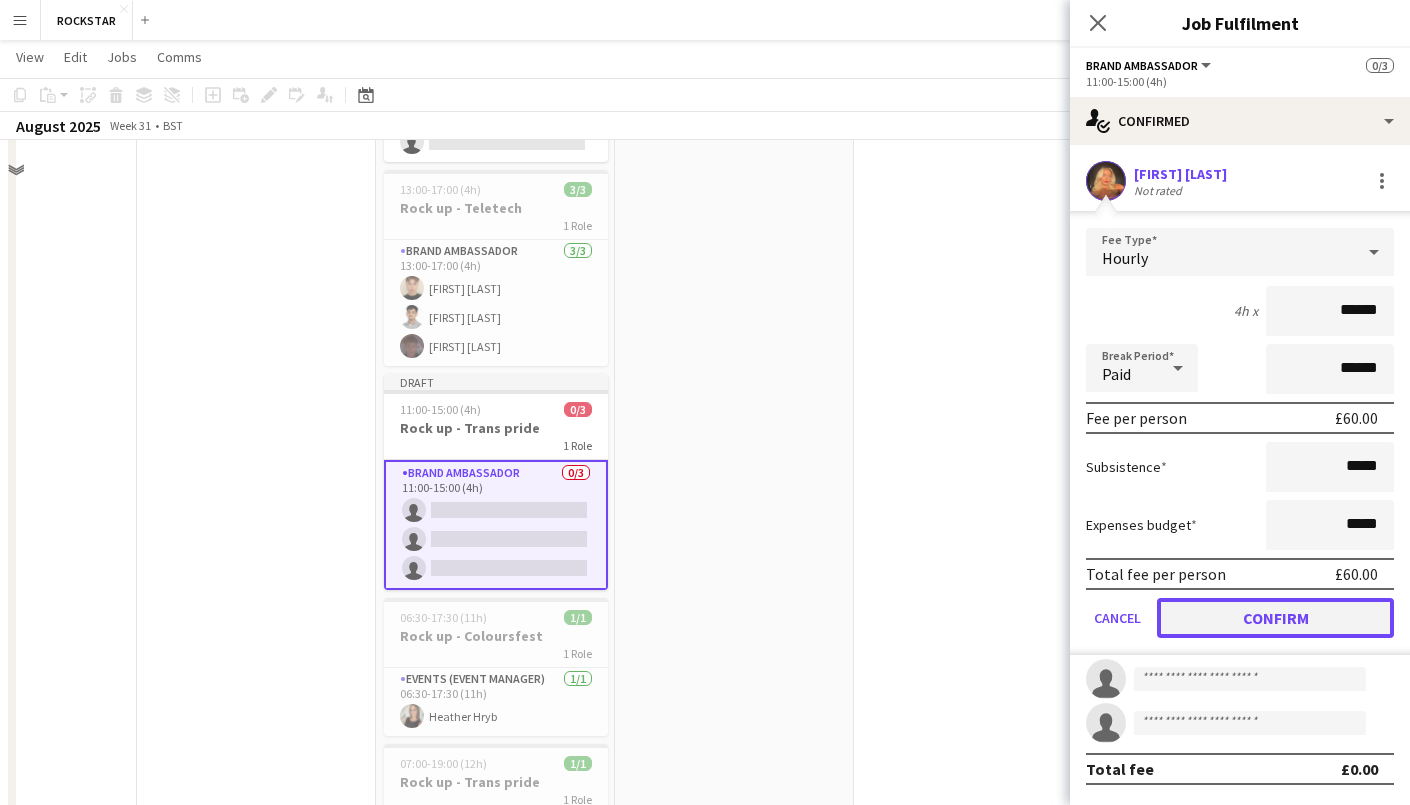 click on "Confirm" at bounding box center [1275, 618] 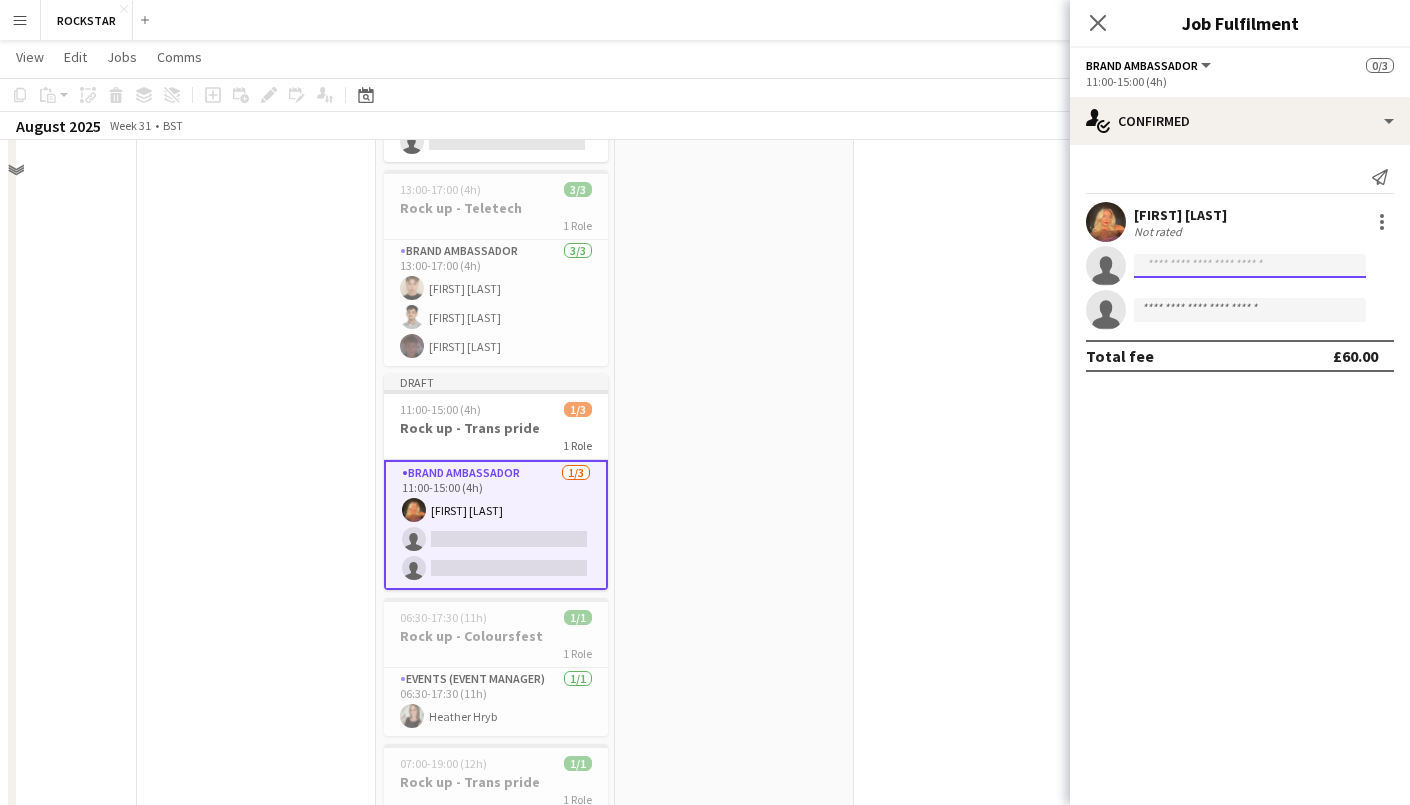 click at bounding box center (1250, 310) 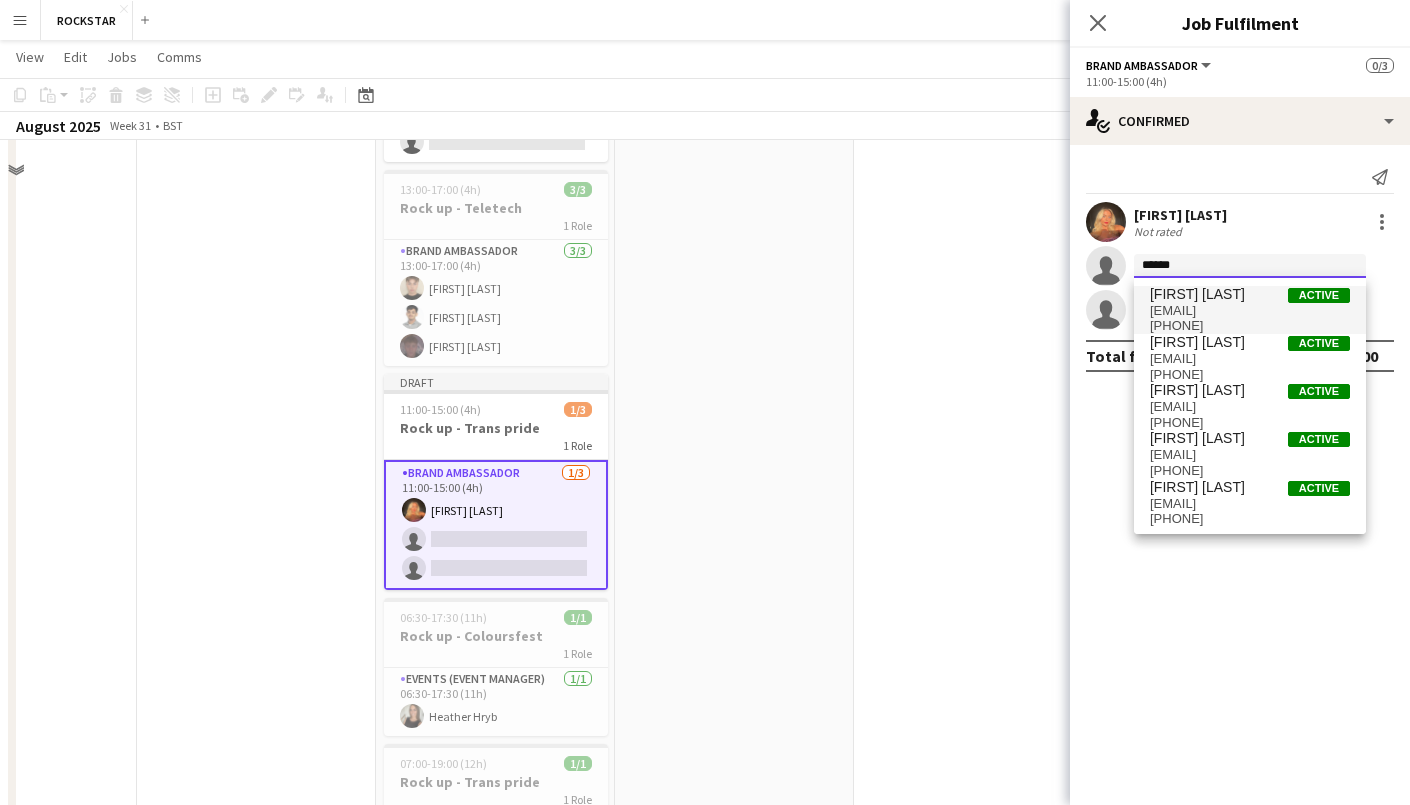 type on "*****" 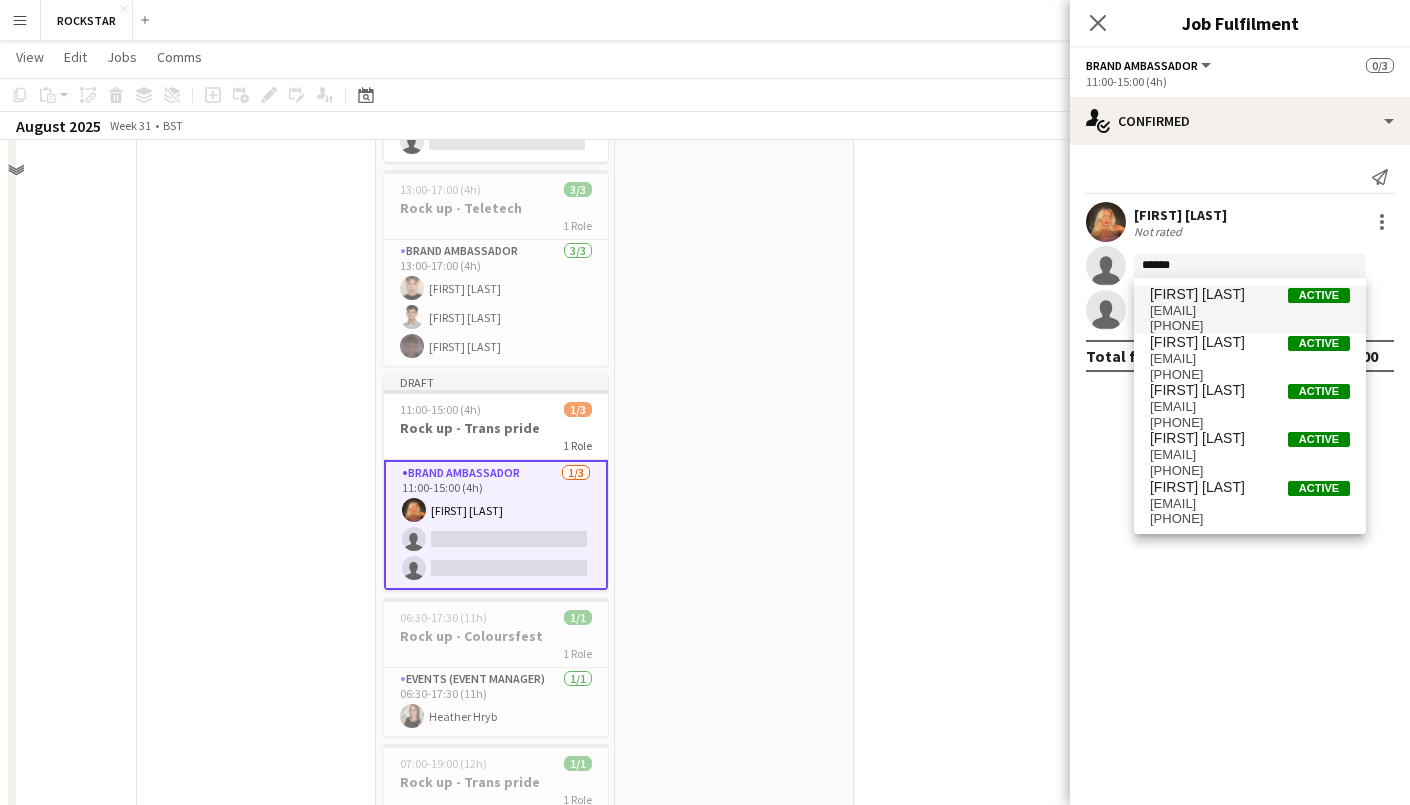 click on "[EMAIL]" at bounding box center (1250, 311) 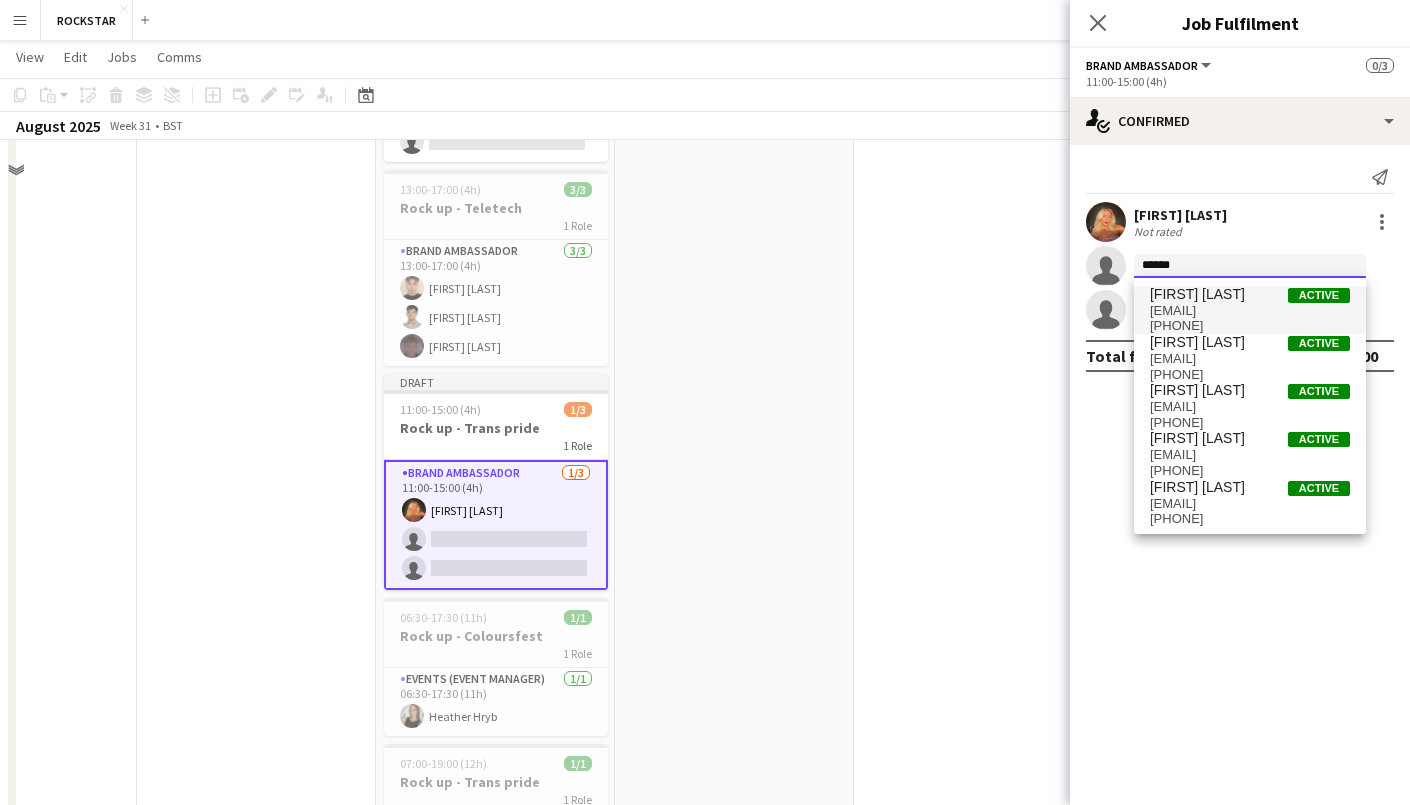 type 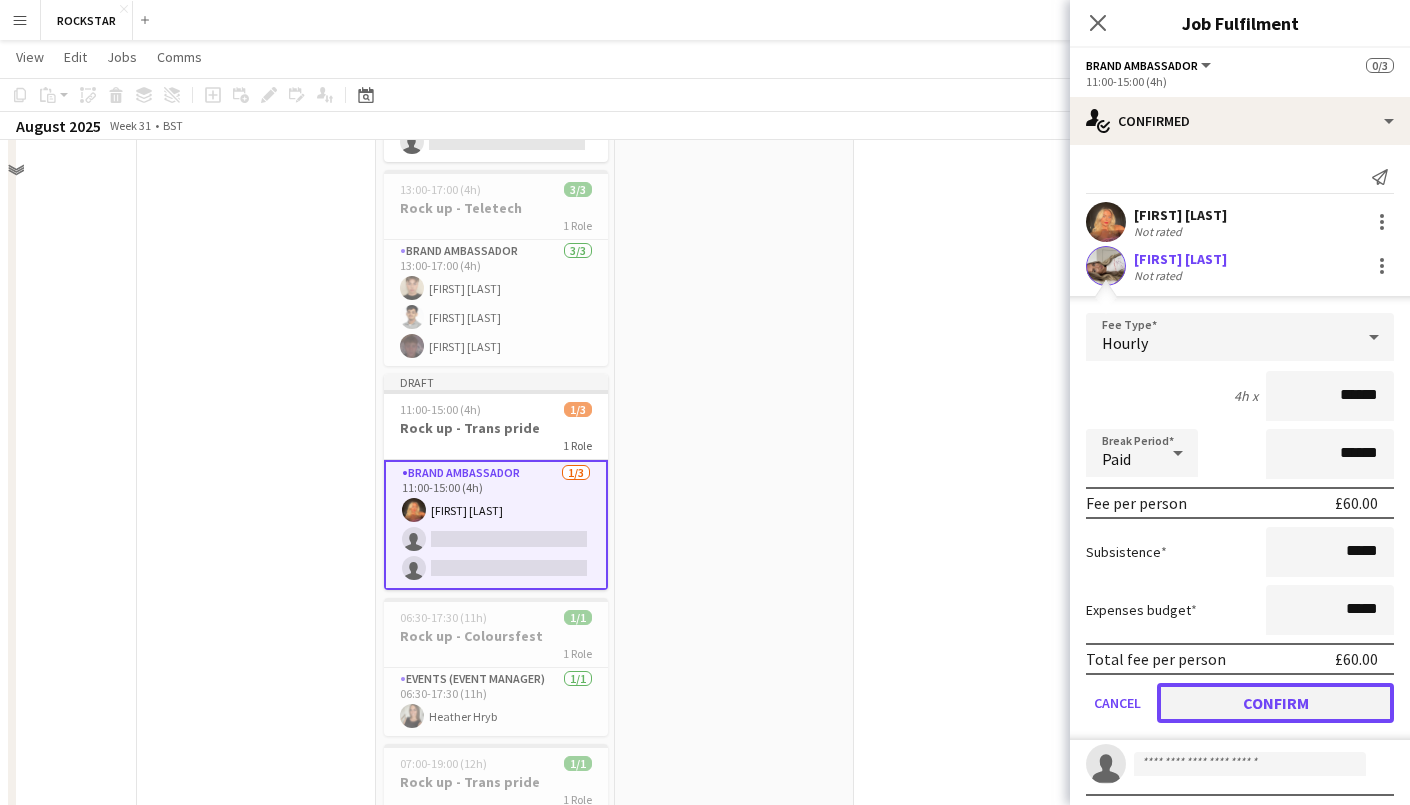 click on "Confirm" at bounding box center (1275, 703) 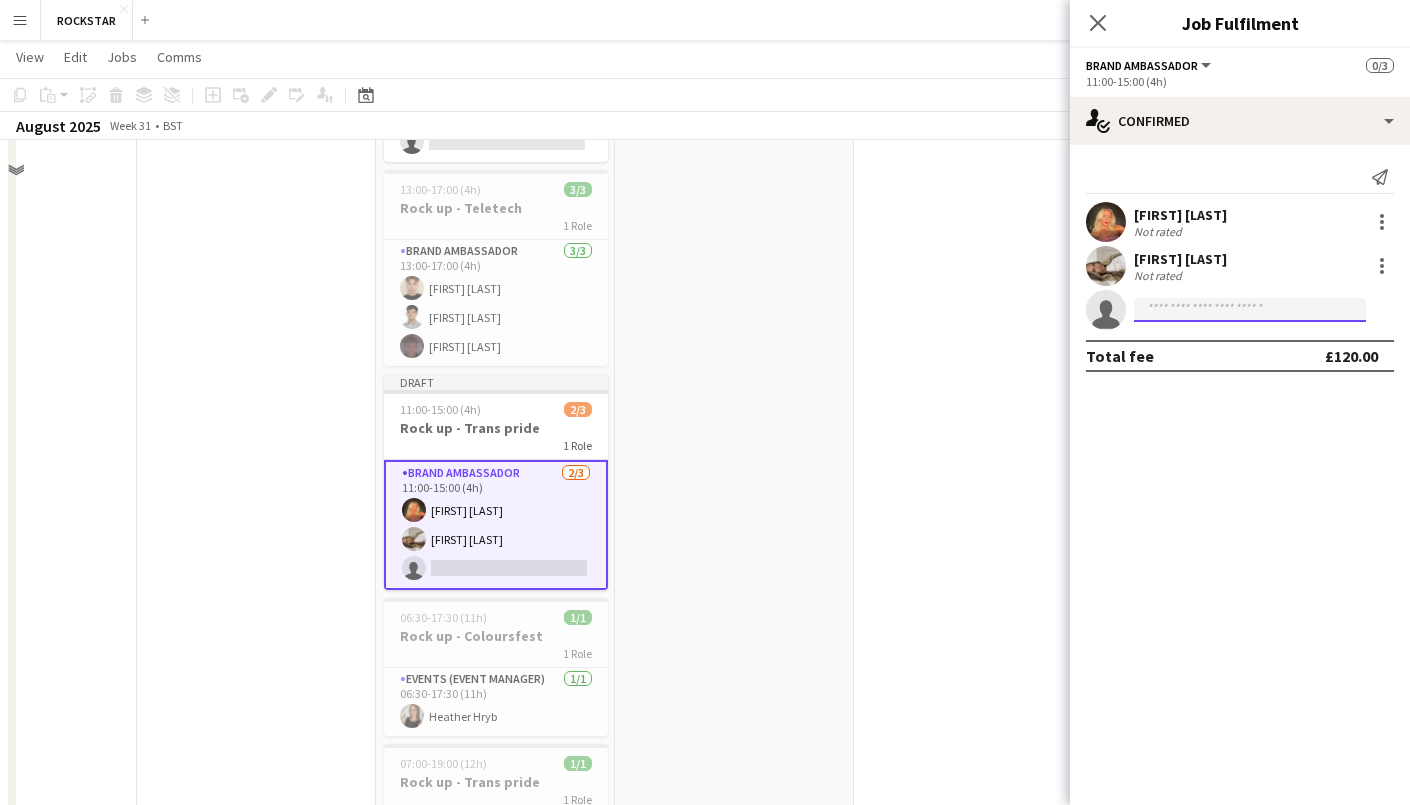 click 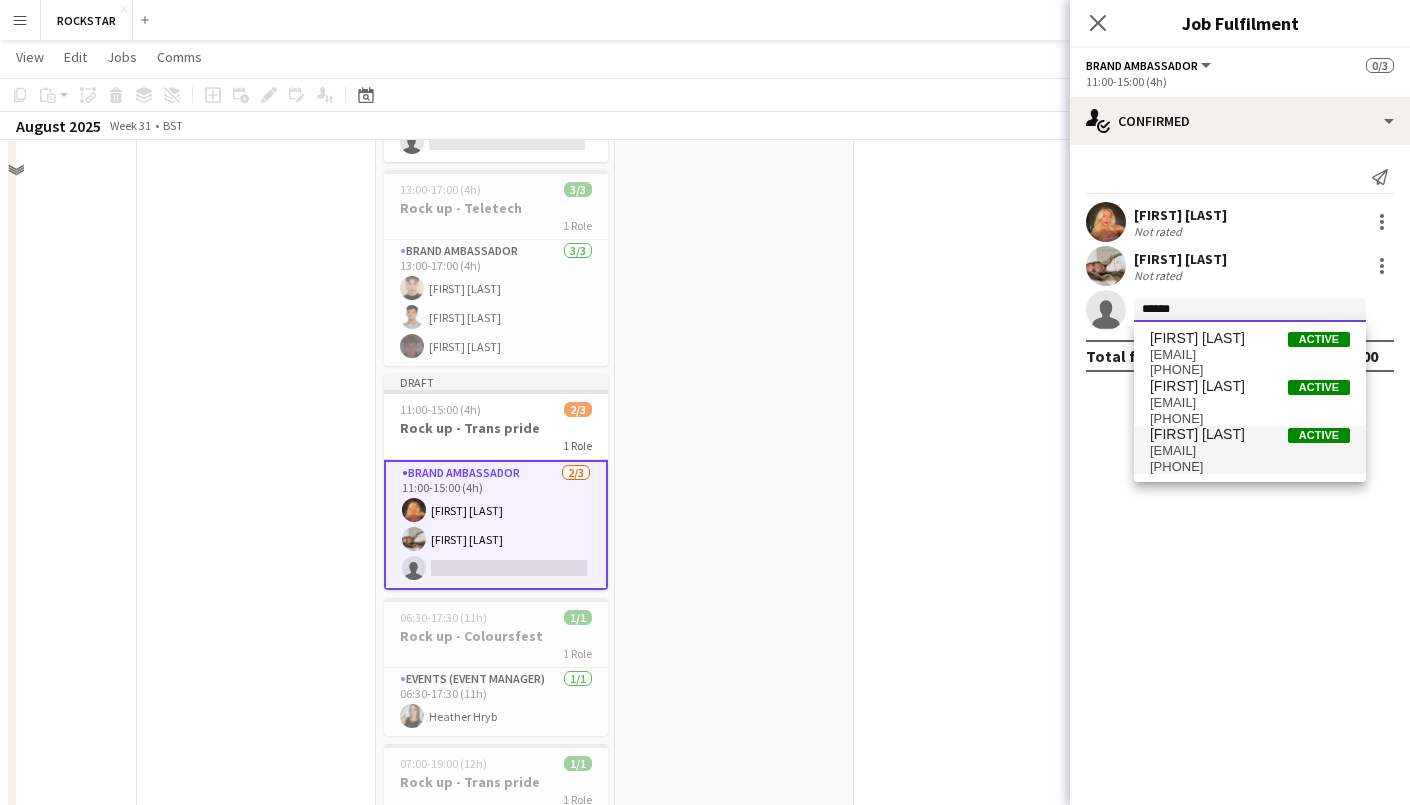 type on "******" 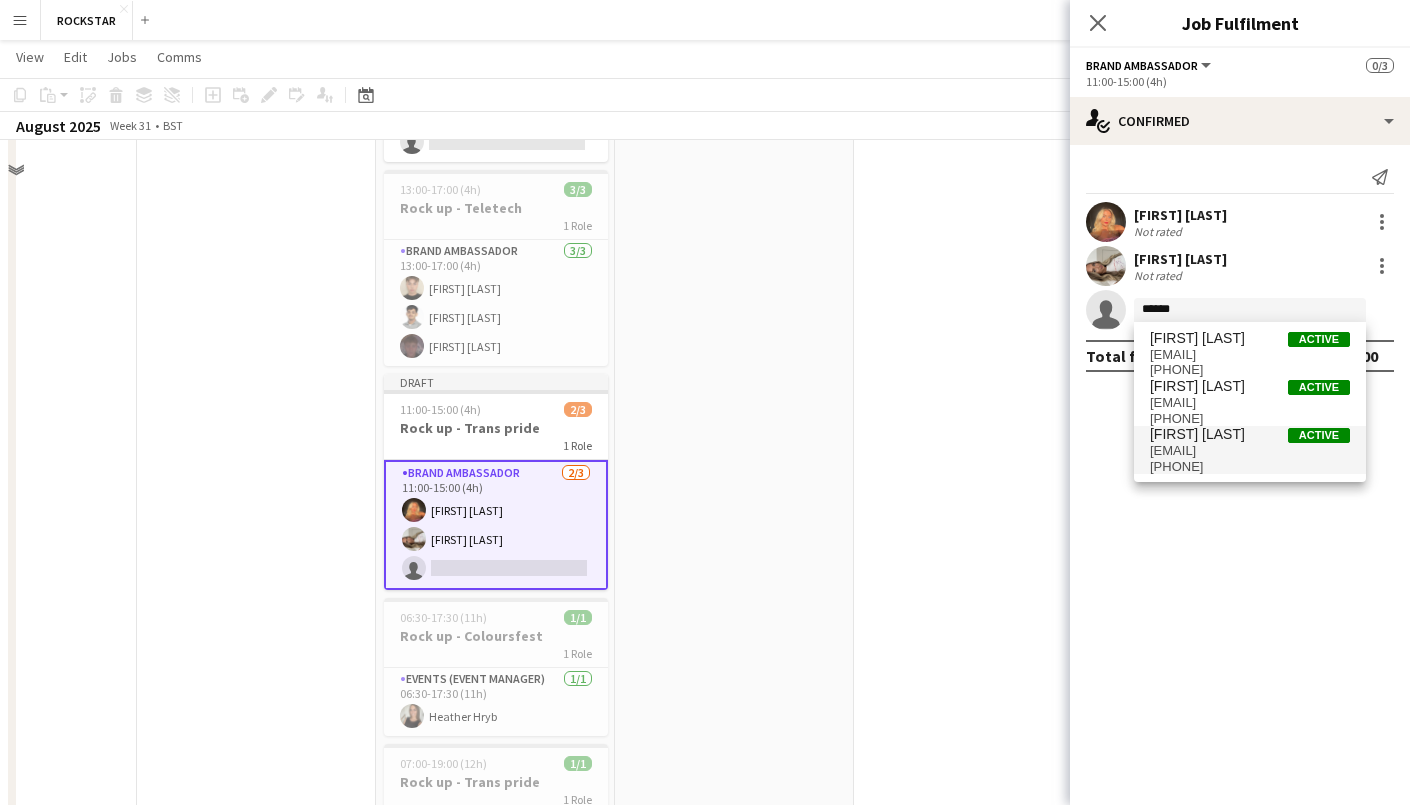 click on "[FIRST] [LAST]" at bounding box center [1197, 434] 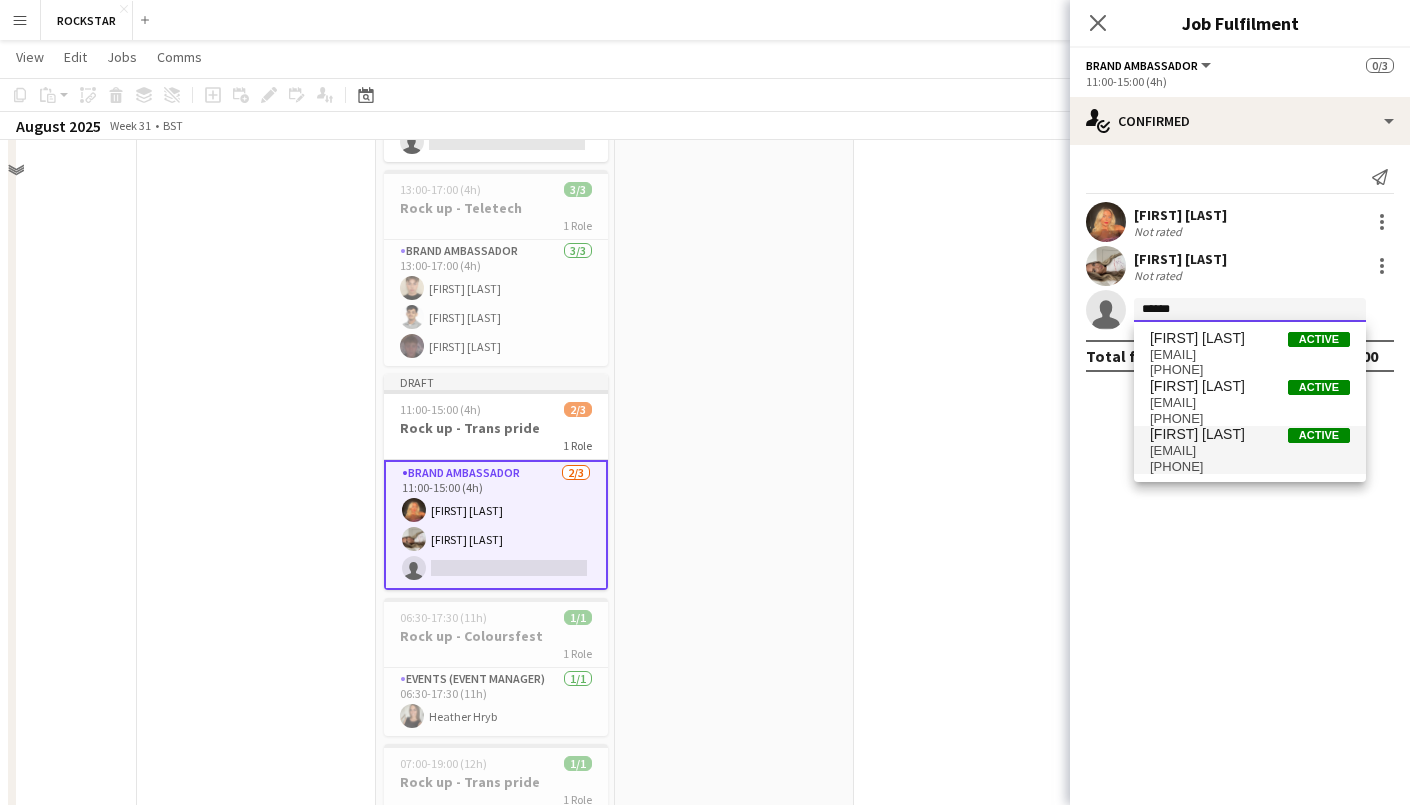 type 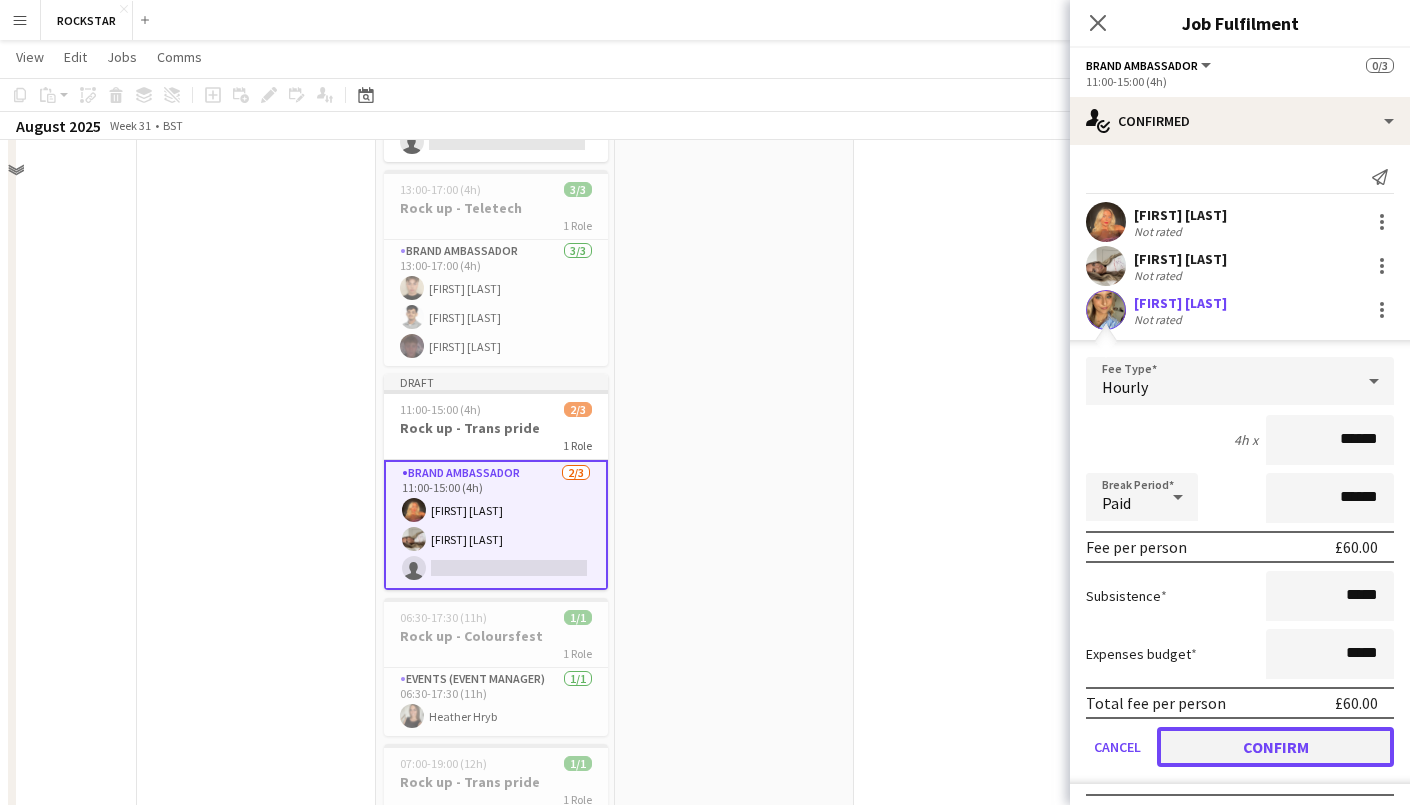 click on "Confirm" at bounding box center (1275, 747) 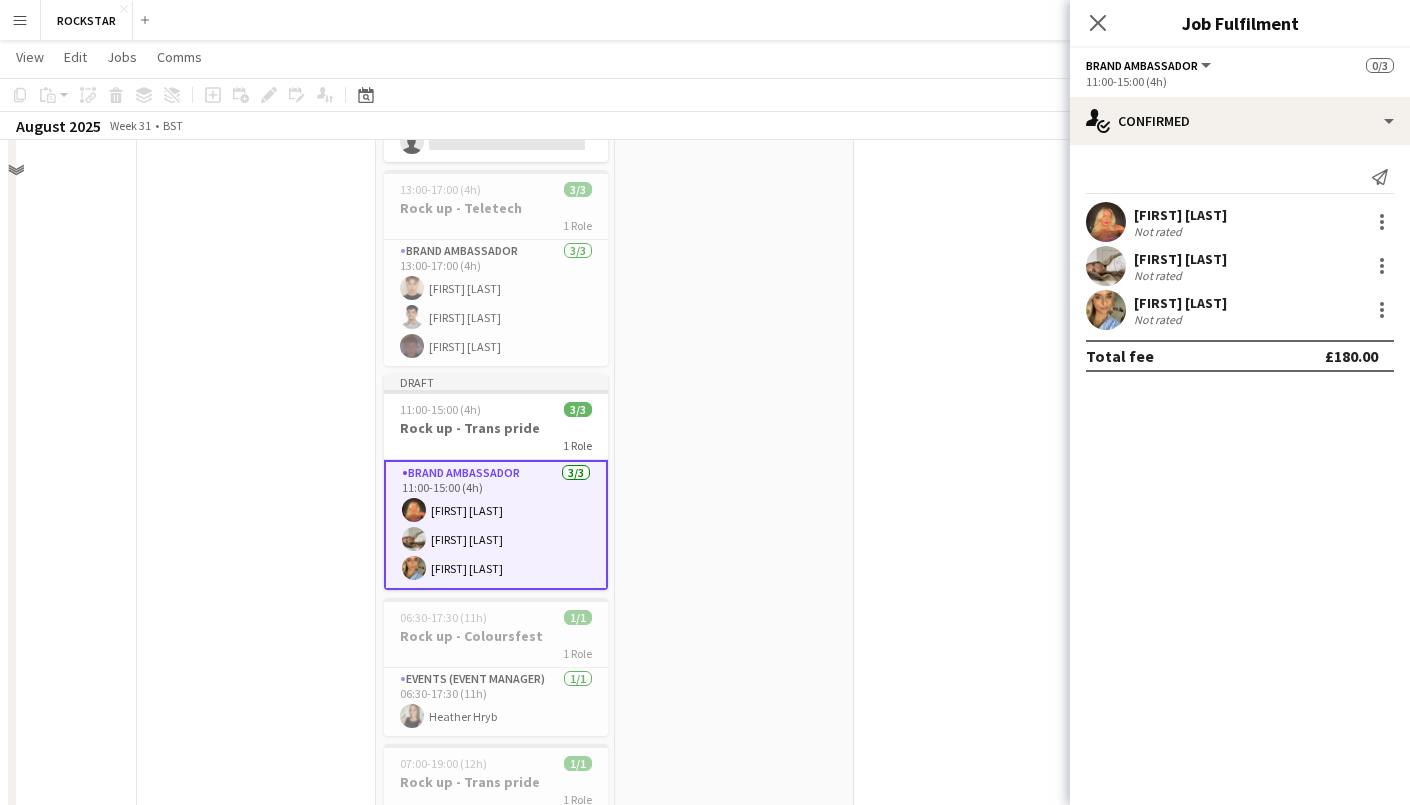 click at bounding box center (973, 422) 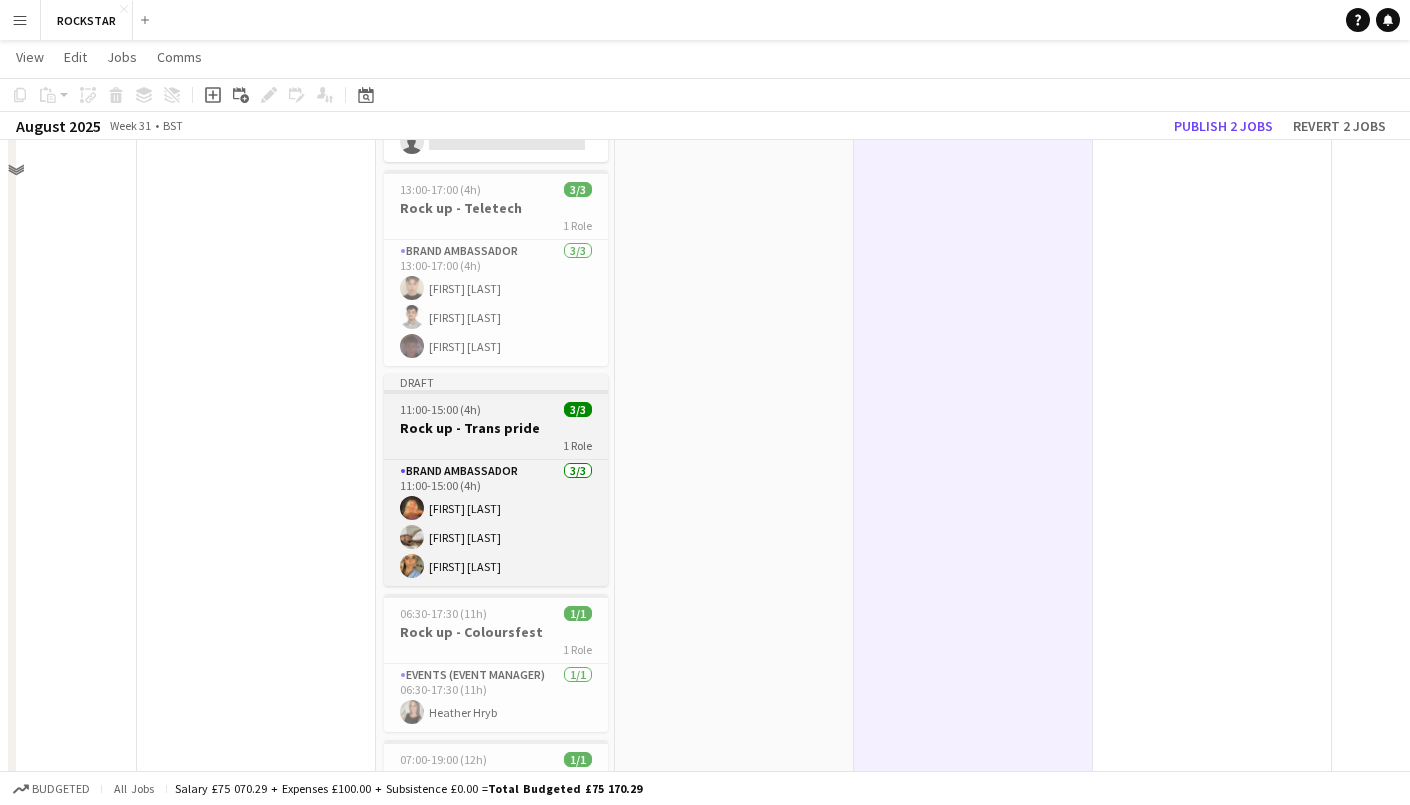 click on "Rock up - Trans pride" at bounding box center (496, 428) 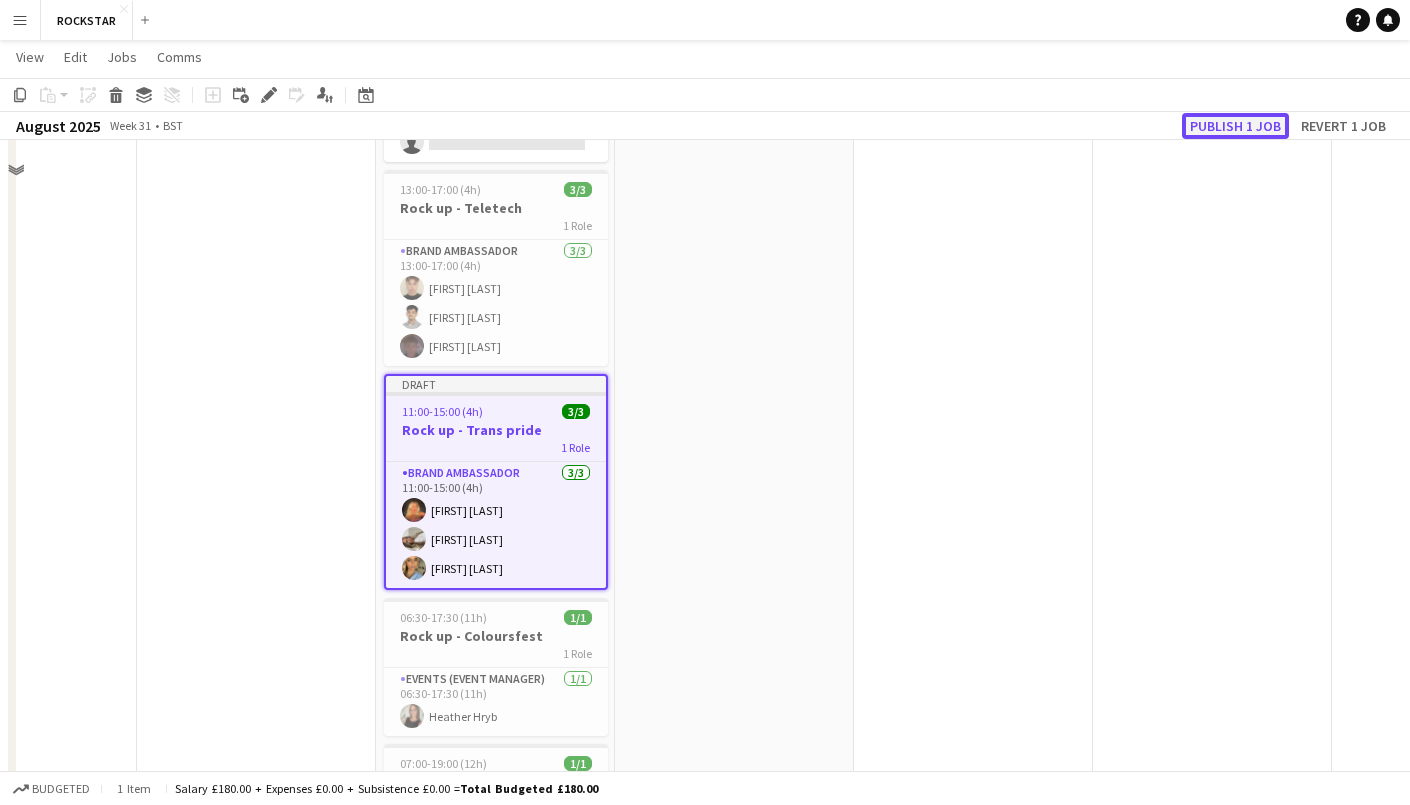 click on "Publish 1 job" 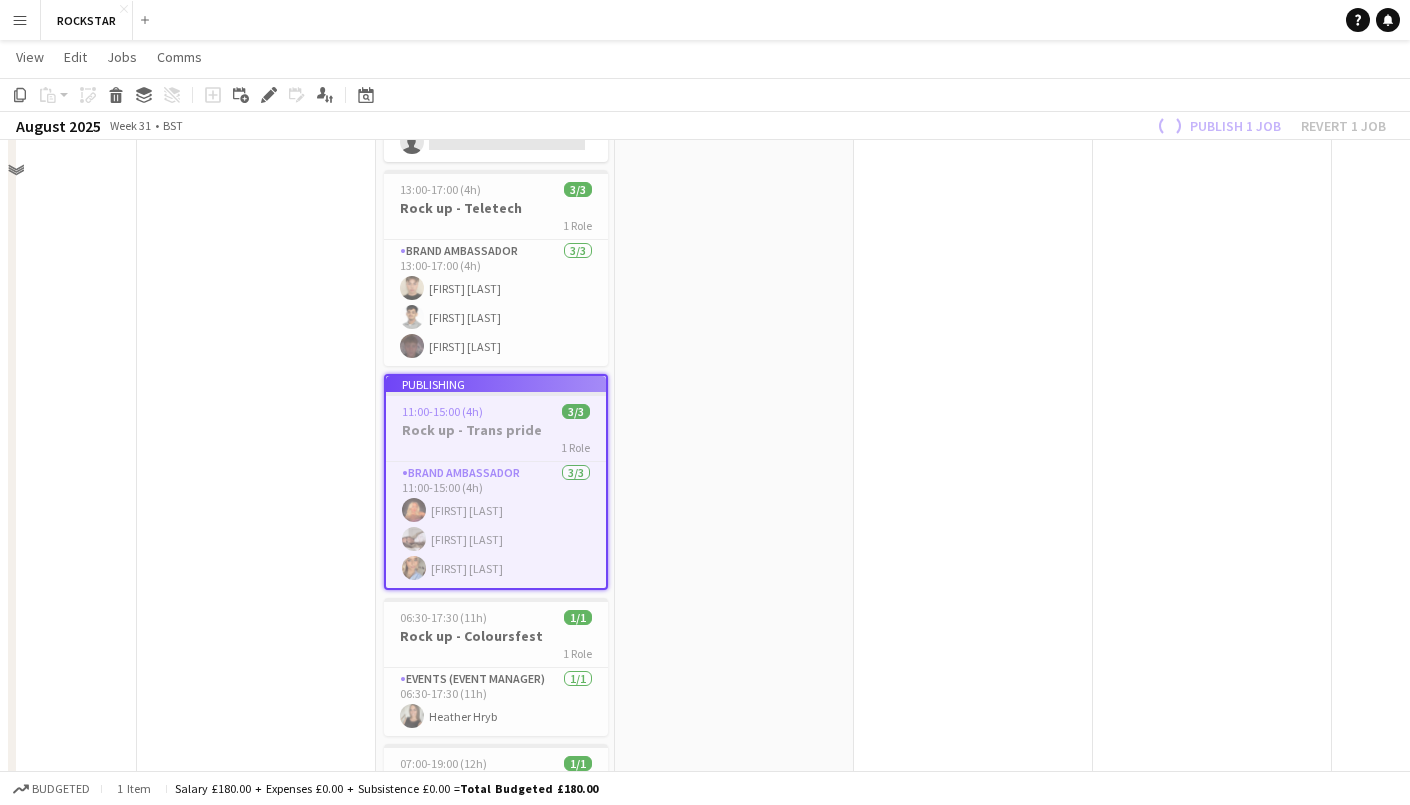 scroll, scrollTop: 0, scrollLeft: 580, axis: horizontal 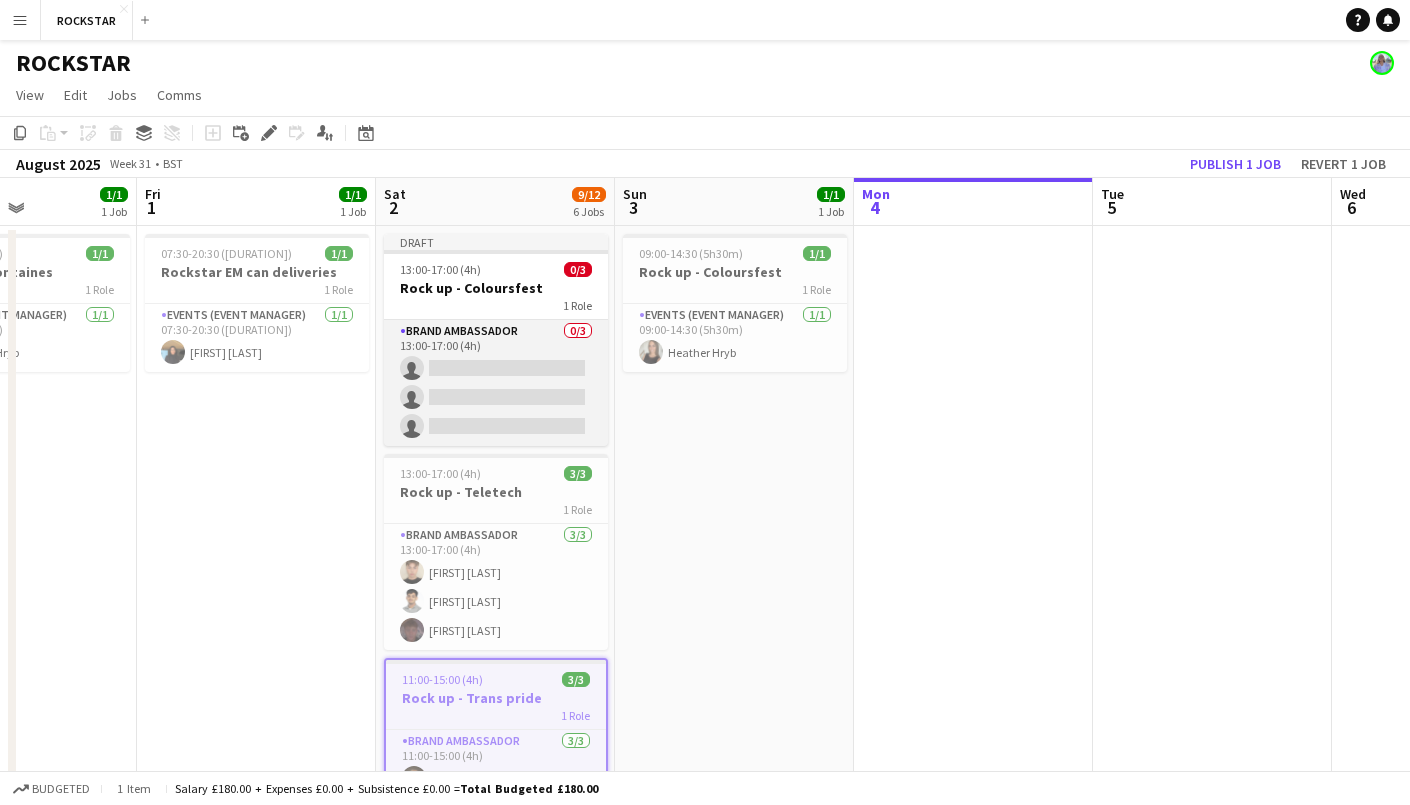 click on "Brand Ambassador   0/3   13:00-17:00 (4h)
single-neutral-actions
single-neutral-actions
single-neutral-actions" at bounding box center (496, 383) 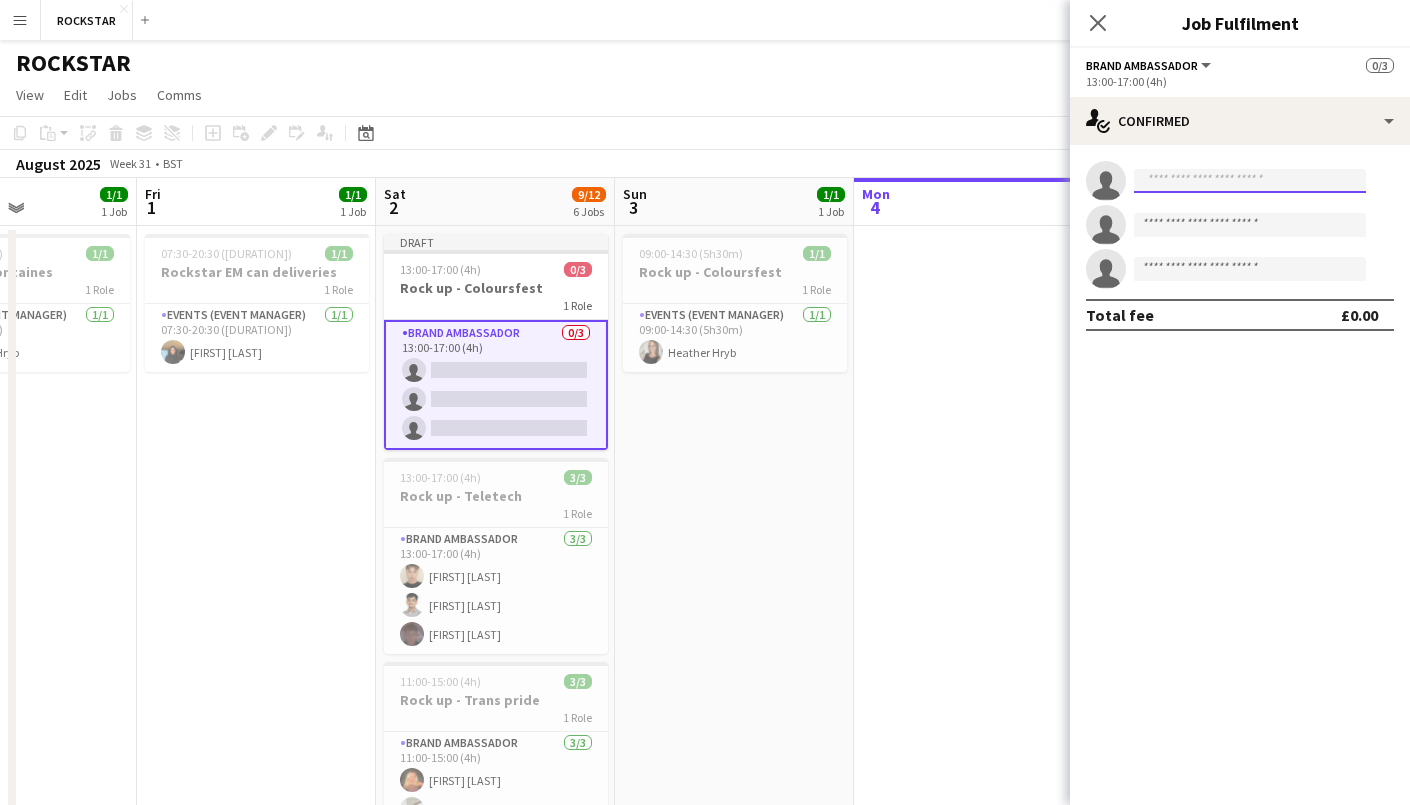 click at bounding box center (1250, 181) 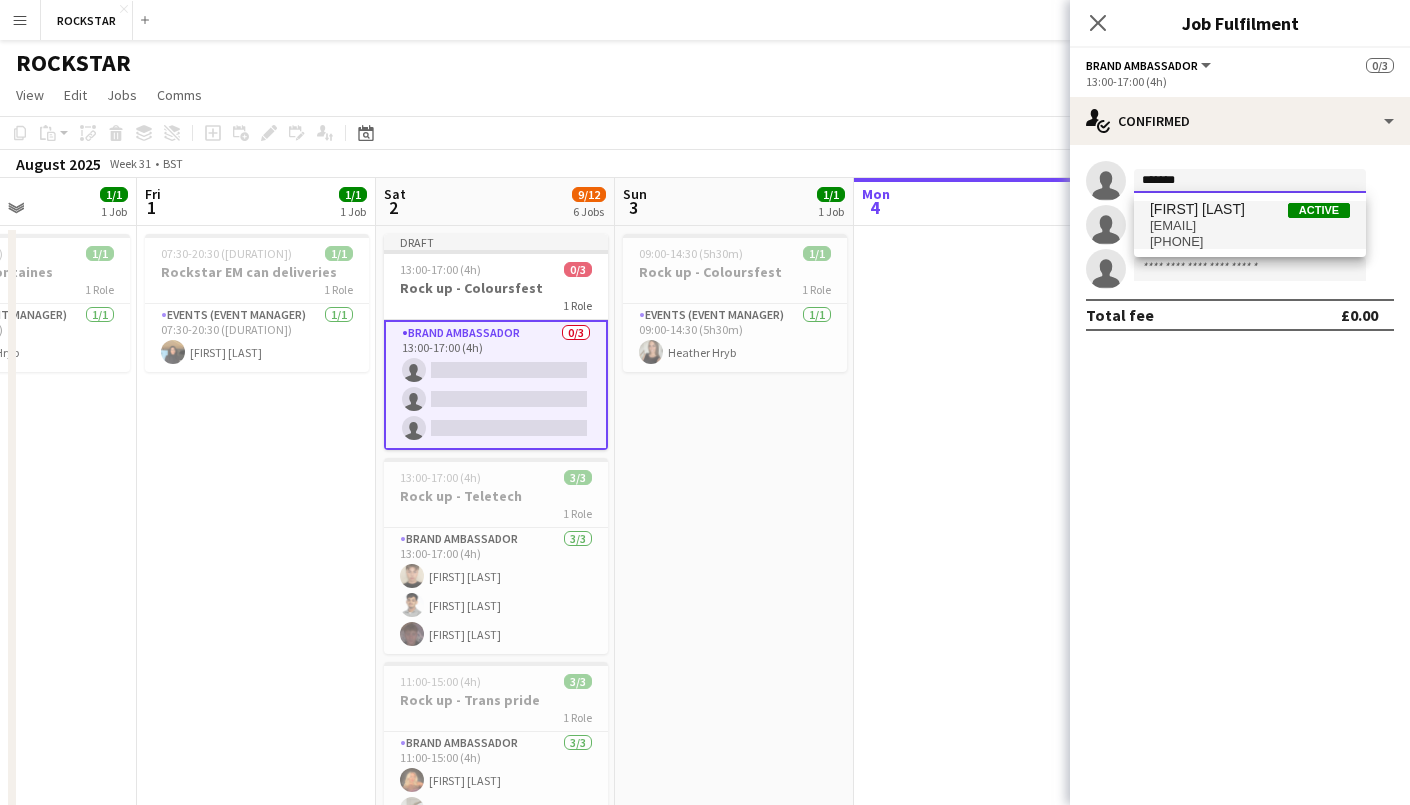type on "*******" 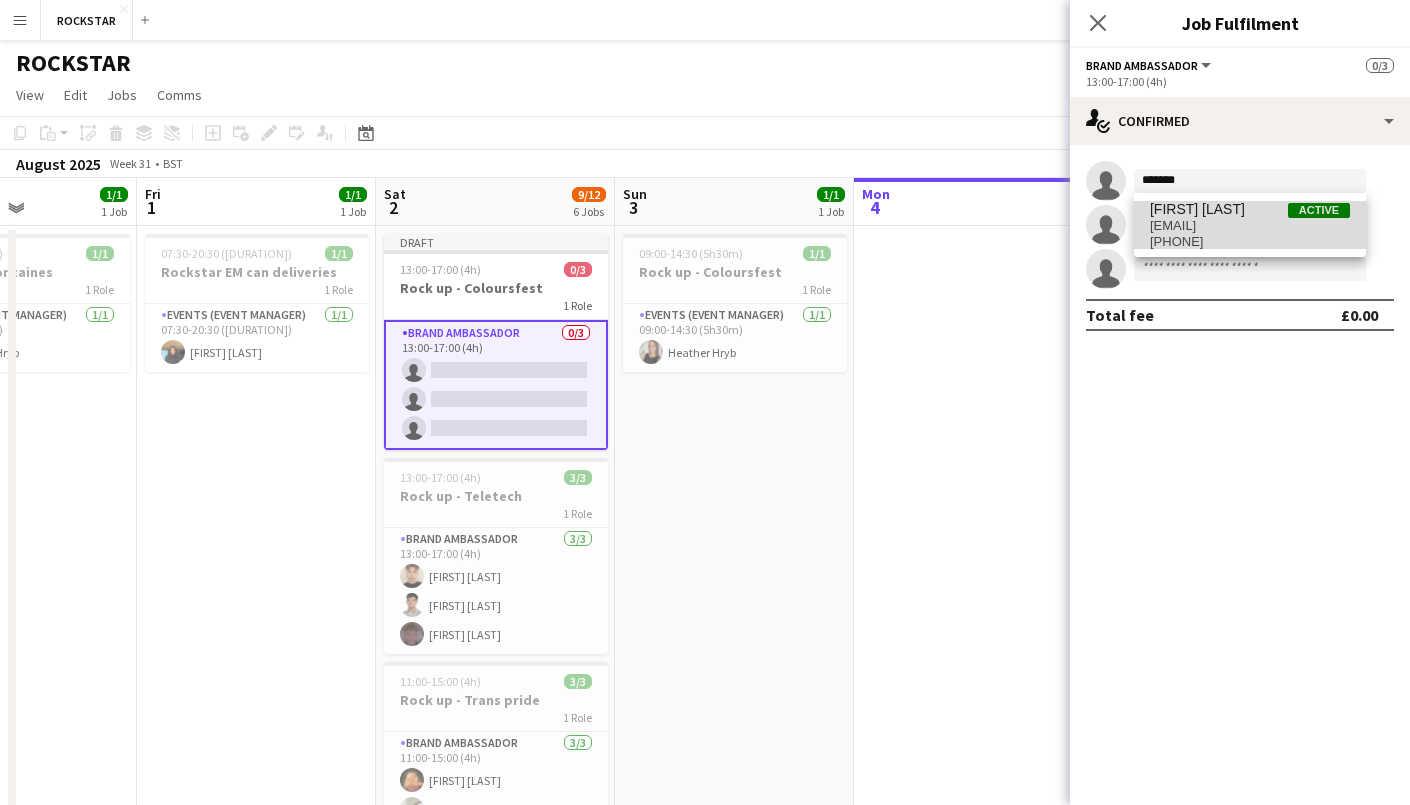 click on "[PHONE]" at bounding box center (1250, 242) 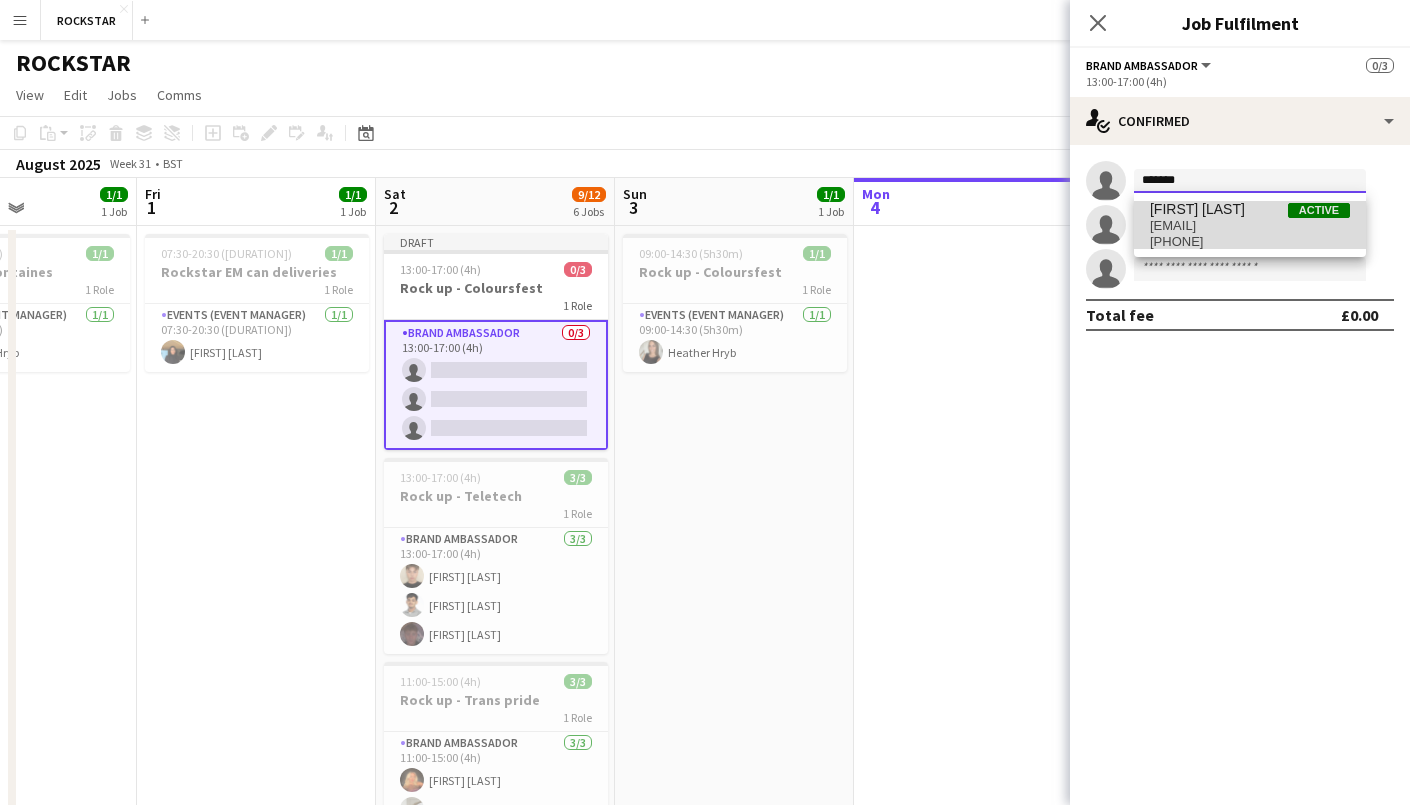 type 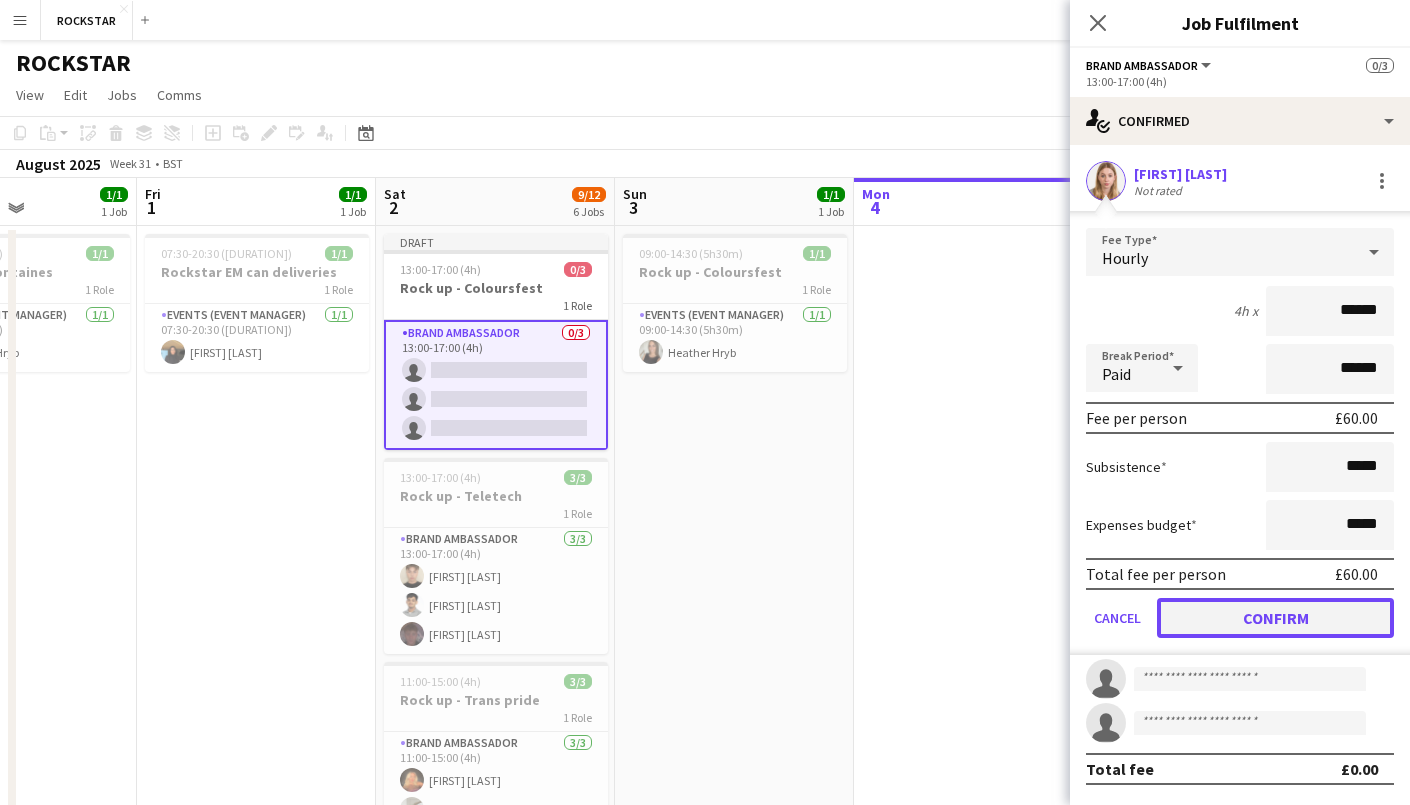 click on "Confirm" at bounding box center [1275, 618] 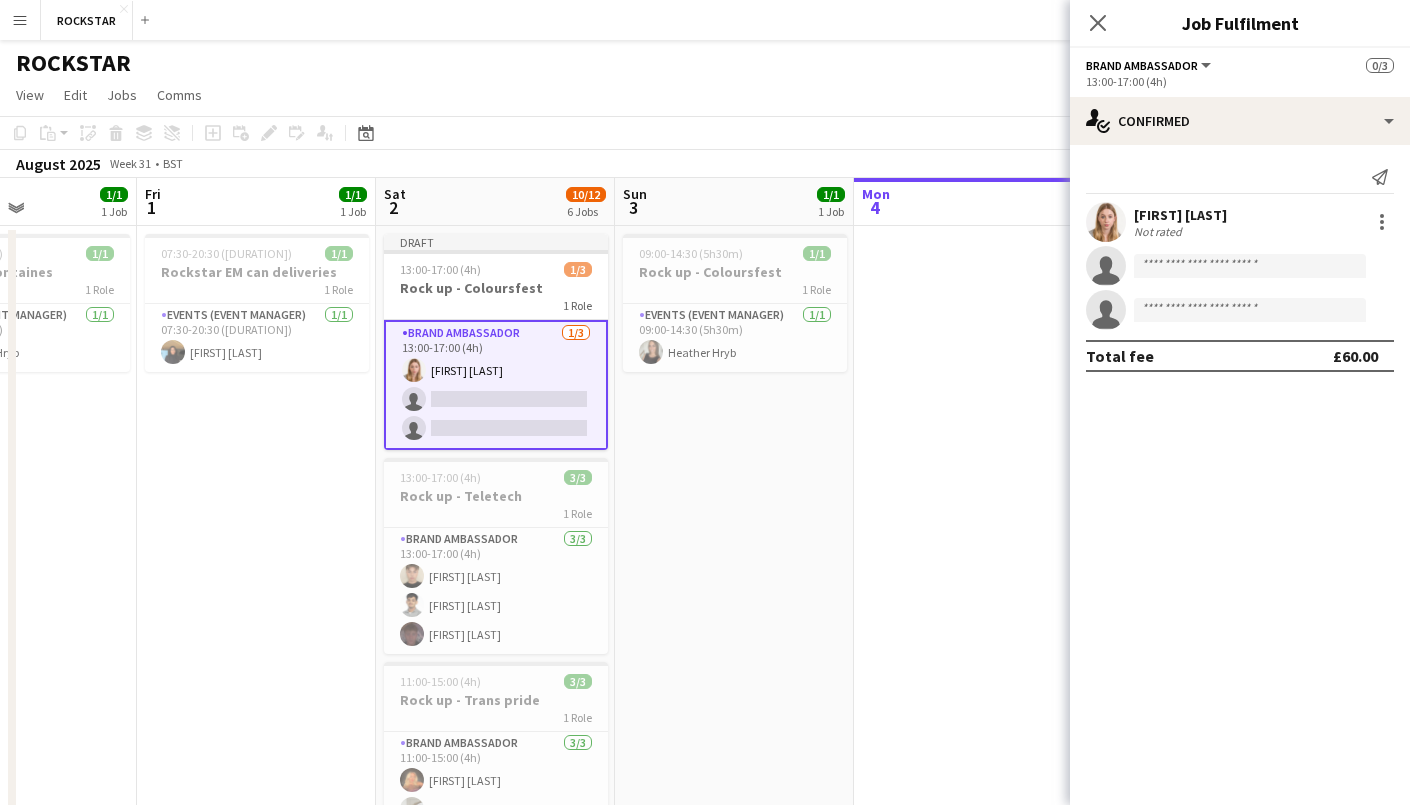 click at bounding box center [1106, 222] 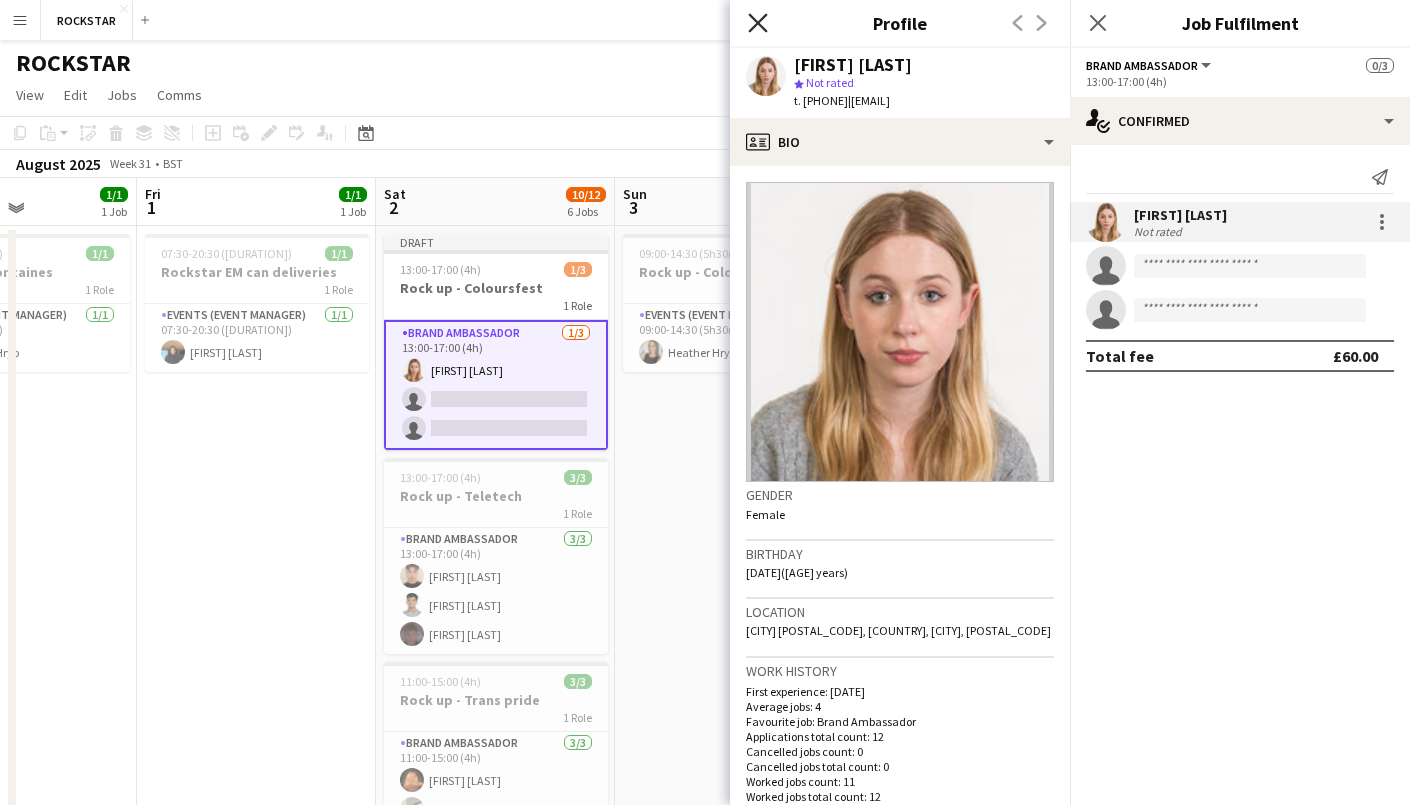 click on "Close pop-in" 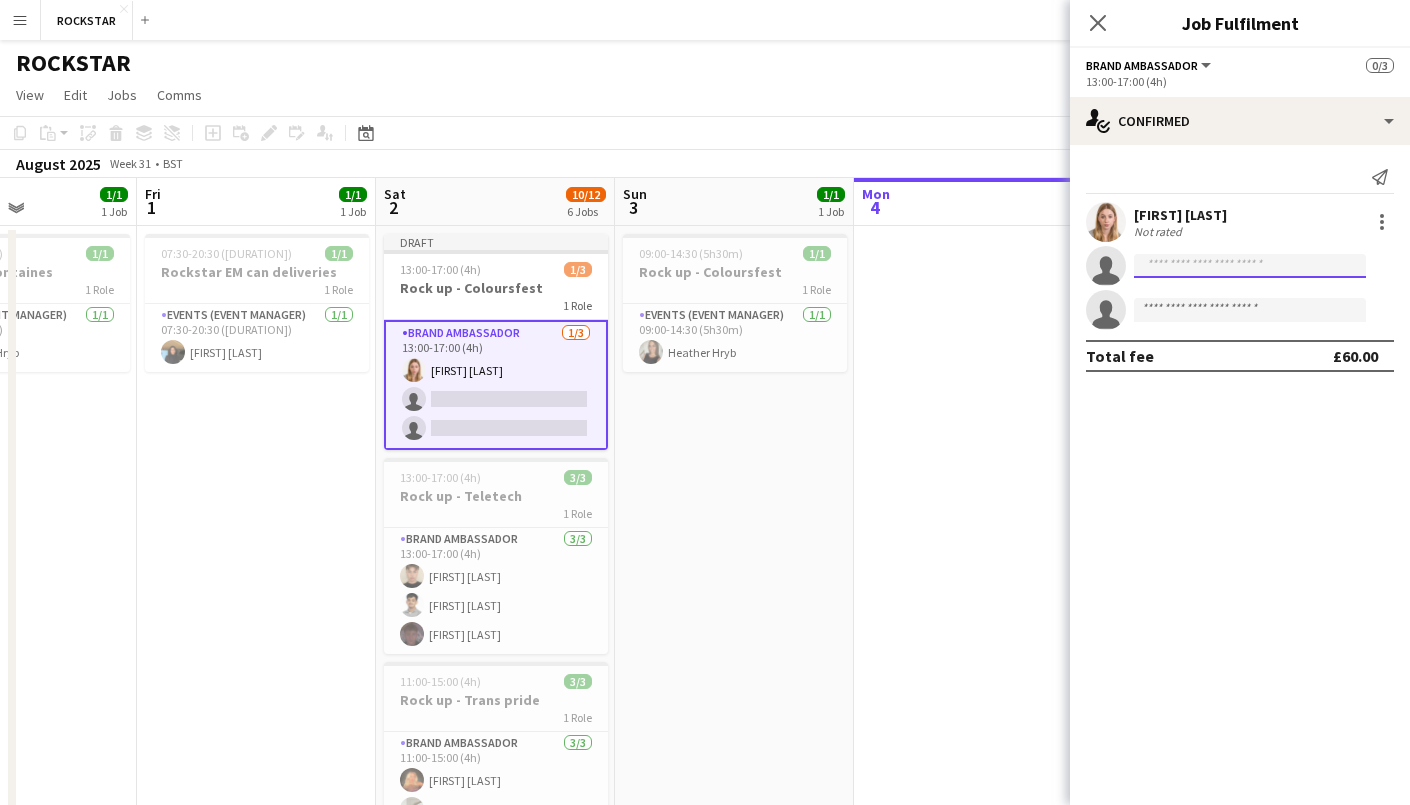 click at bounding box center [1250, 310] 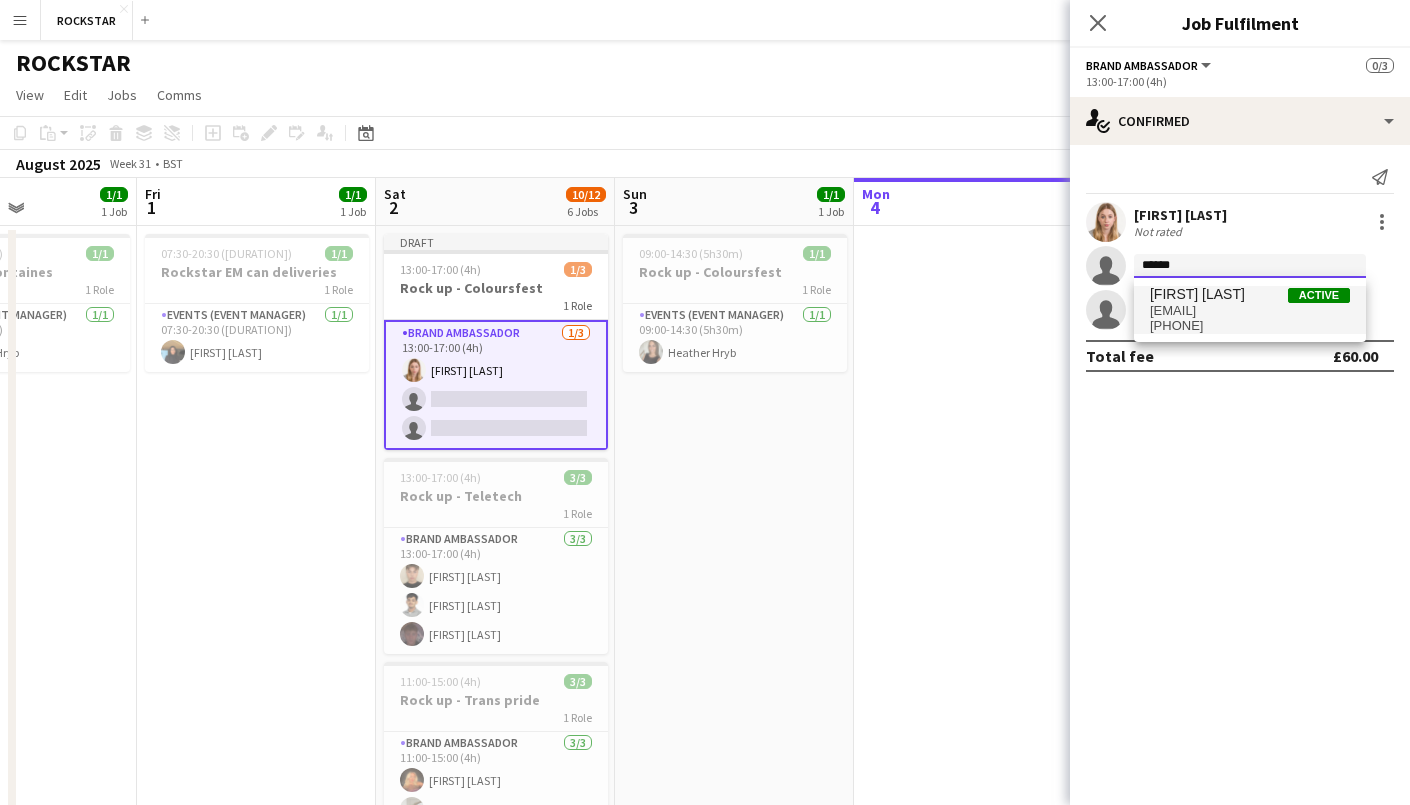 type on "******" 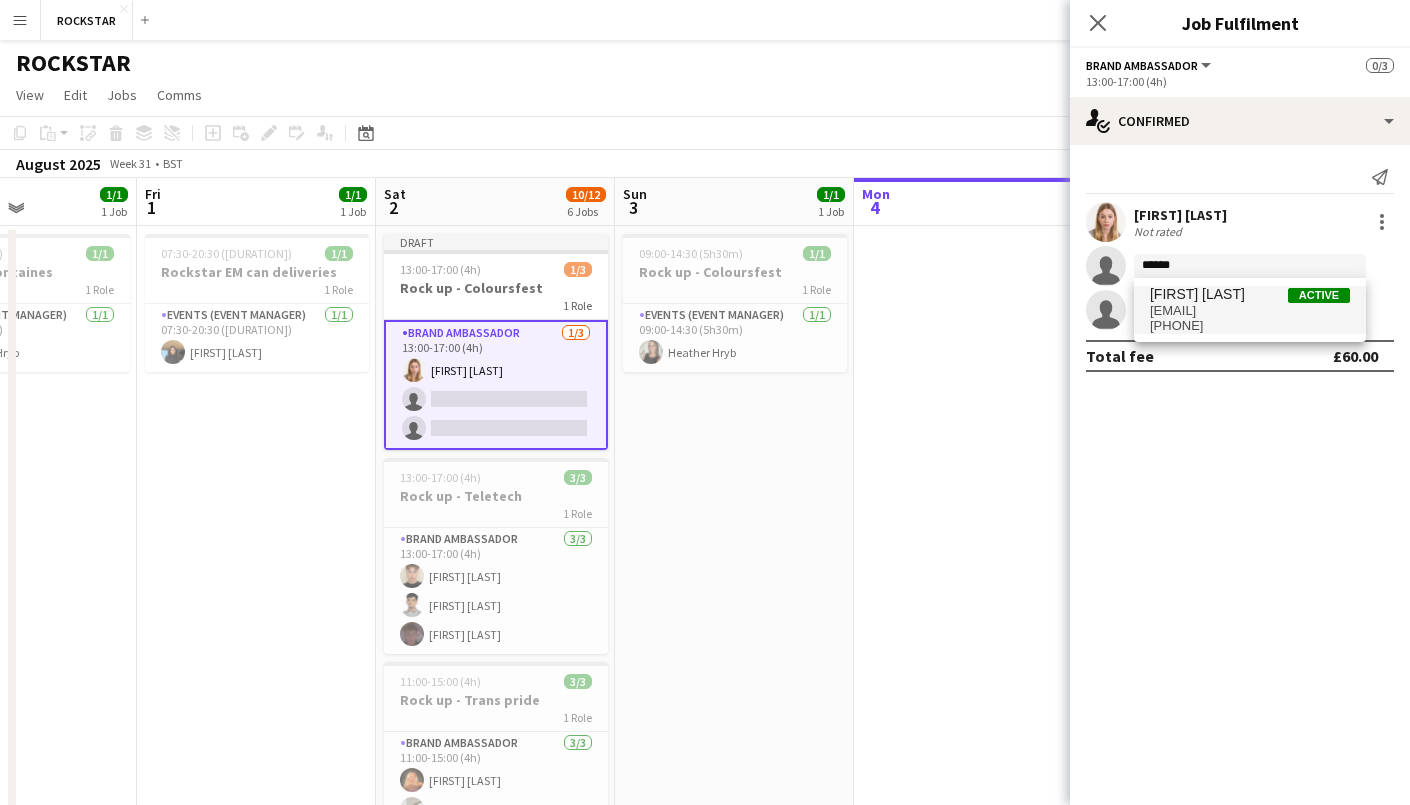 click on "[FIRST] [LAST]" at bounding box center [1197, 294] 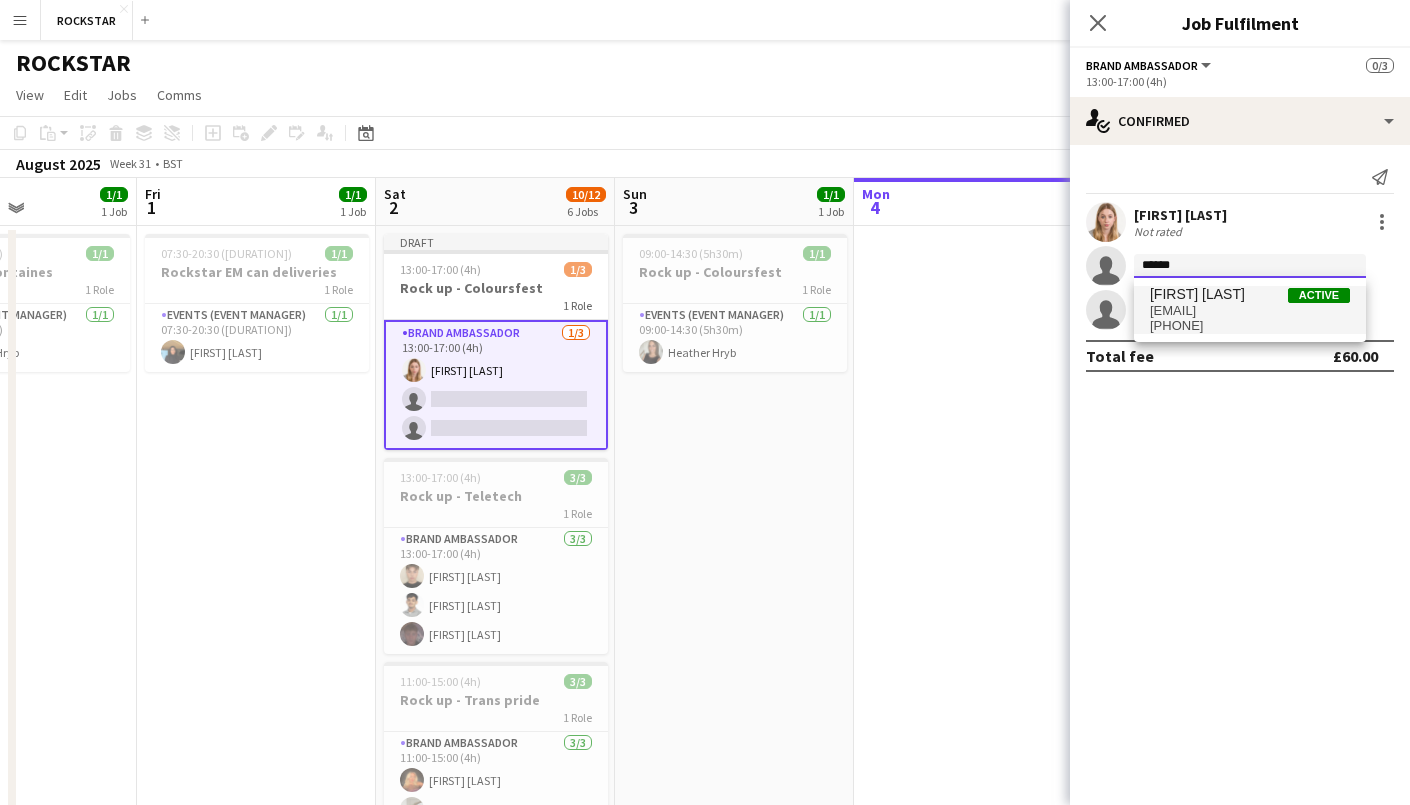 type 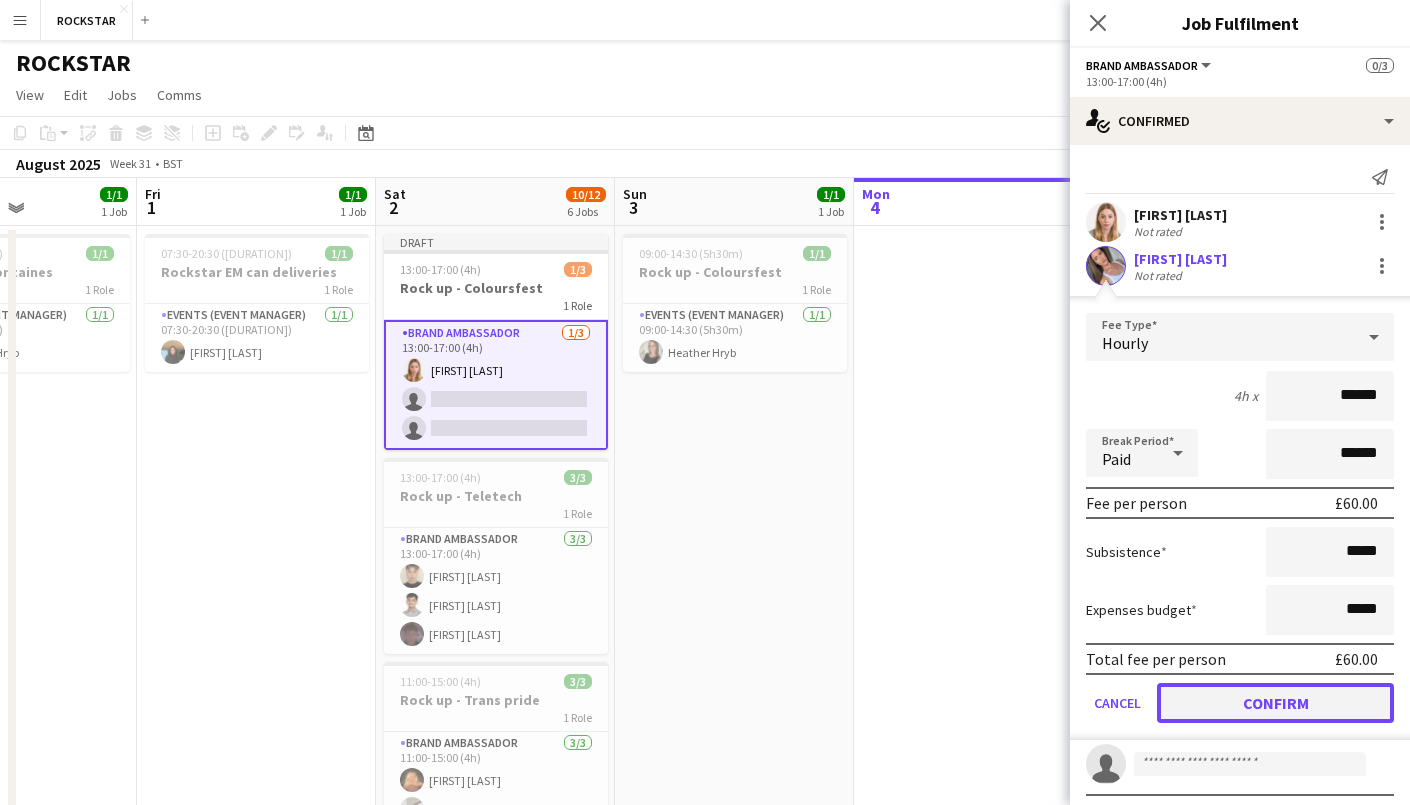 click on "Confirm" at bounding box center (1275, 703) 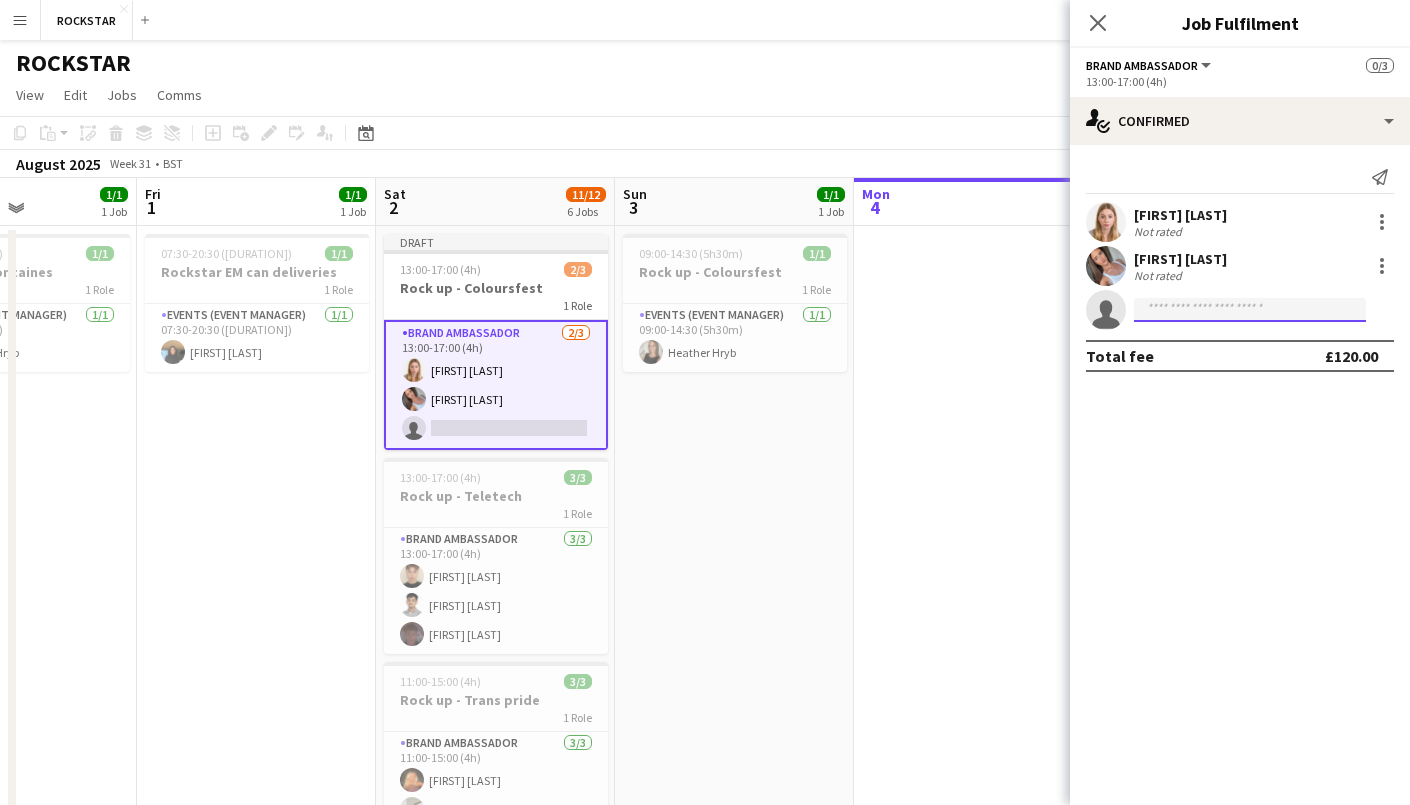 click 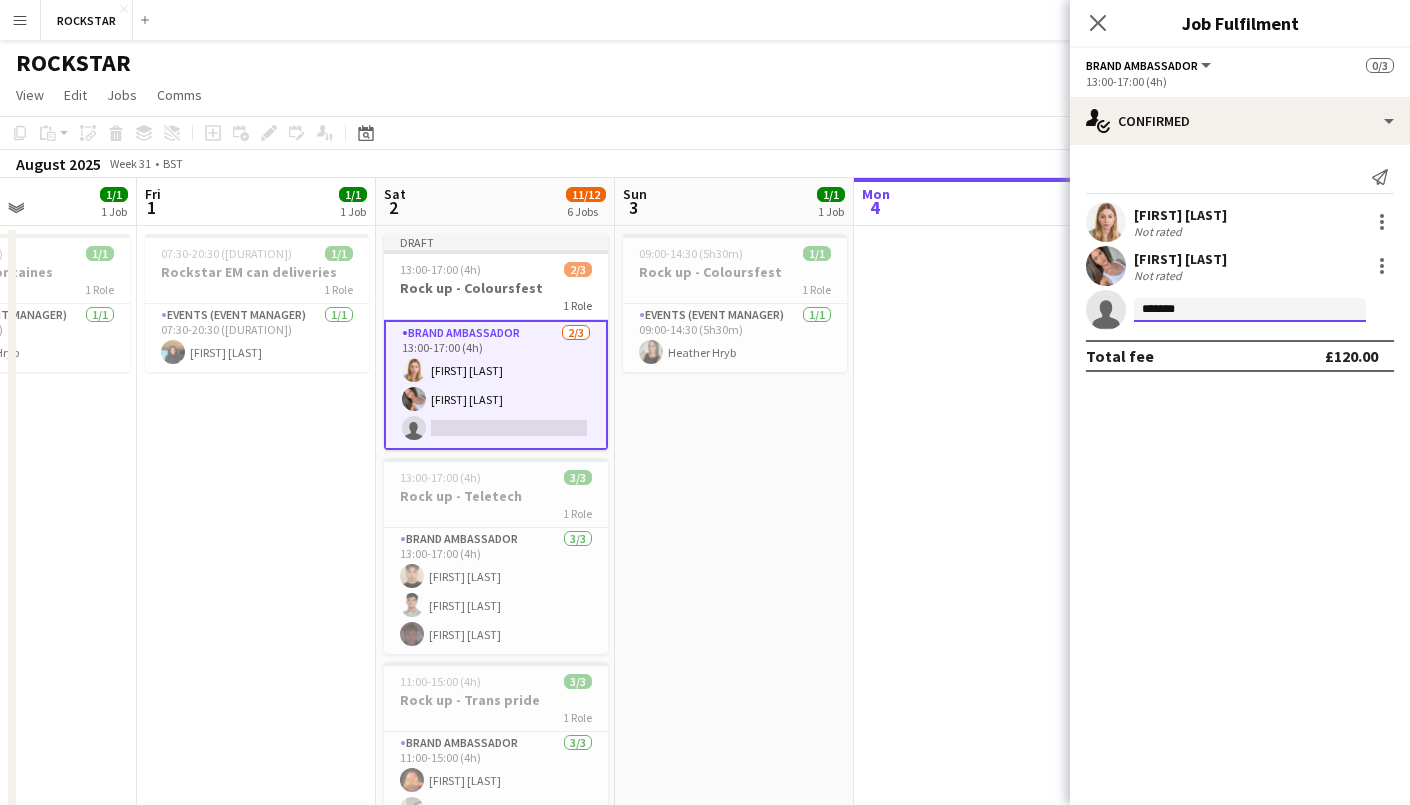 click on "*******" 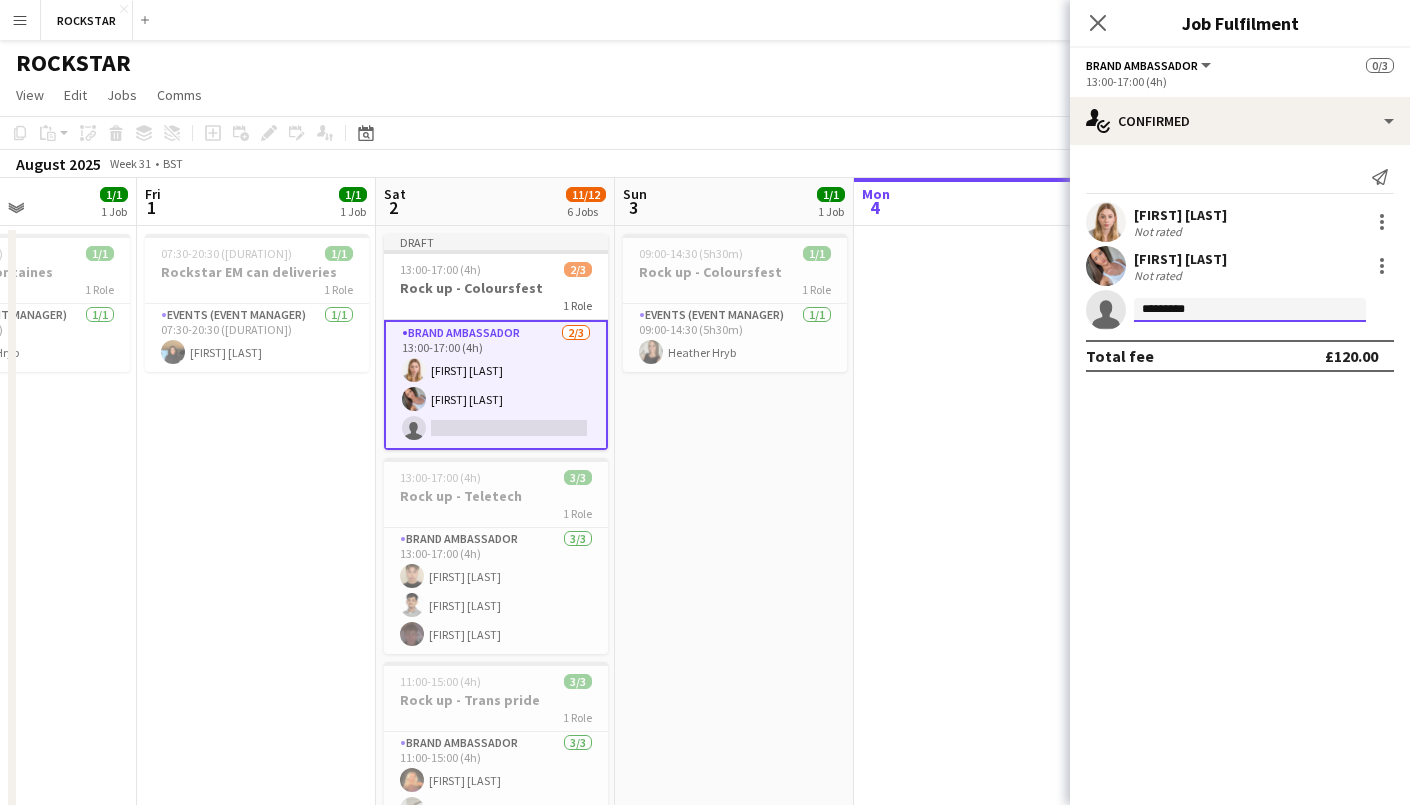type on "*********" 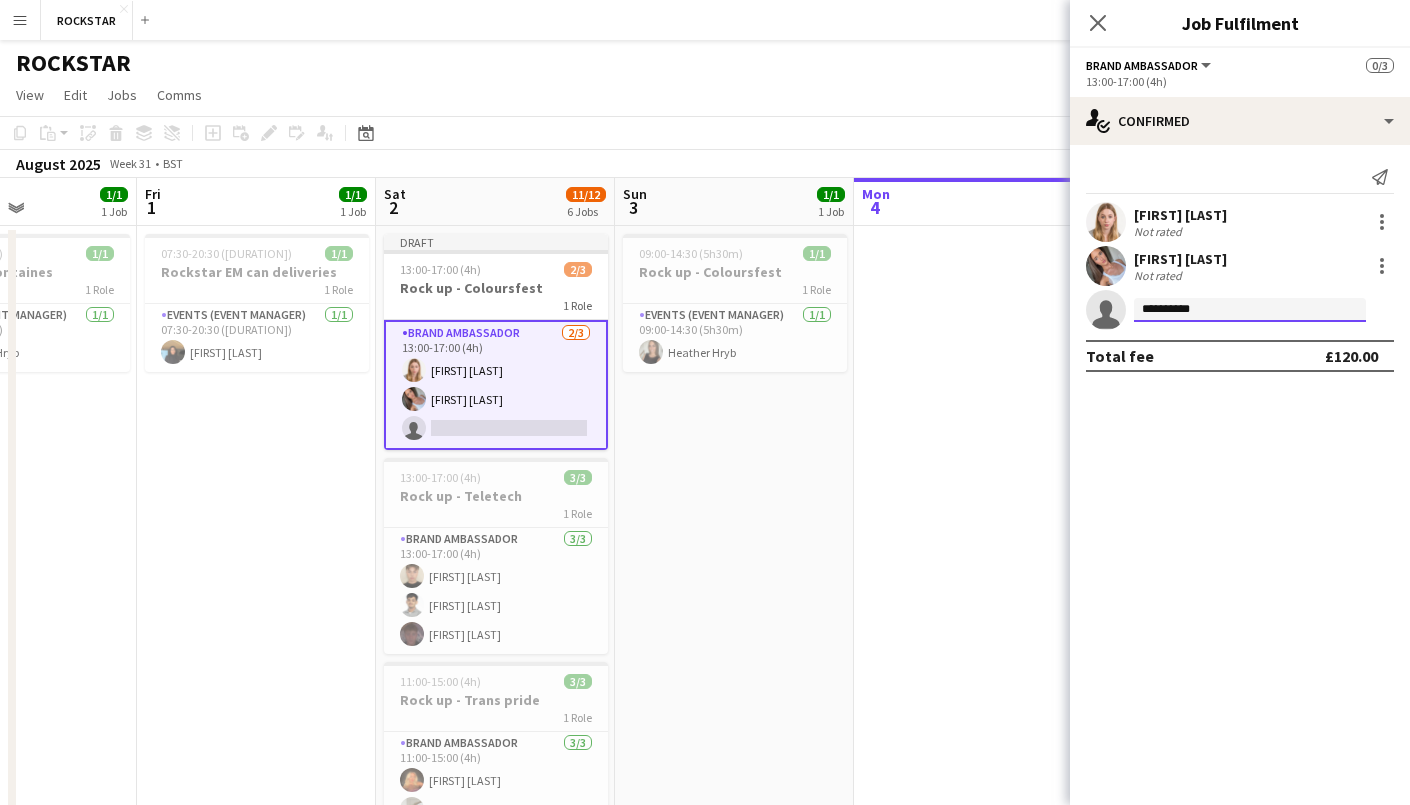 drag, startPoint x: 1202, startPoint y: 310, endPoint x: 1115, endPoint y: 308, distance: 87.02299 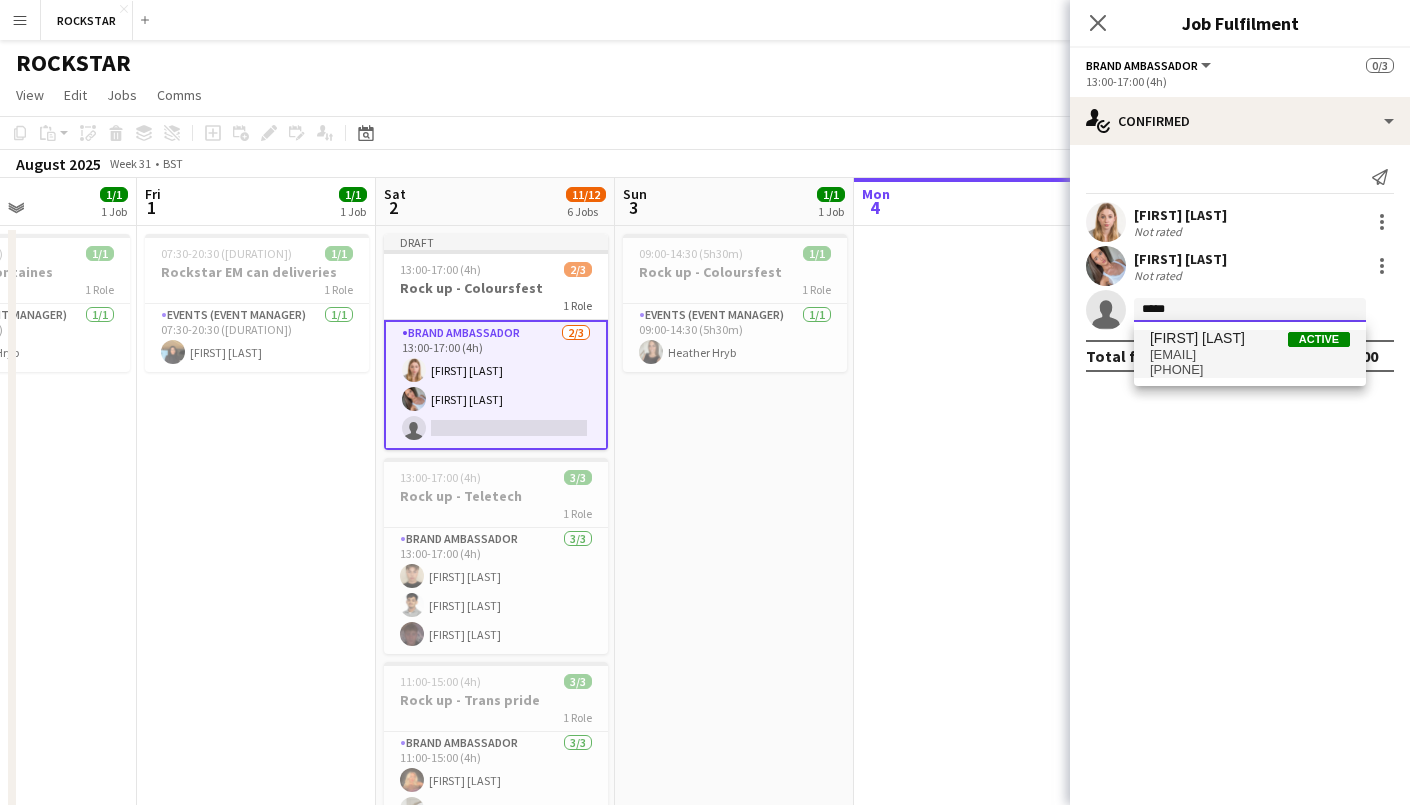 type on "*****" 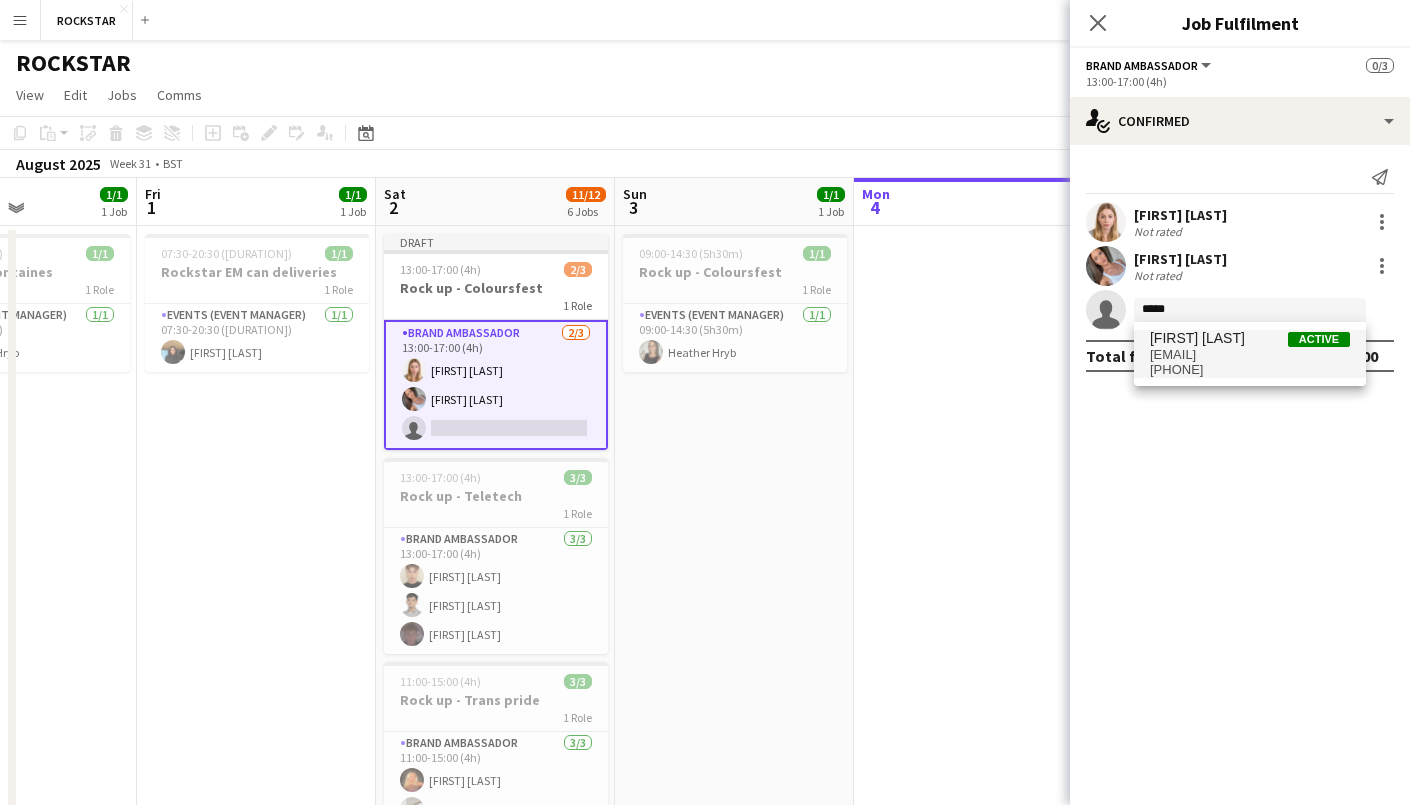 click on "[PHONE]" at bounding box center [1250, 370] 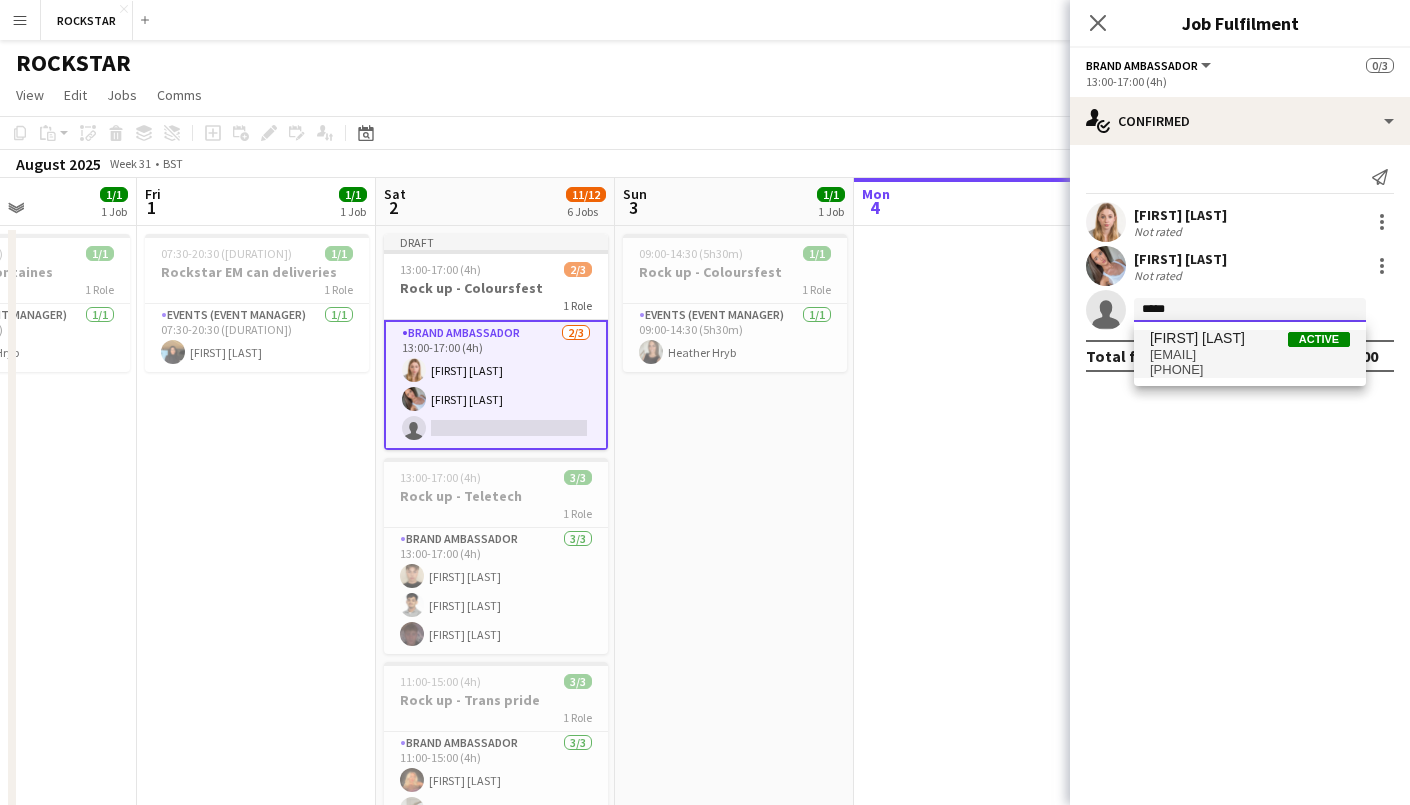 type 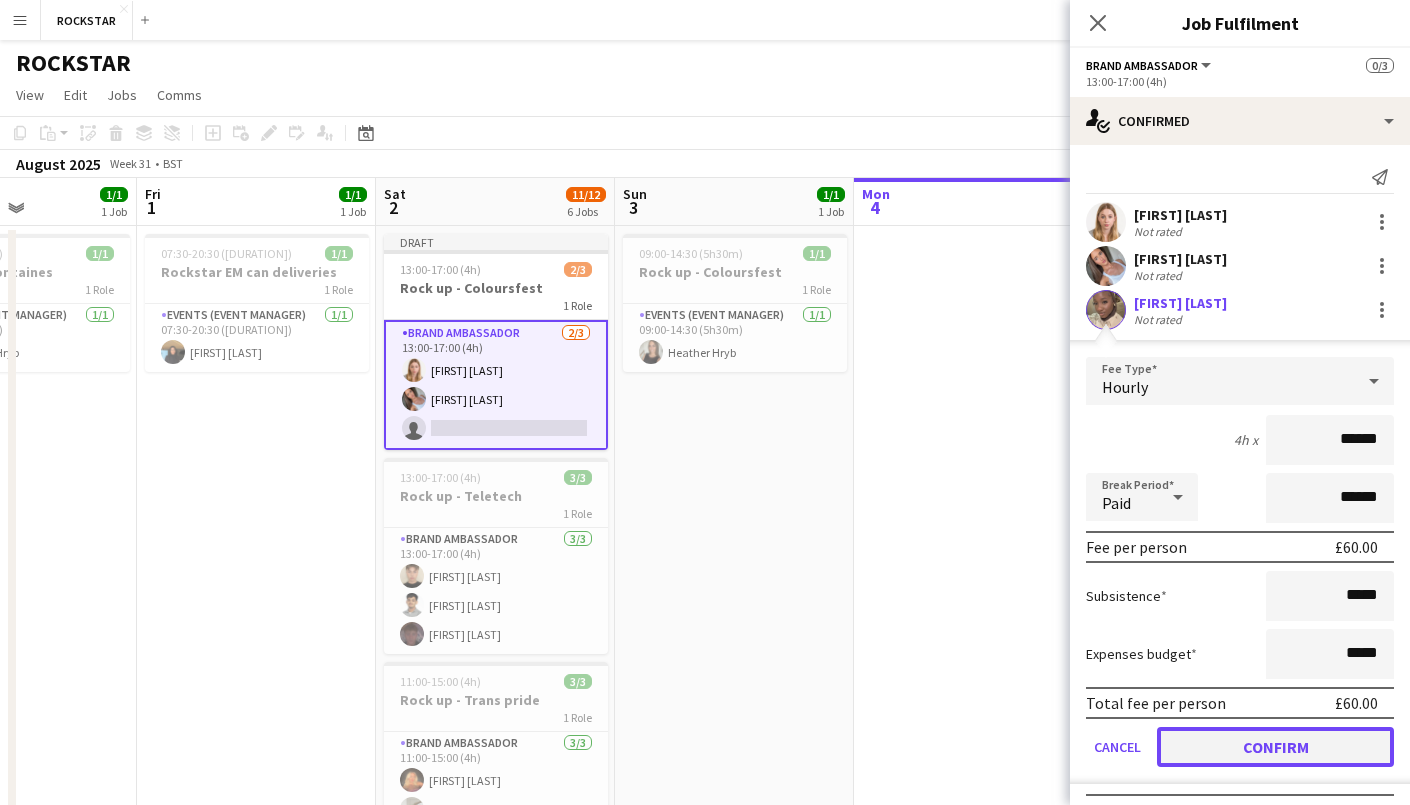 click on "Confirm" at bounding box center [1275, 747] 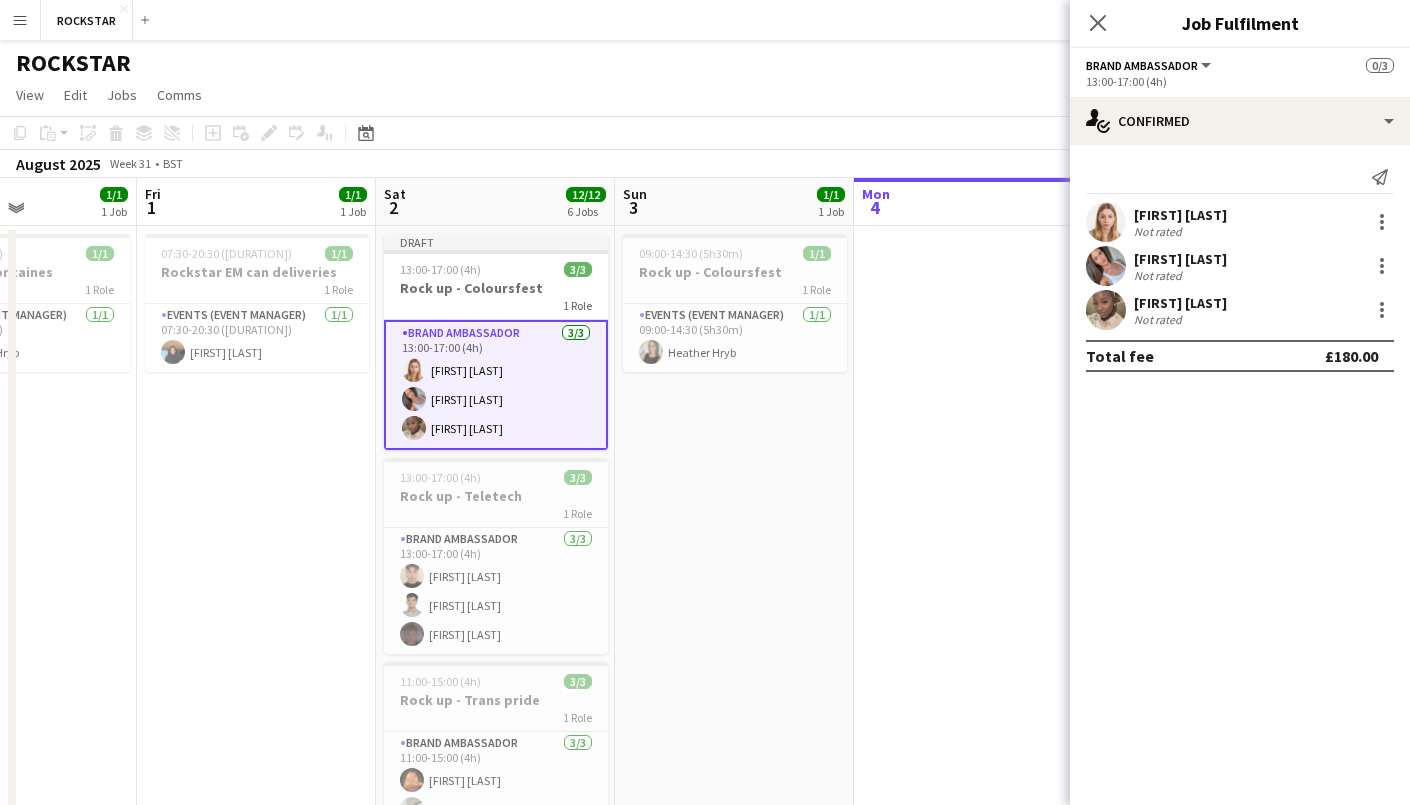 click at bounding box center (973, 779) 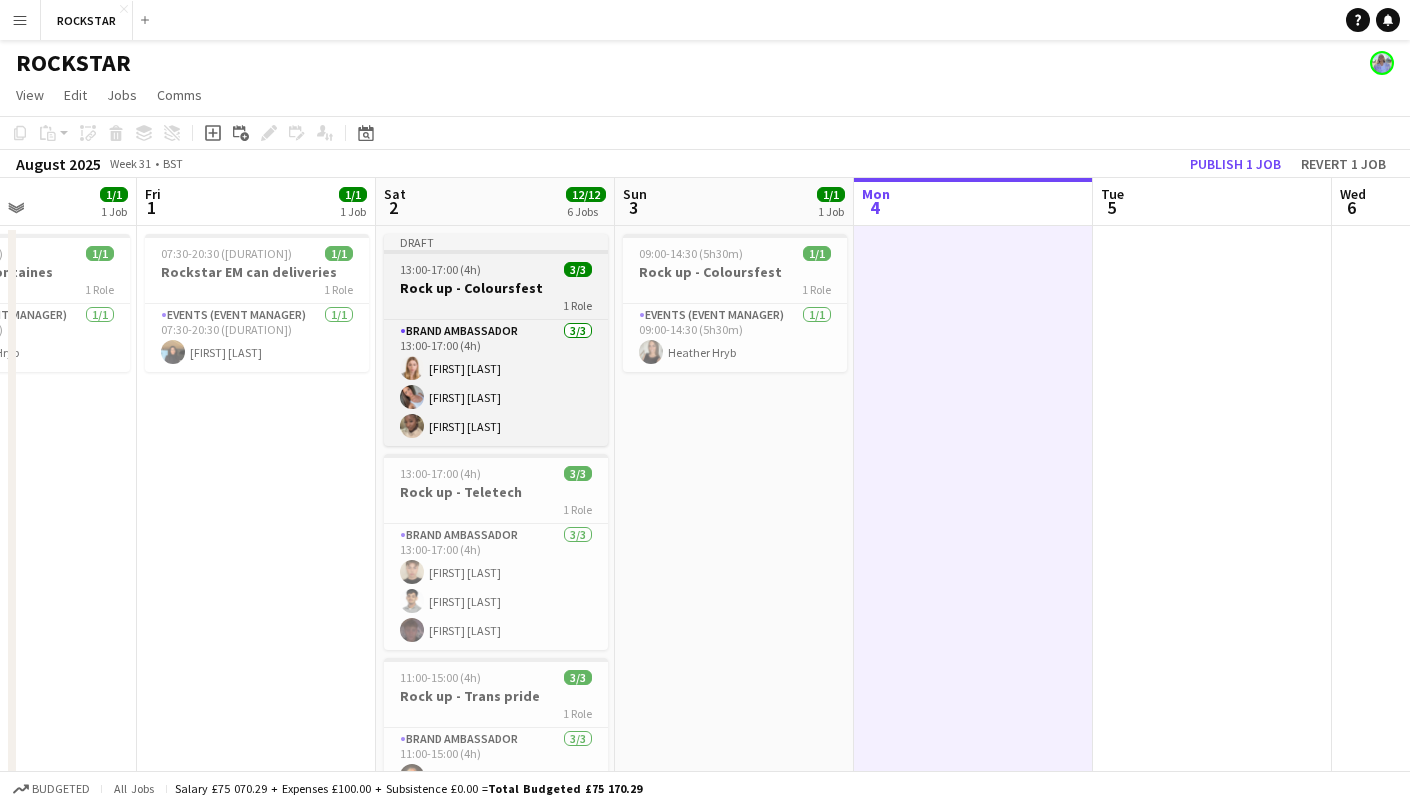 click on "Rock up - Coloursfest" at bounding box center [496, 288] 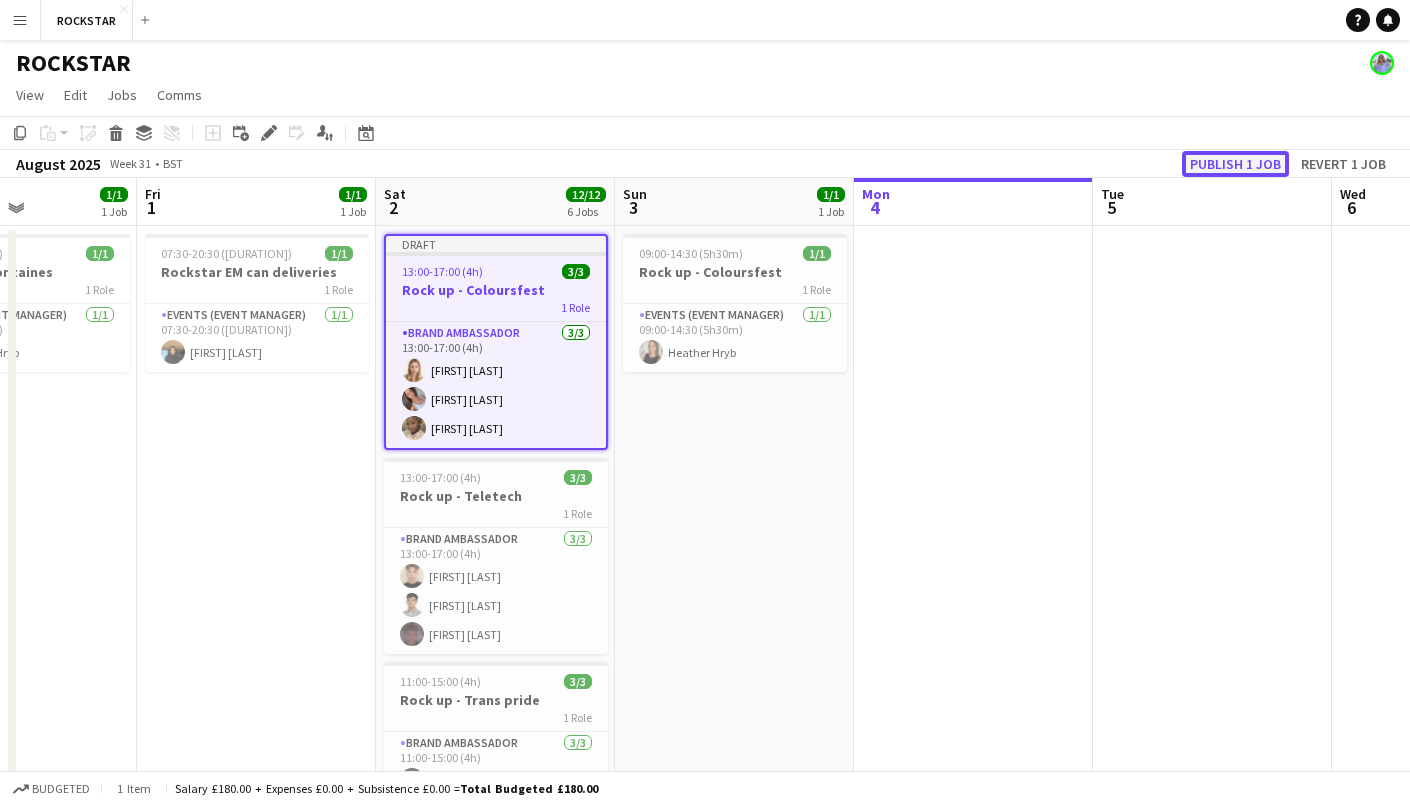 click on "Publish 1 job" 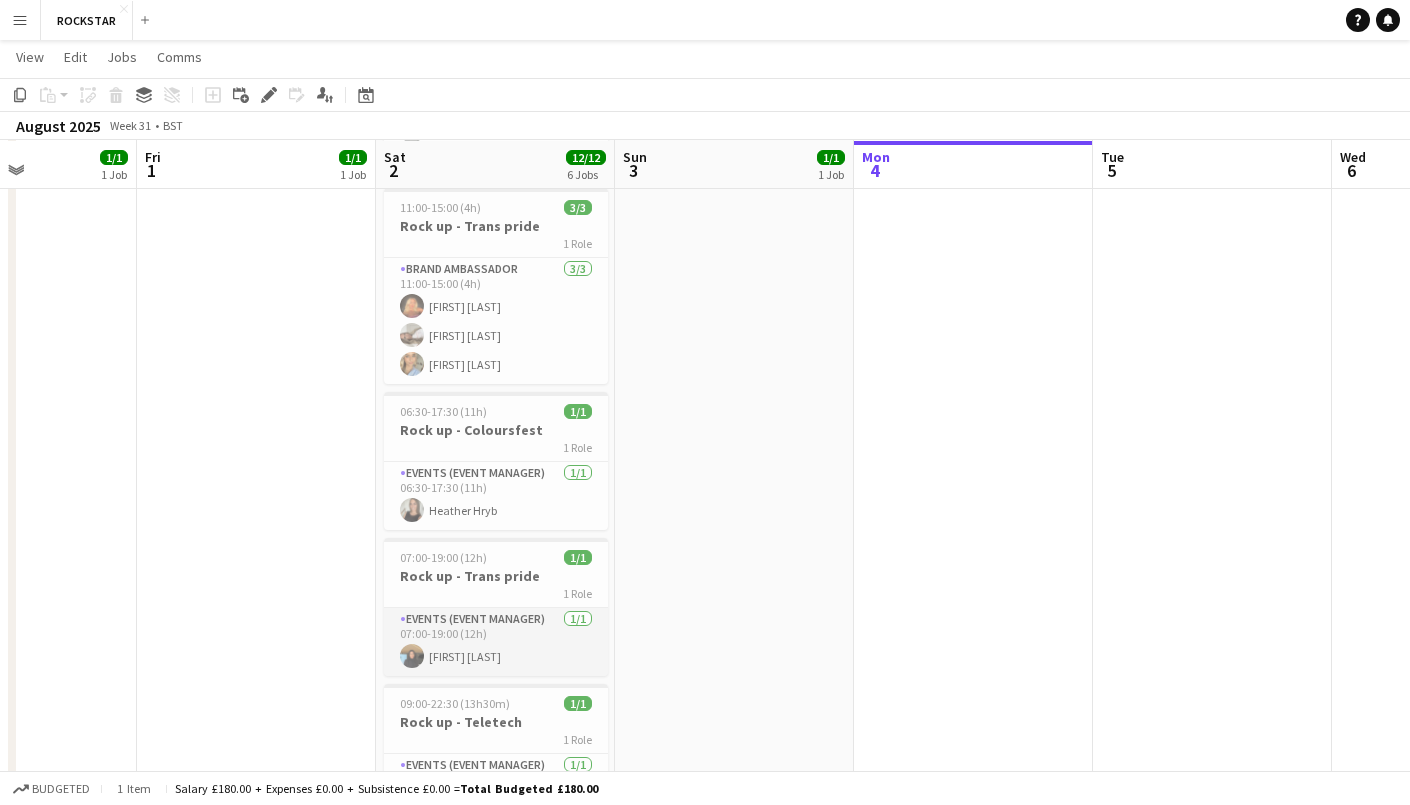 scroll, scrollTop: 703, scrollLeft: 0, axis: vertical 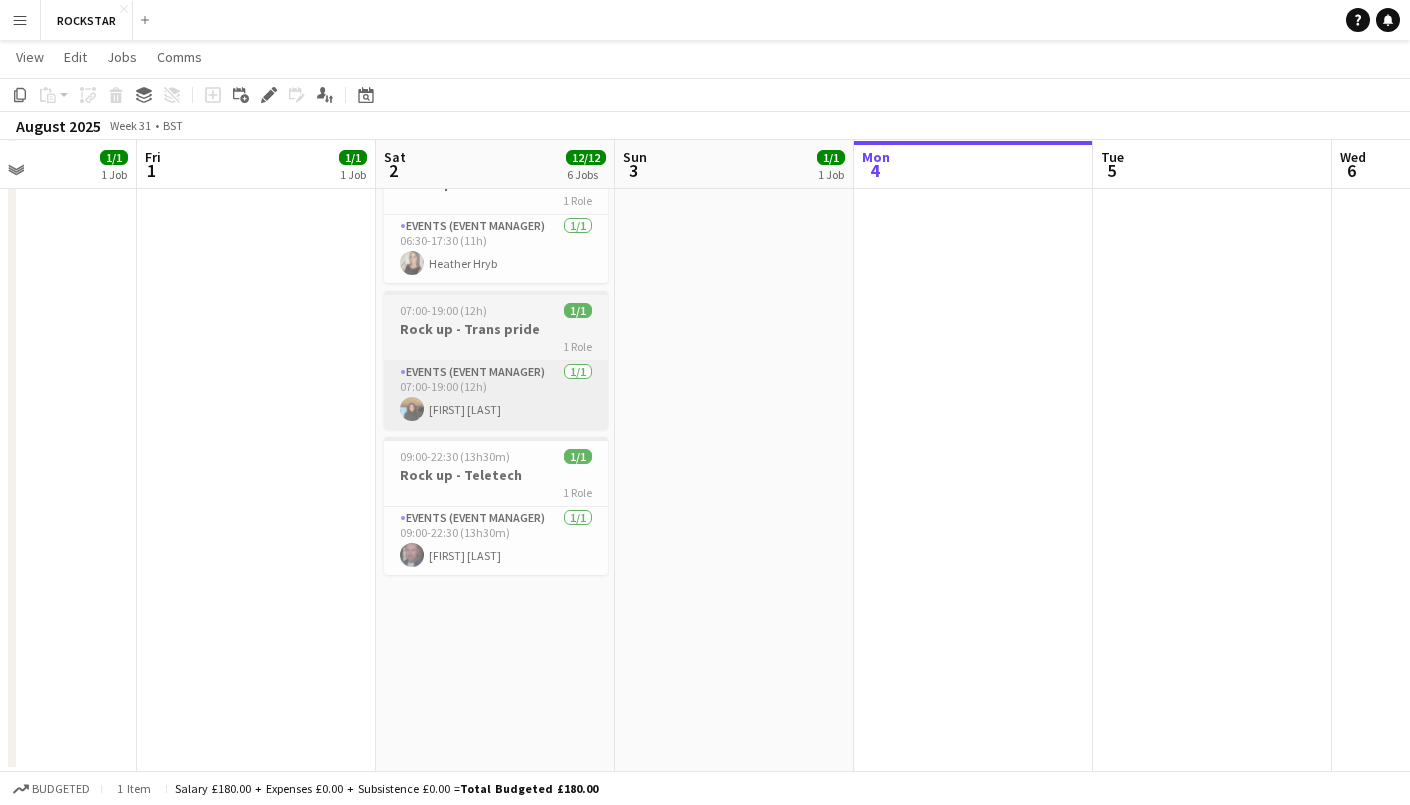 click on "09:00-14:30 (5h30m)    1/1   Rock up - Coloursfest   1 Role   Events (Event Manager)   1/1   09:00-14:30 (5h30m)
[FIRST] [LAST]" at bounding box center (495, 146) 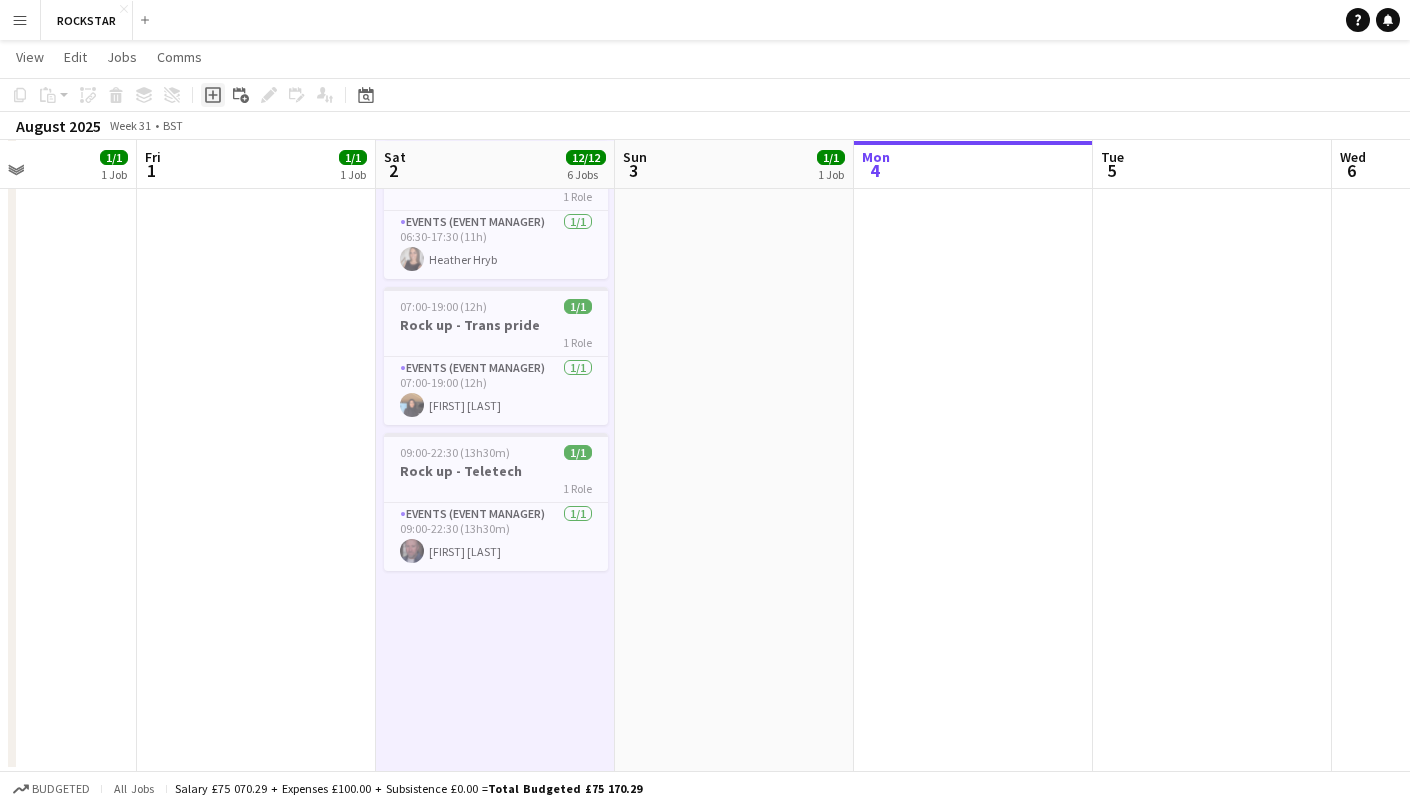 click on "Add job" at bounding box center (213, 95) 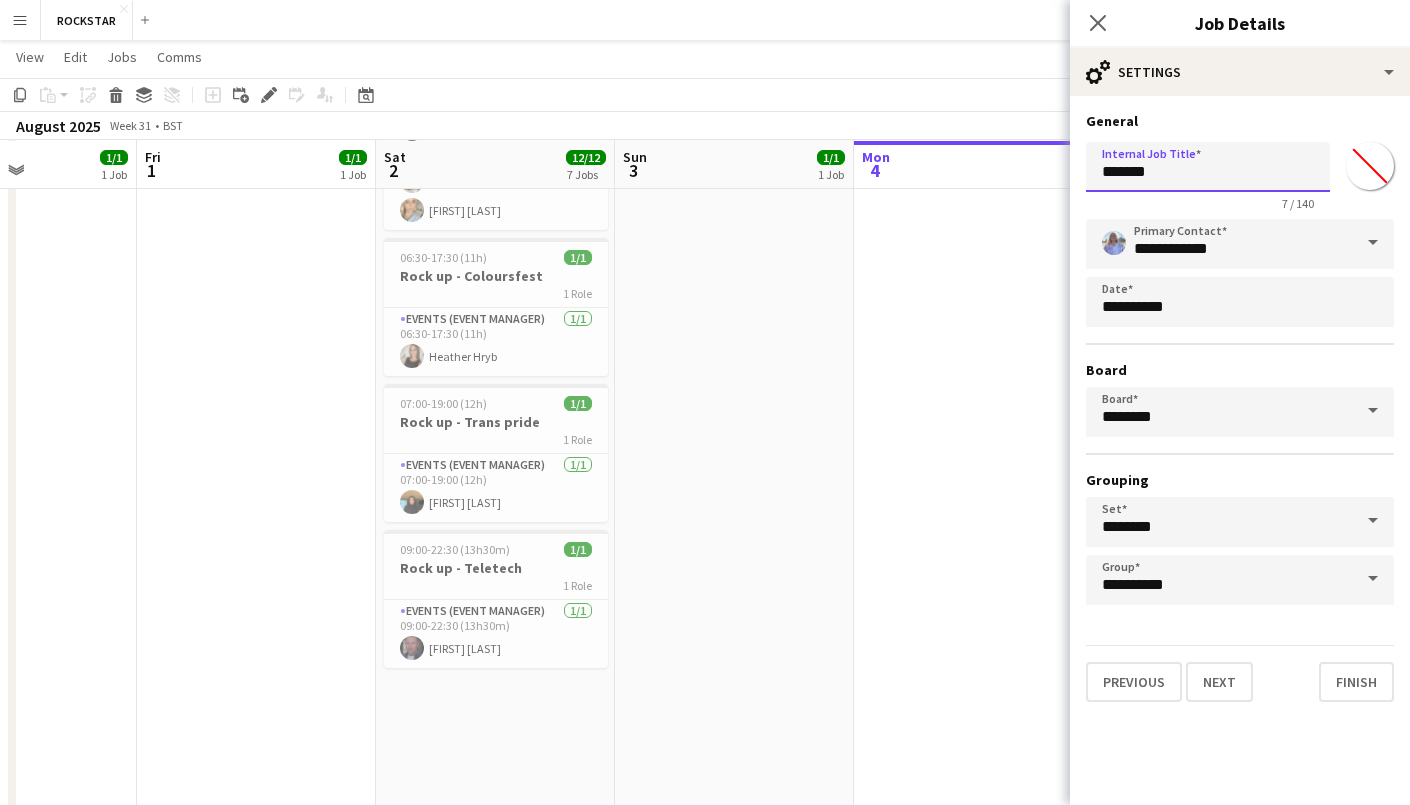 drag, startPoint x: 1219, startPoint y: 166, endPoint x: 976, endPoint y: 163, distance: 243.01852 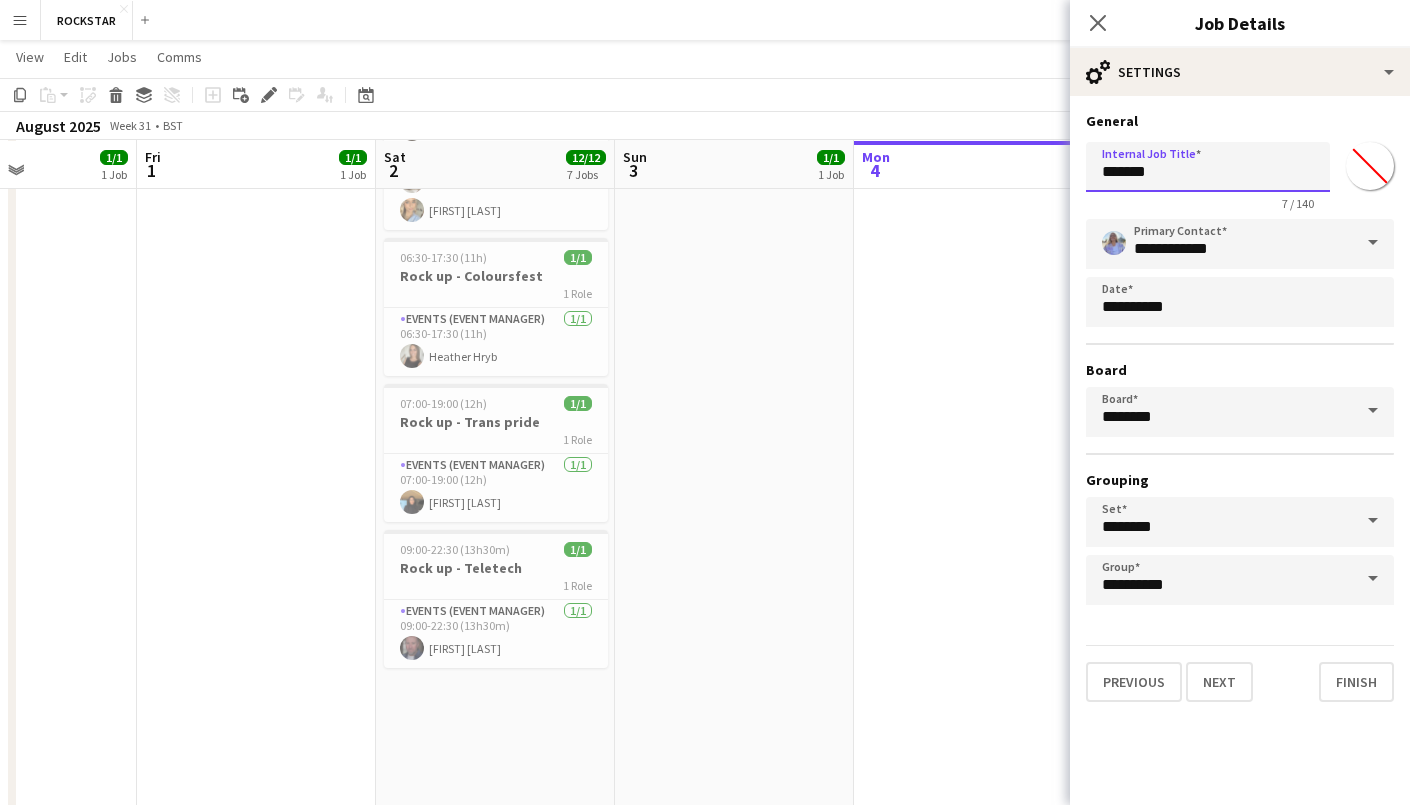 click on "Menu
Boards
Boards   Boards   All jobs   Status
Workforce
Workforce   My Workforce   Recruiting
Comms
Comms
Pay
Pay   Approvals
Platform Settings
Platform Settings   Your settings
Training Academy
Training Academy
Knowledge Base
Knowledge Base
Product Updates
Product Updates   Log Out   Privacy   ROCKSTAR
Close
Add
Help
Notifications
ROCKSTAR   View  Day view expanded Day view collapsed Month view Date picker Jump to today Expand Linked Jobs Collapse Linked Jobs  Edit  Copy Ctrl+C  Paste  Without Crew Ctrl+V With Crew  Group" at bounding box center [705, 98] 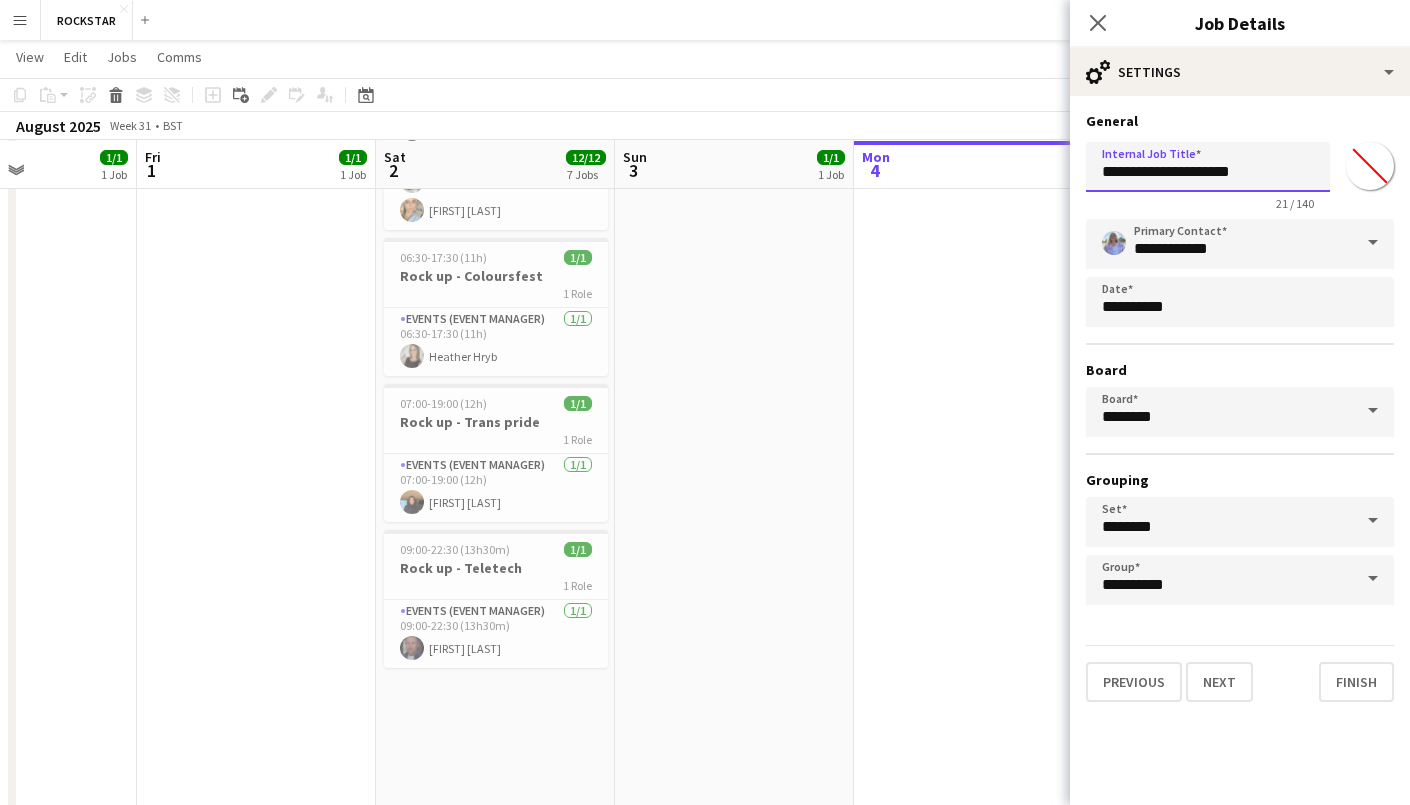 type on "**********" 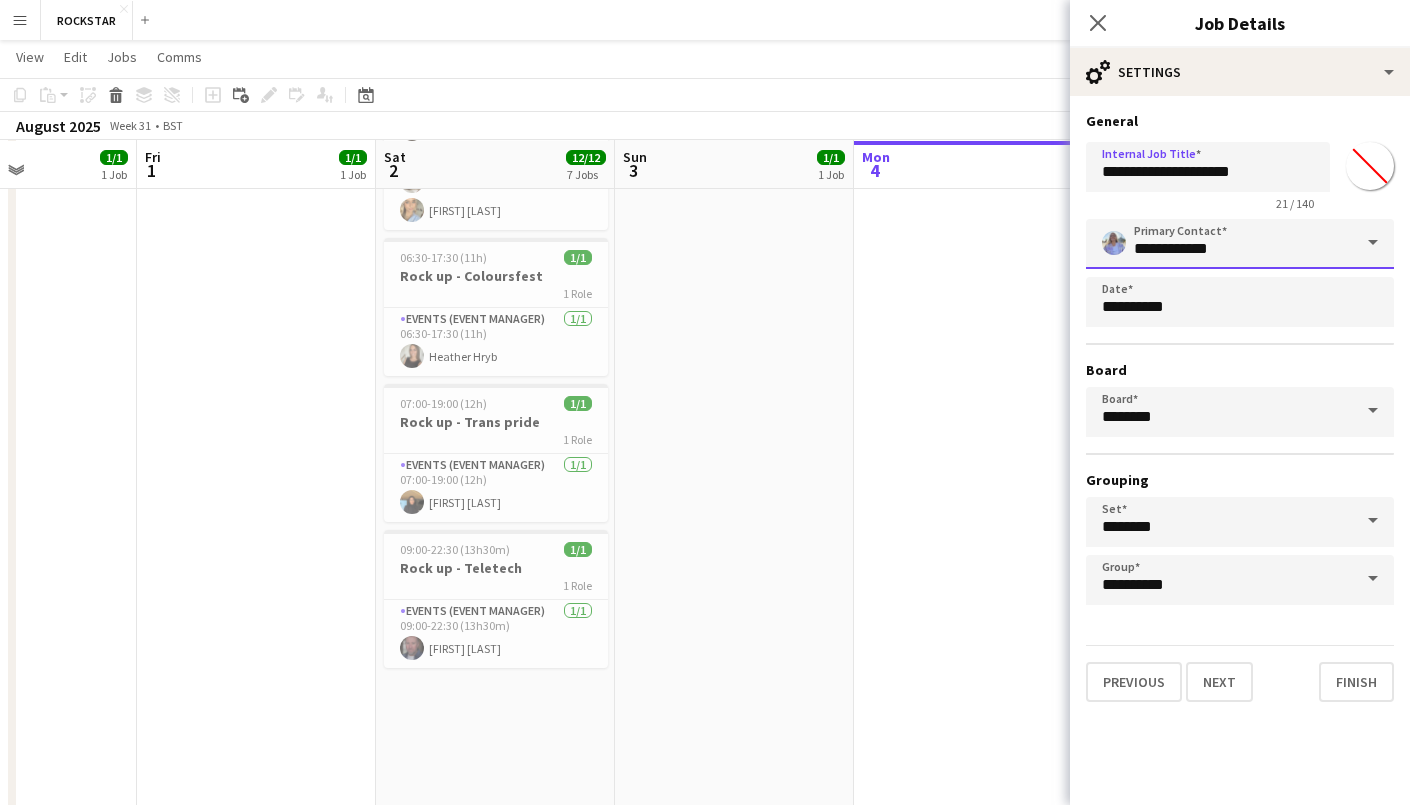 click on "**********" at bounding box center (1240, 244) 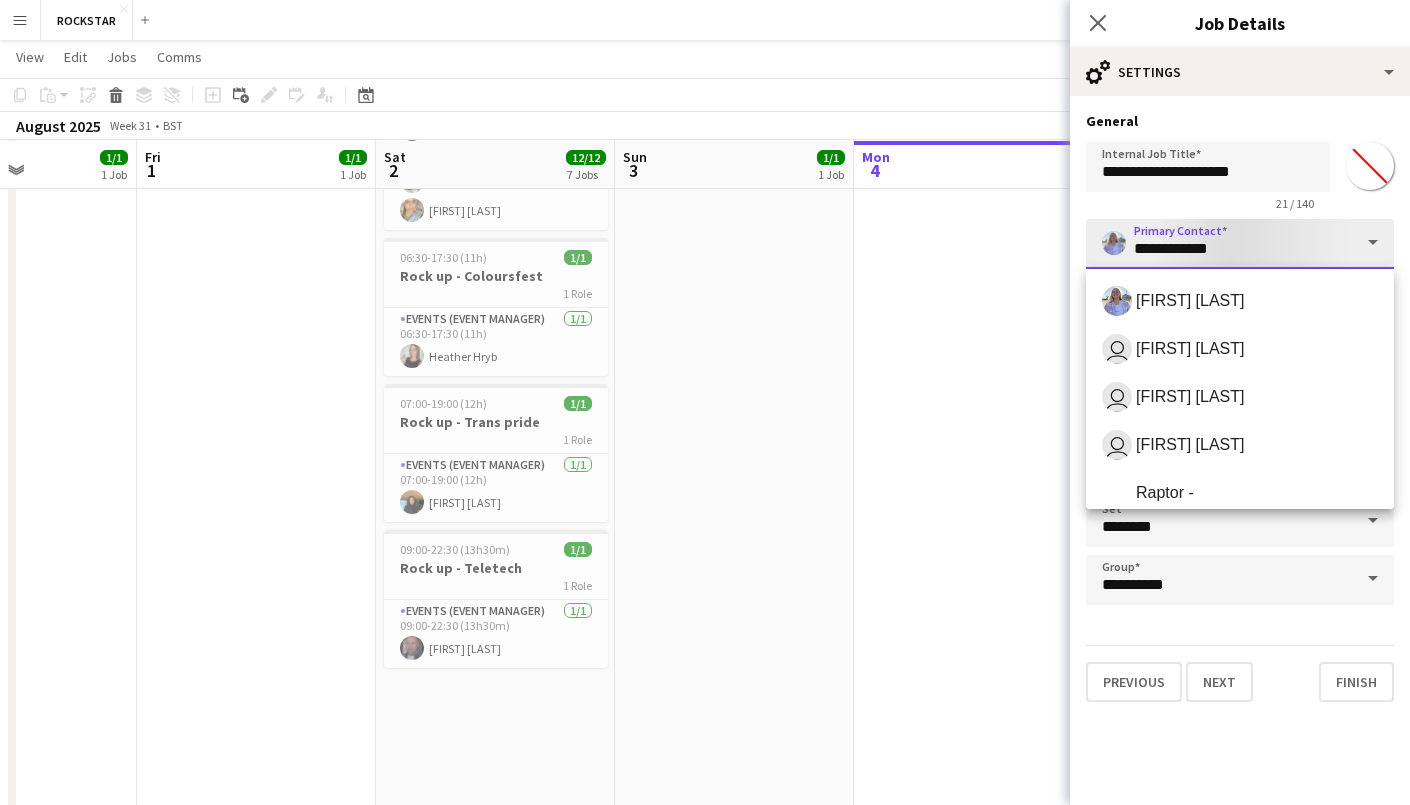 scroll, scrollTop: 798, scrollLeft: 0, axis: vertical 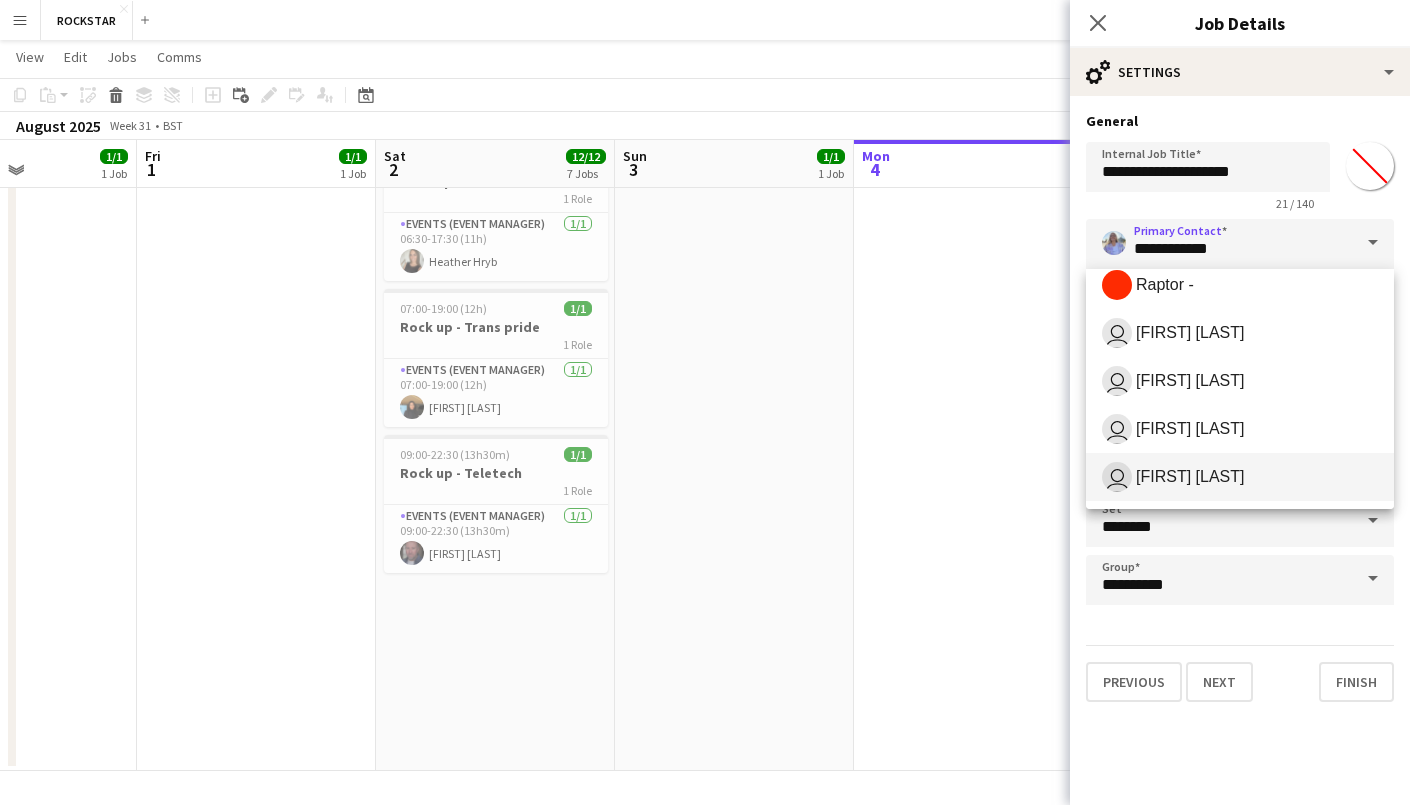 click on "user
[FIRST] [LAST]" at bounding box center [1240, 477] 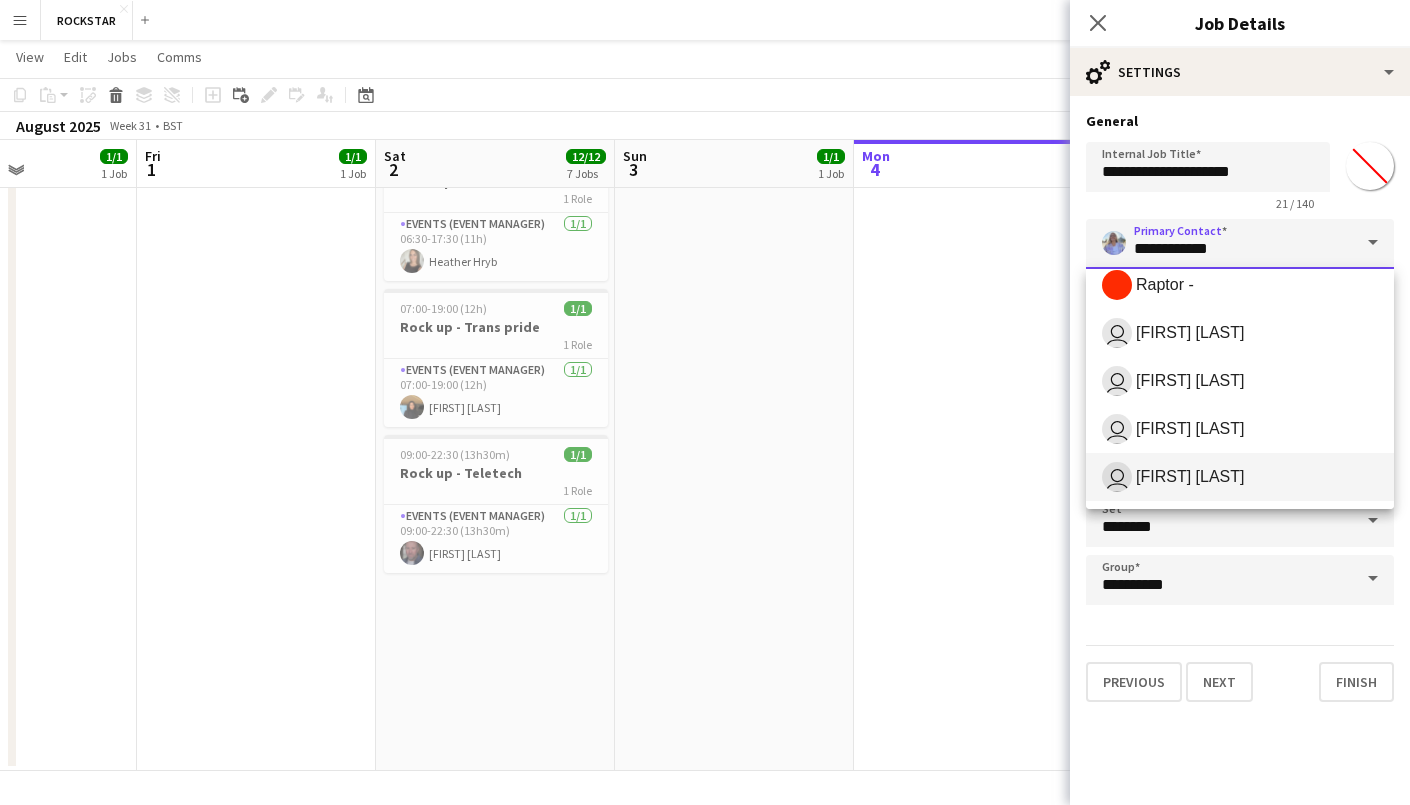 type on "**********" 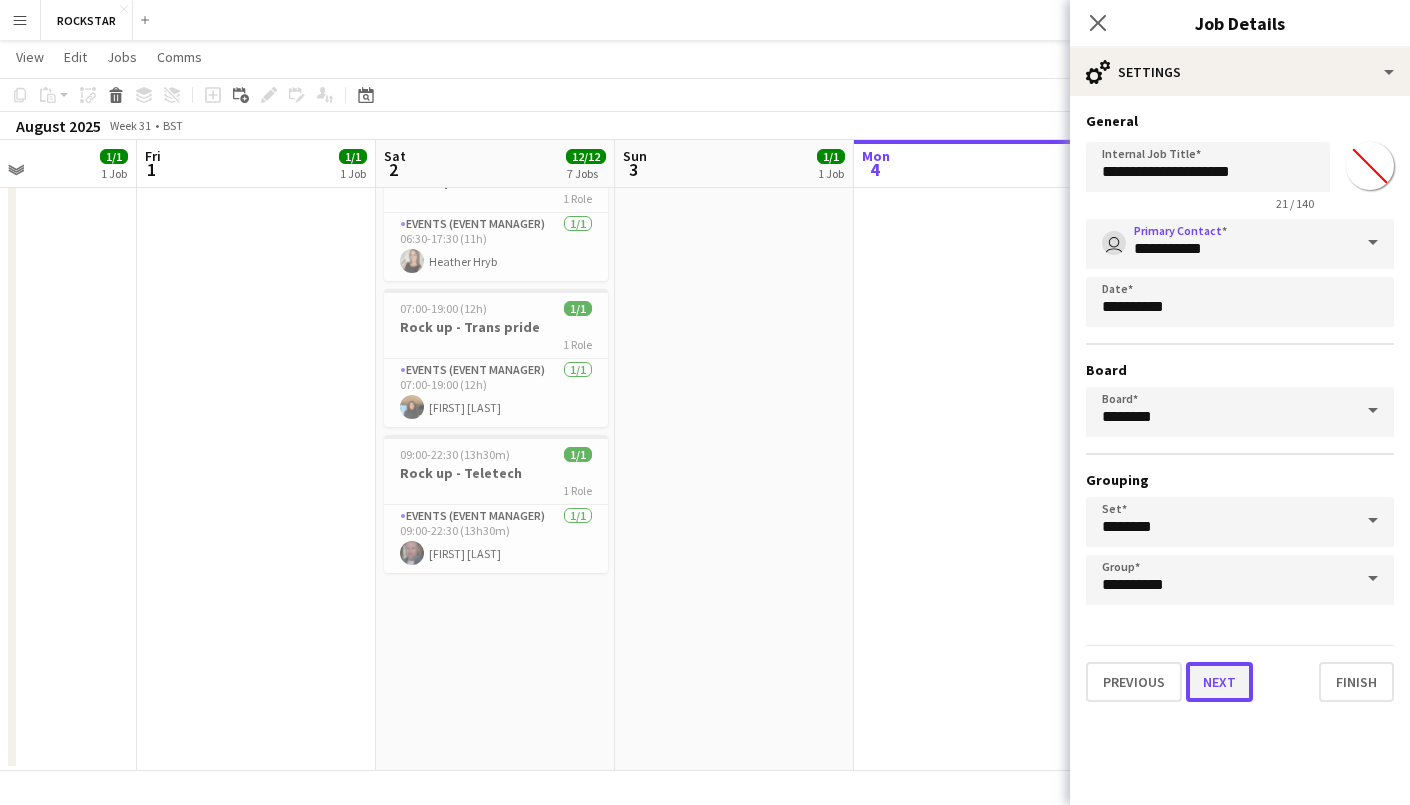 click on "Next" at bounding box center [1219, 682] 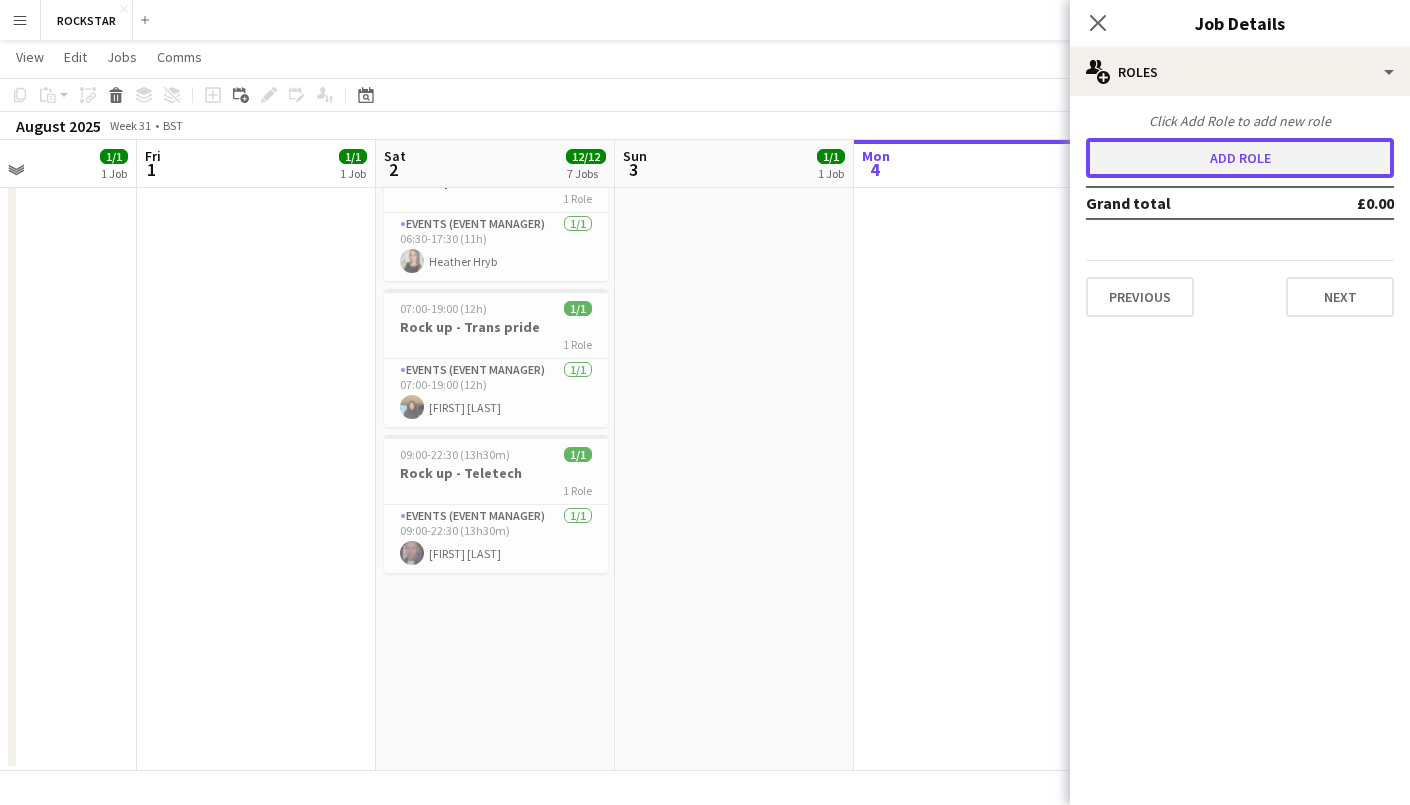 click on "Add role" at bounding box center (1240, 158) 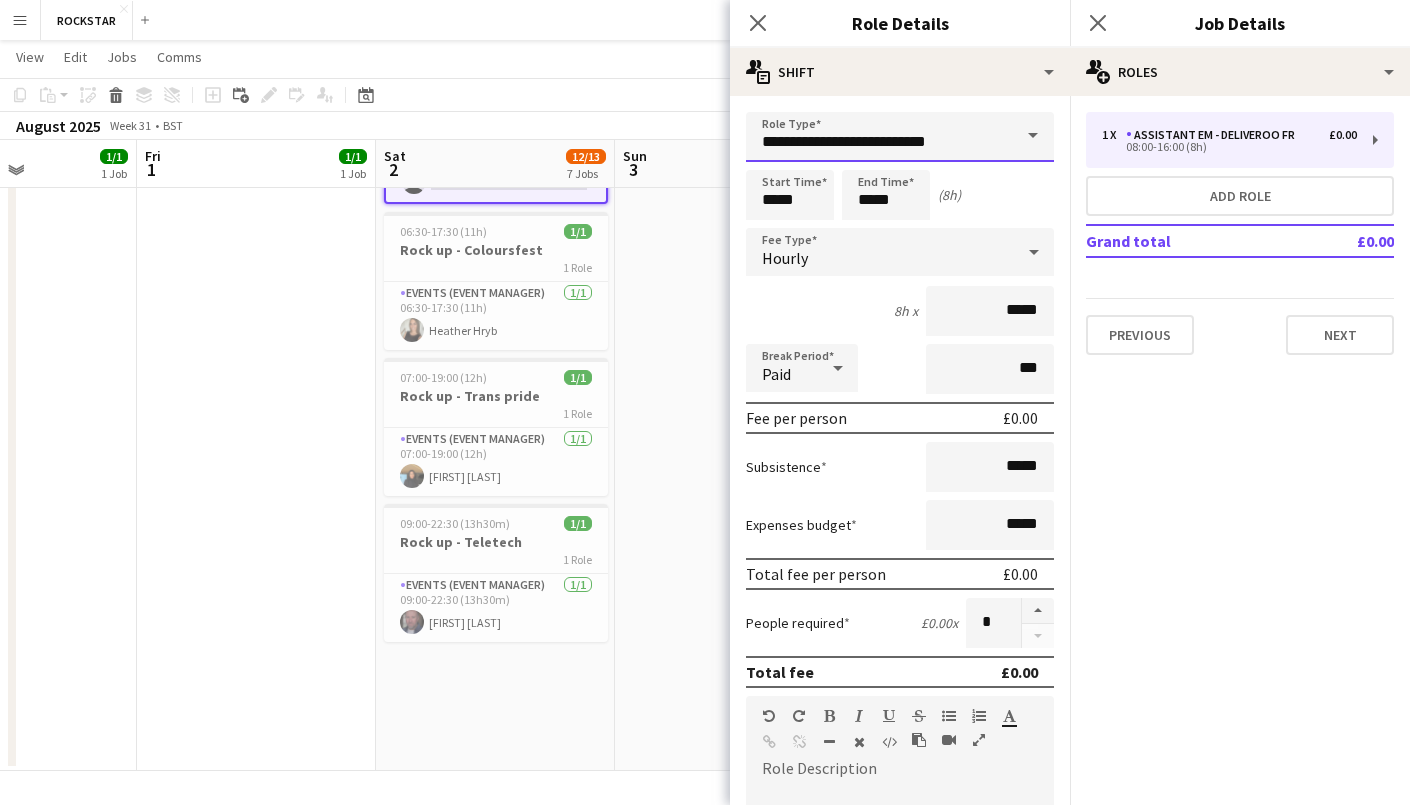 click on "**********" at bounding box center (900, 137) 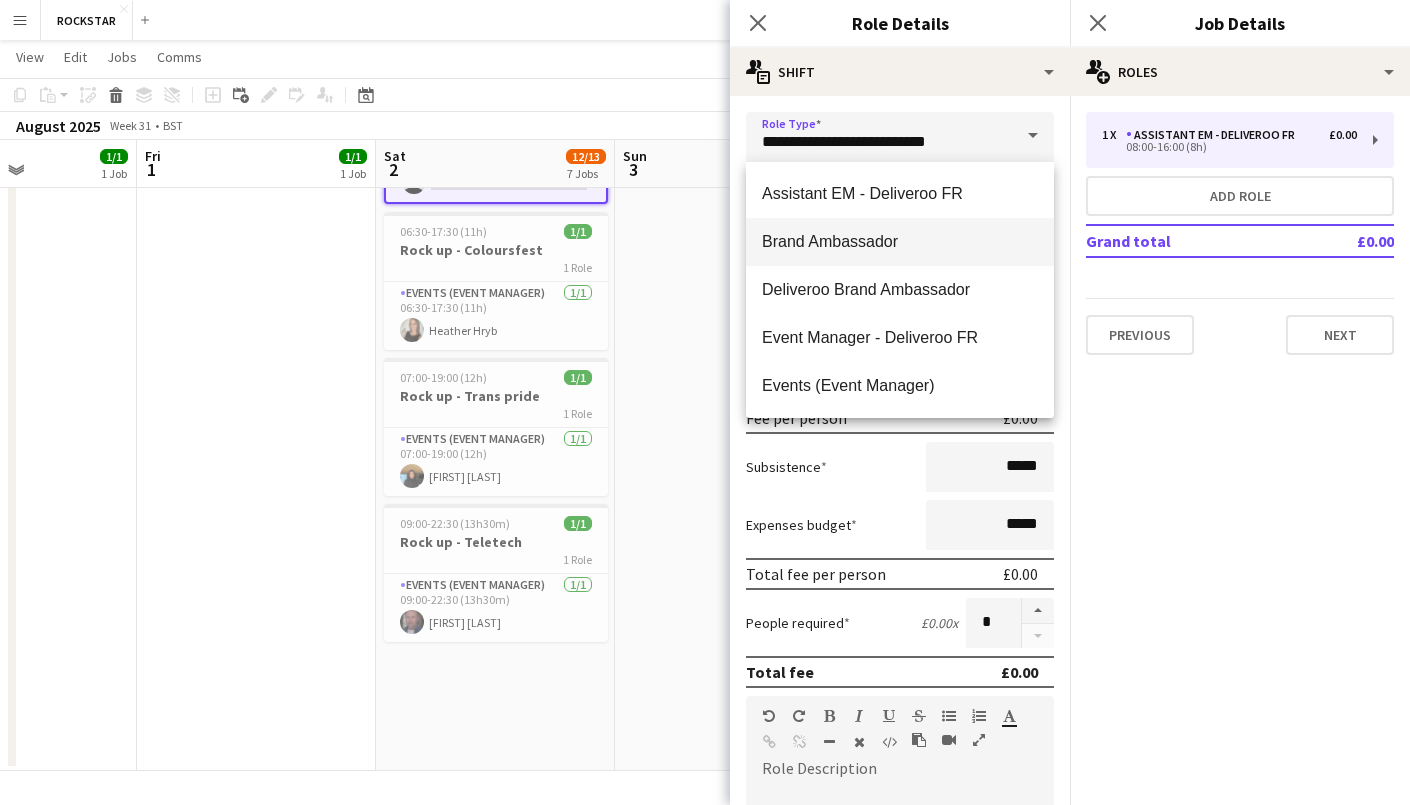 click on "Brand Ambassador" at bounding box center [900, 241] 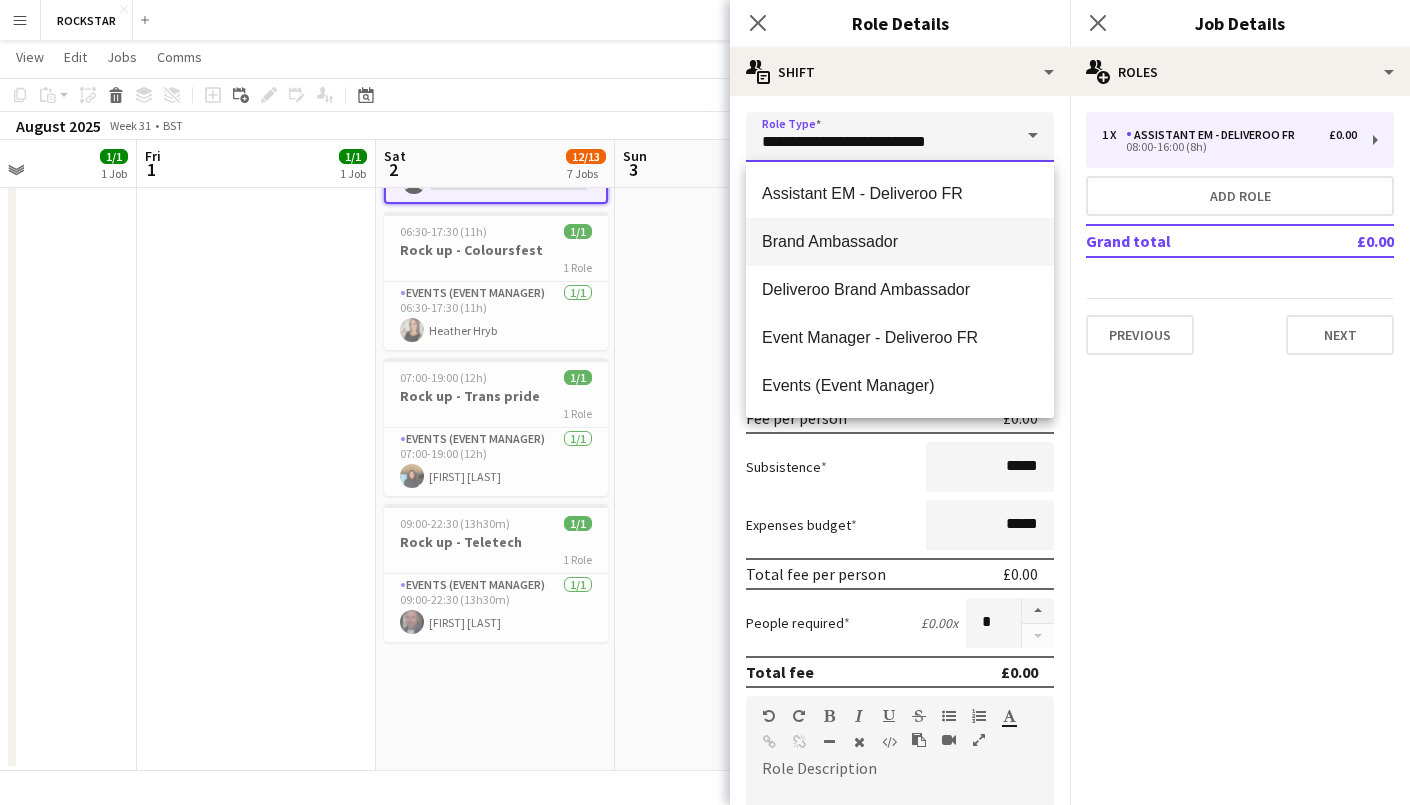 type on "**********" 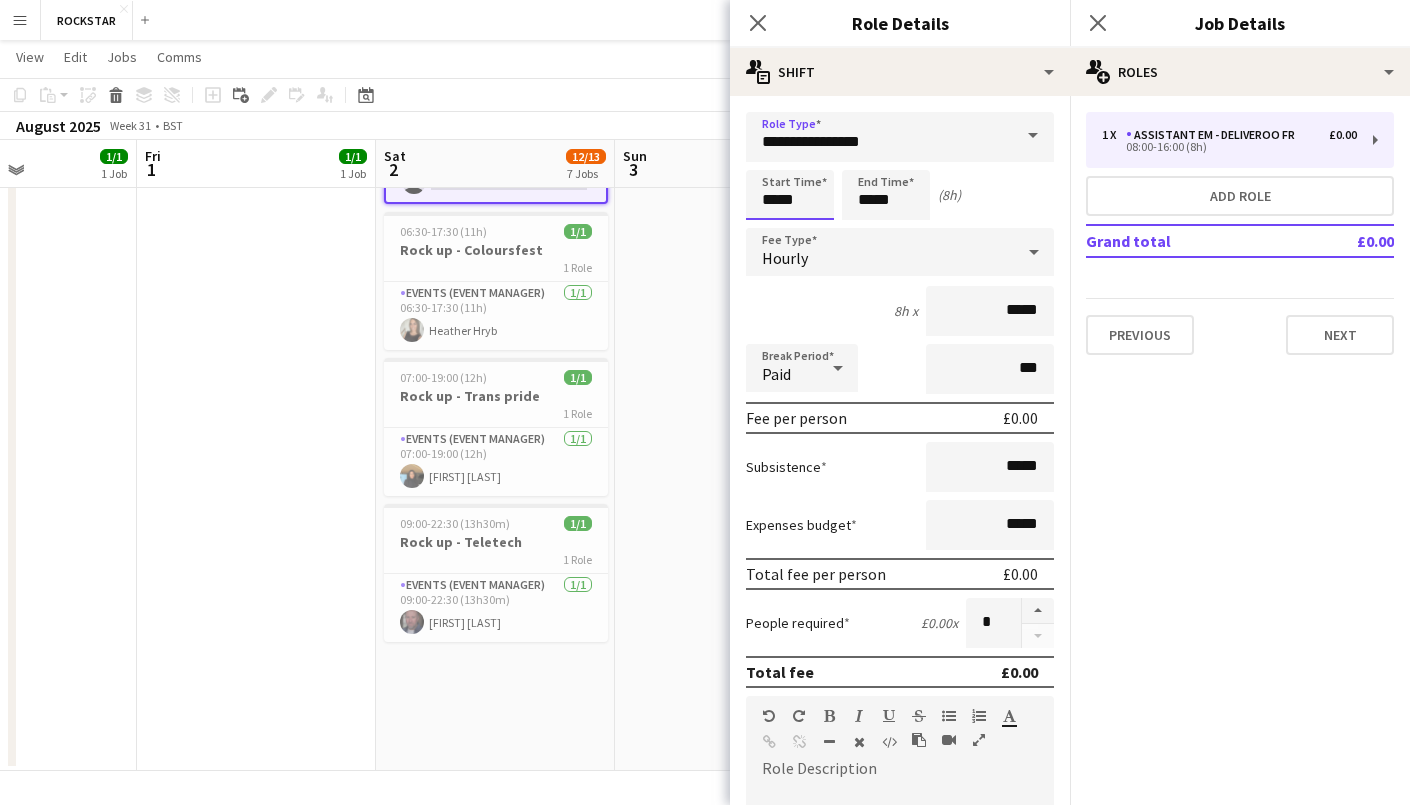 click on "*****" at bounding box center [790, 195] 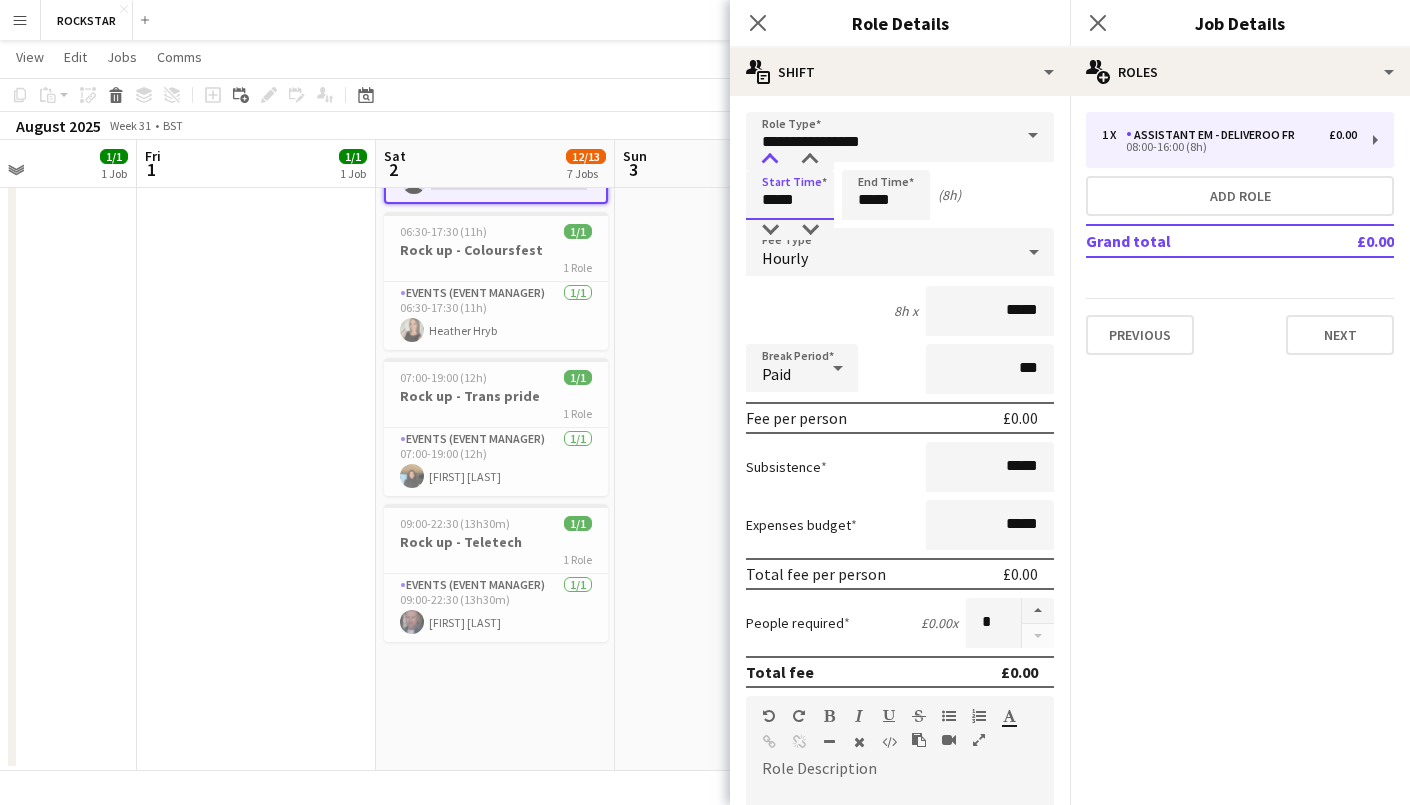 click at bounding box center [770, 160] 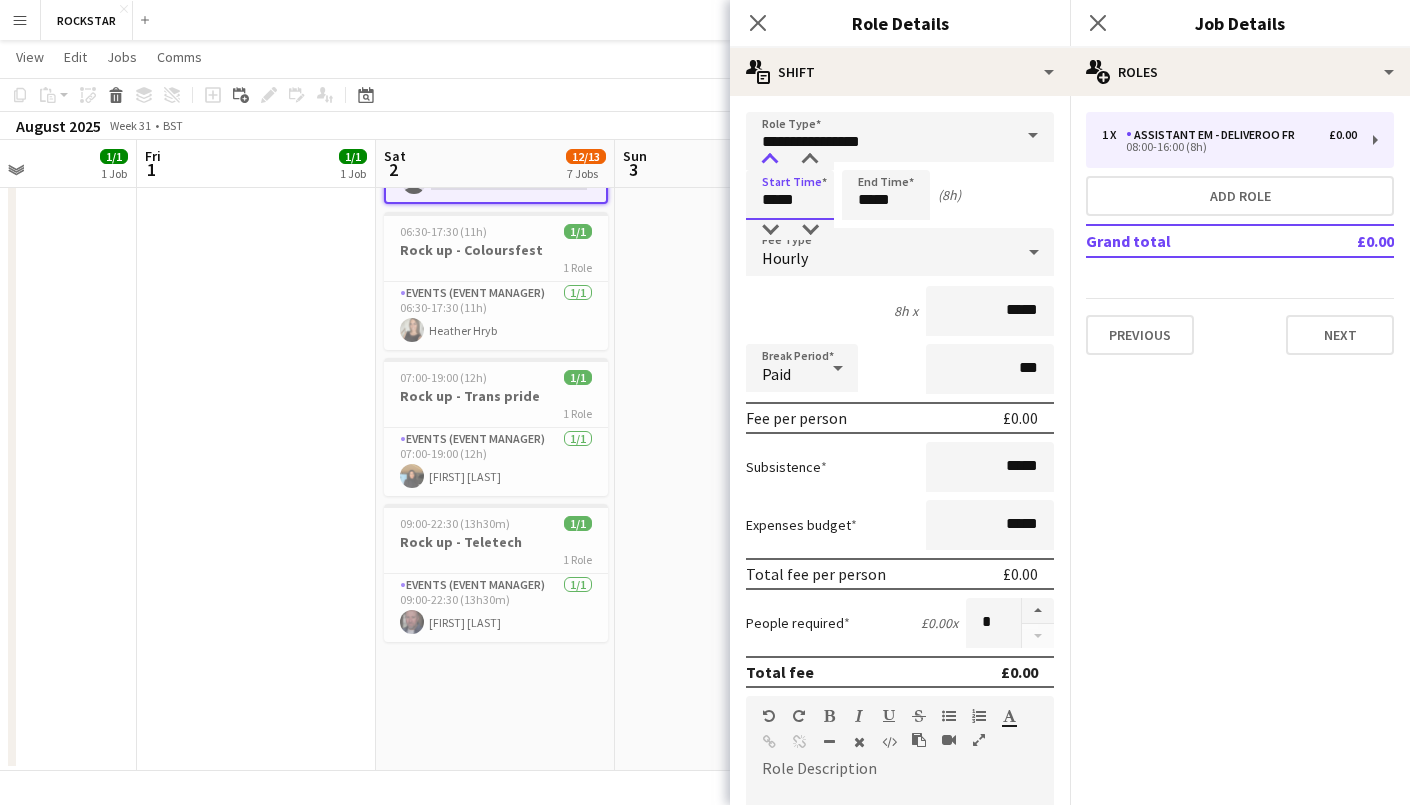 click at bounding box center [770, 160] 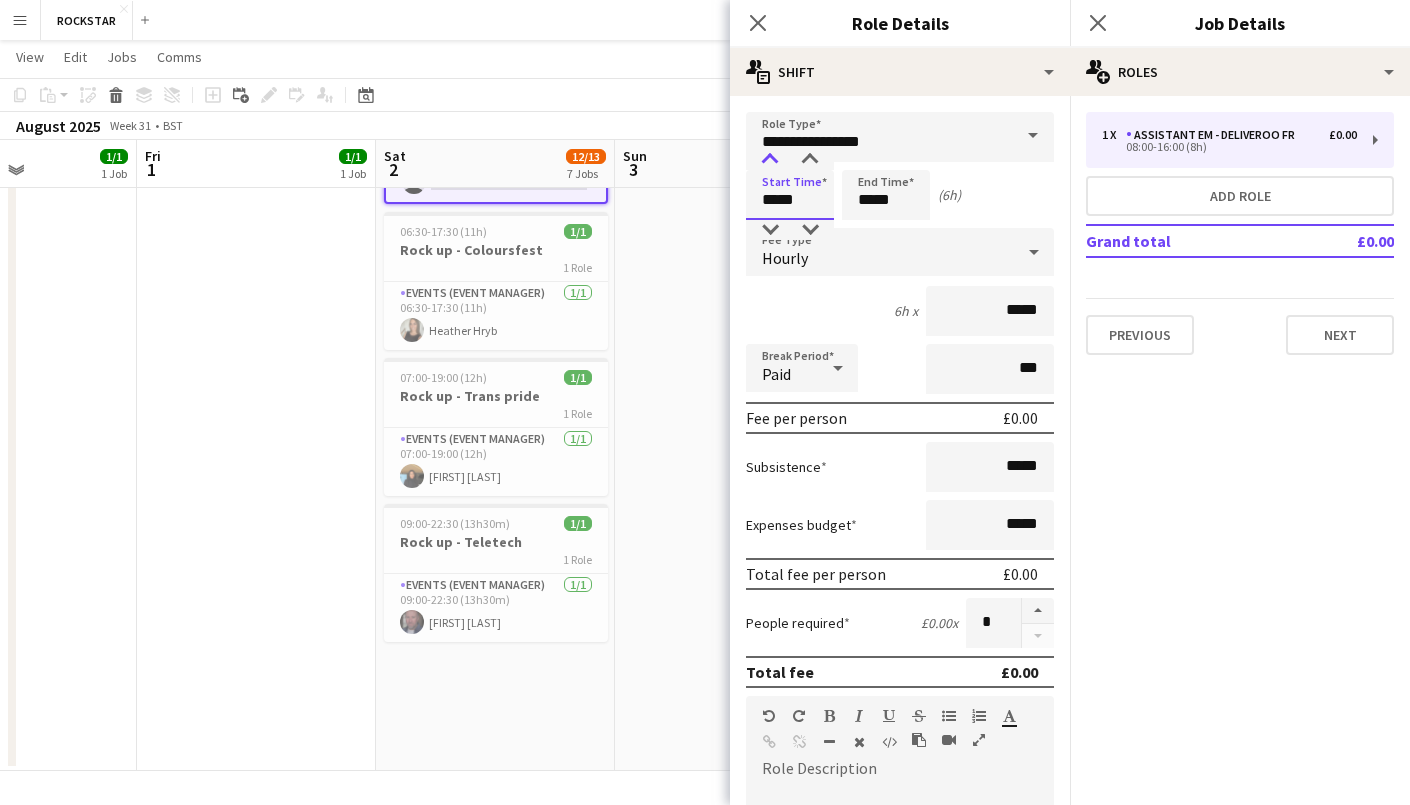 click at bounding box center (770, 160) 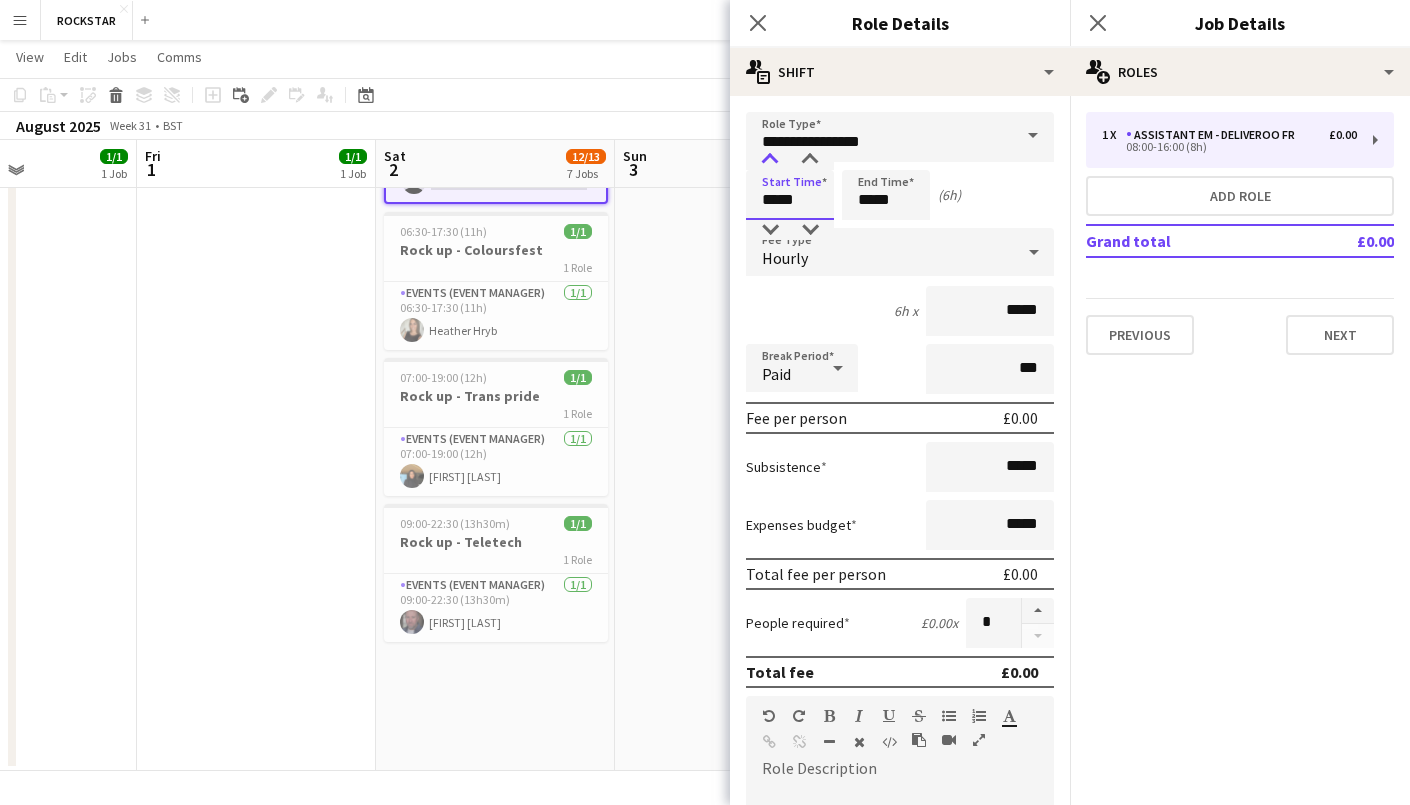 type on "*****" 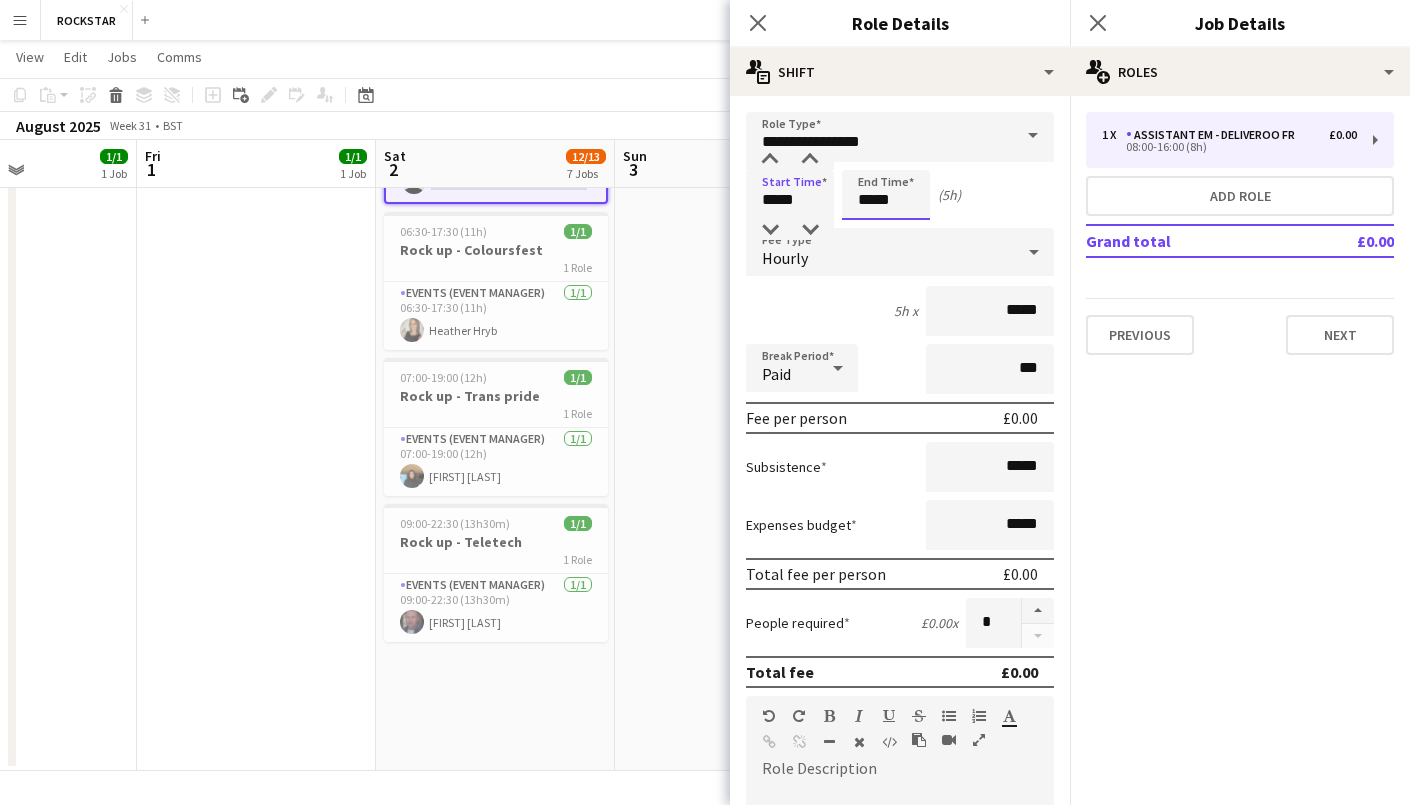 click on "*****" at bounding box center [886, 195] 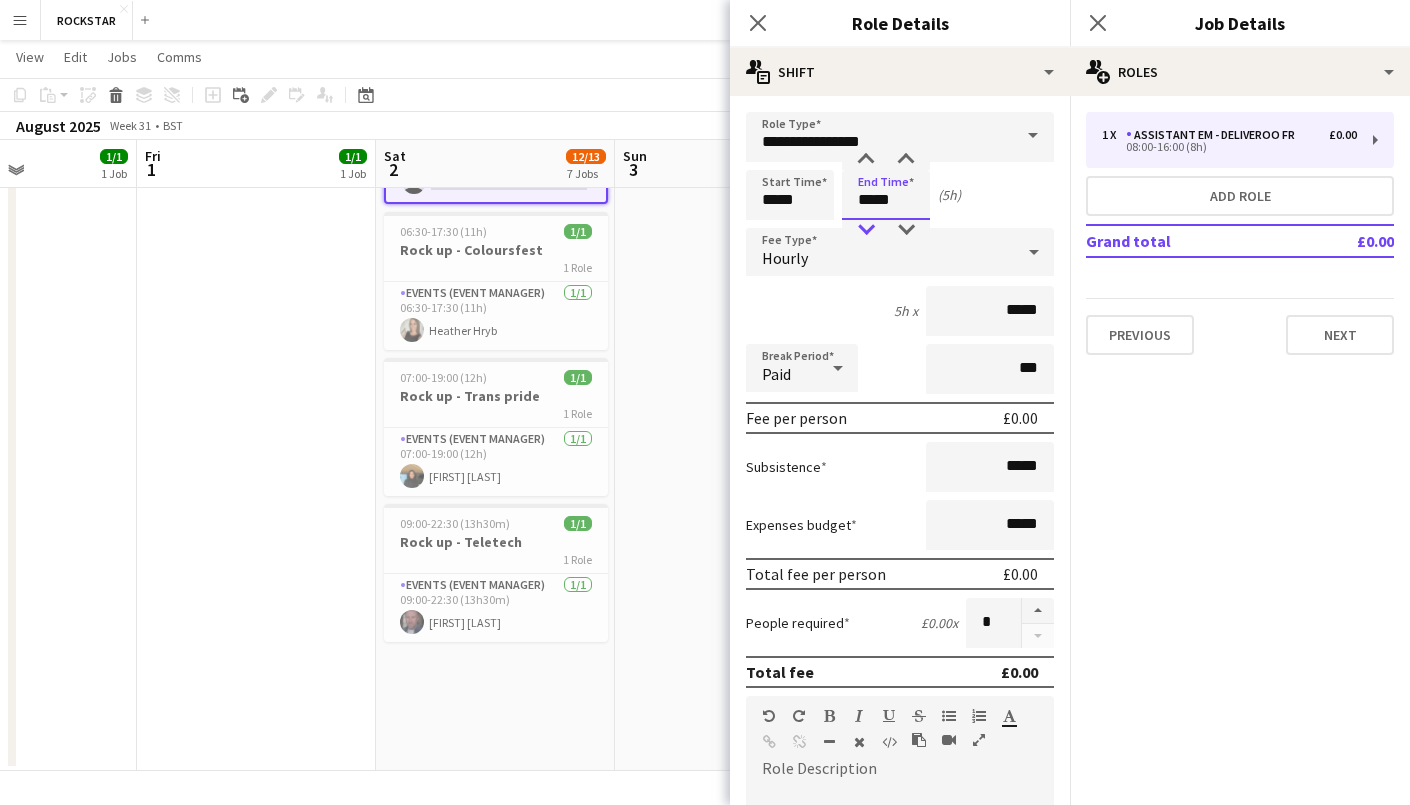 click at bounding box center [866, 230] 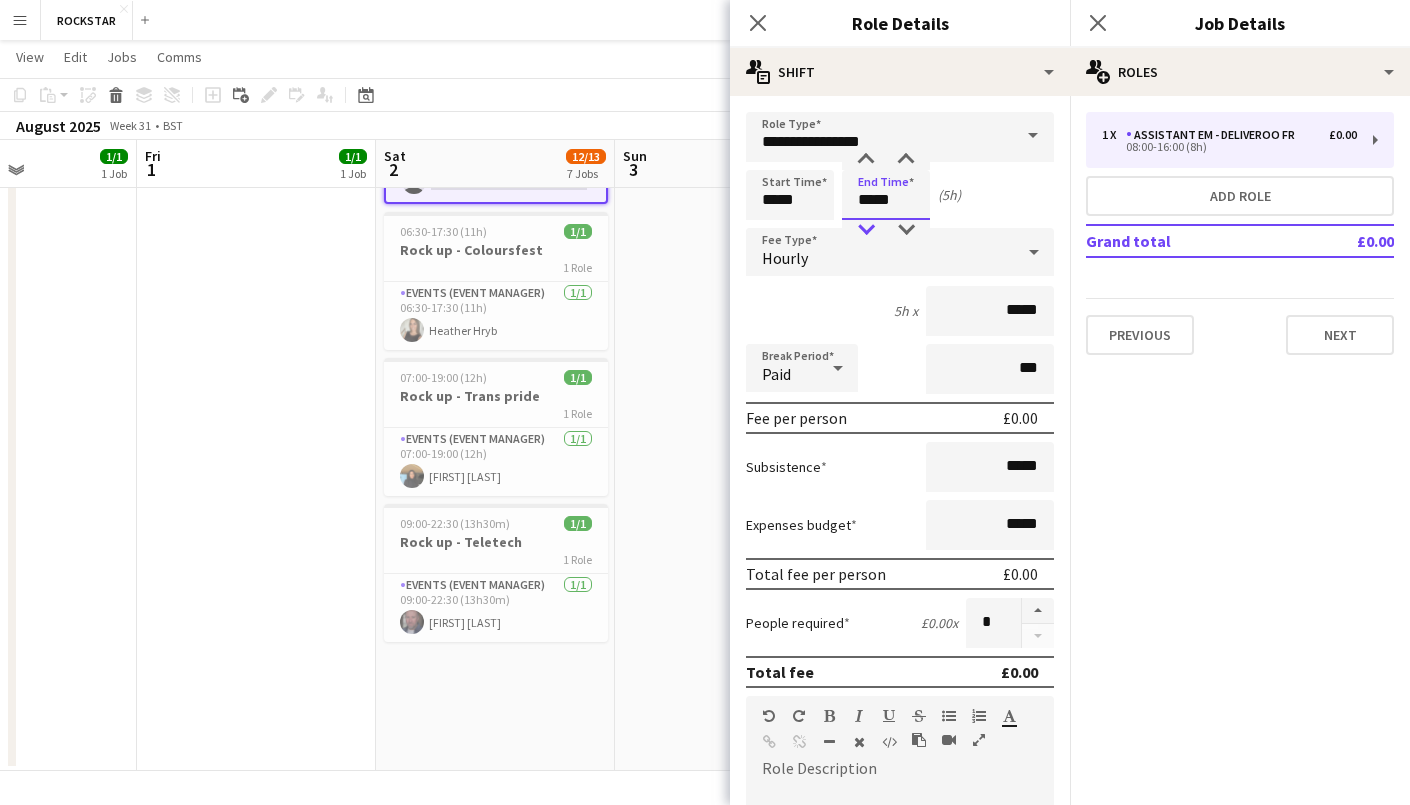 click at bounding box center [866, 230] 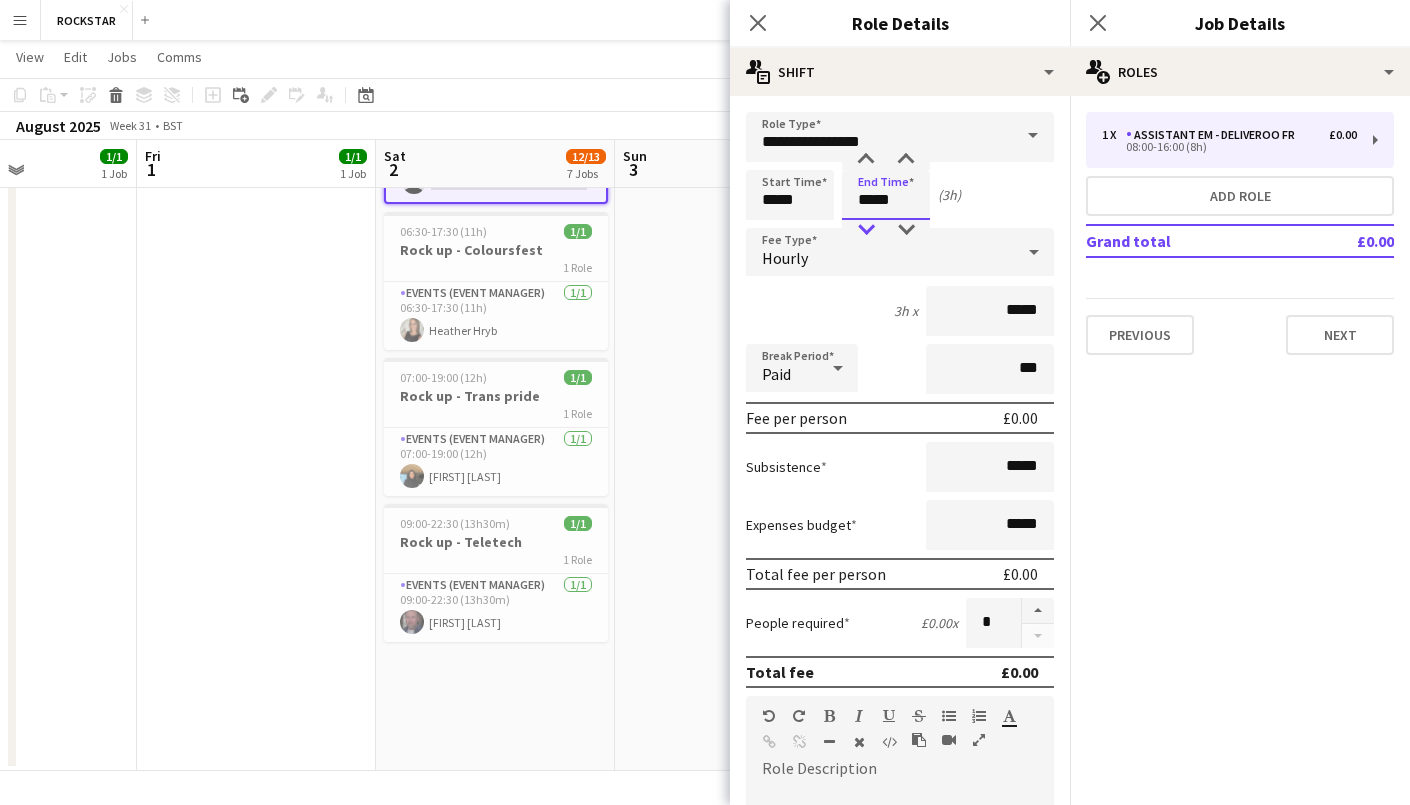type on "*****" 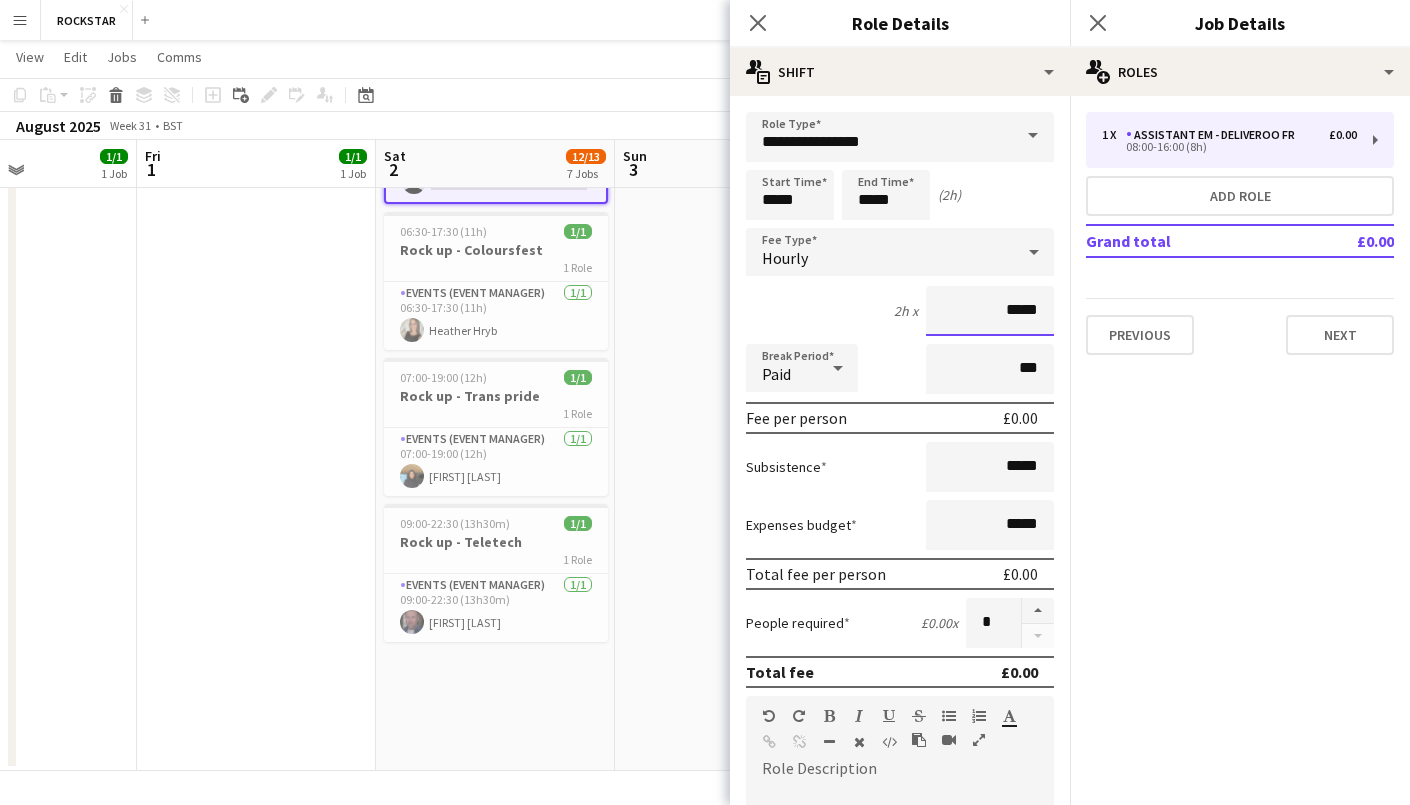 drag, startPoint x: 1043, startPoint y: 310, endPoint x: 1010, endPoint y: 307, distance: 33.13608 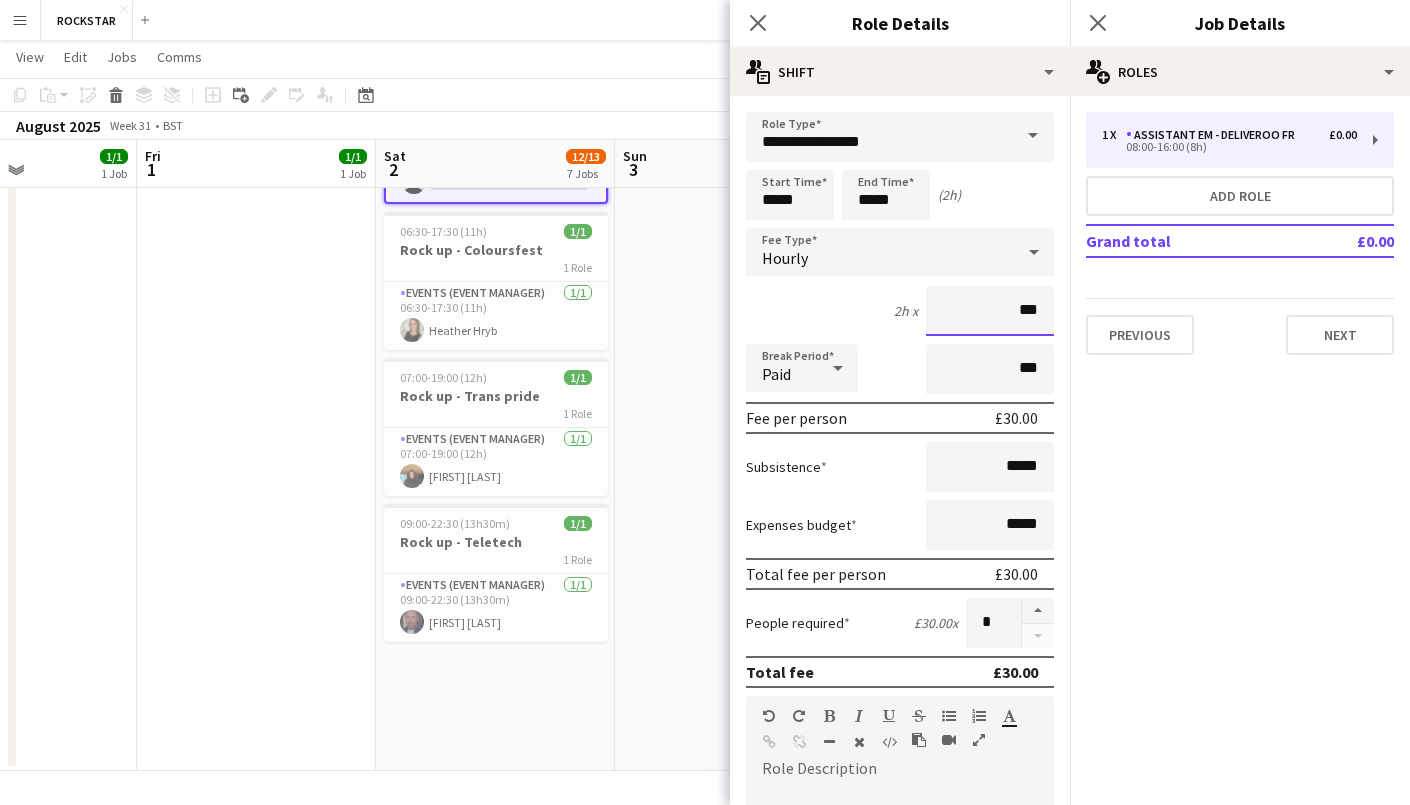 type on "******" 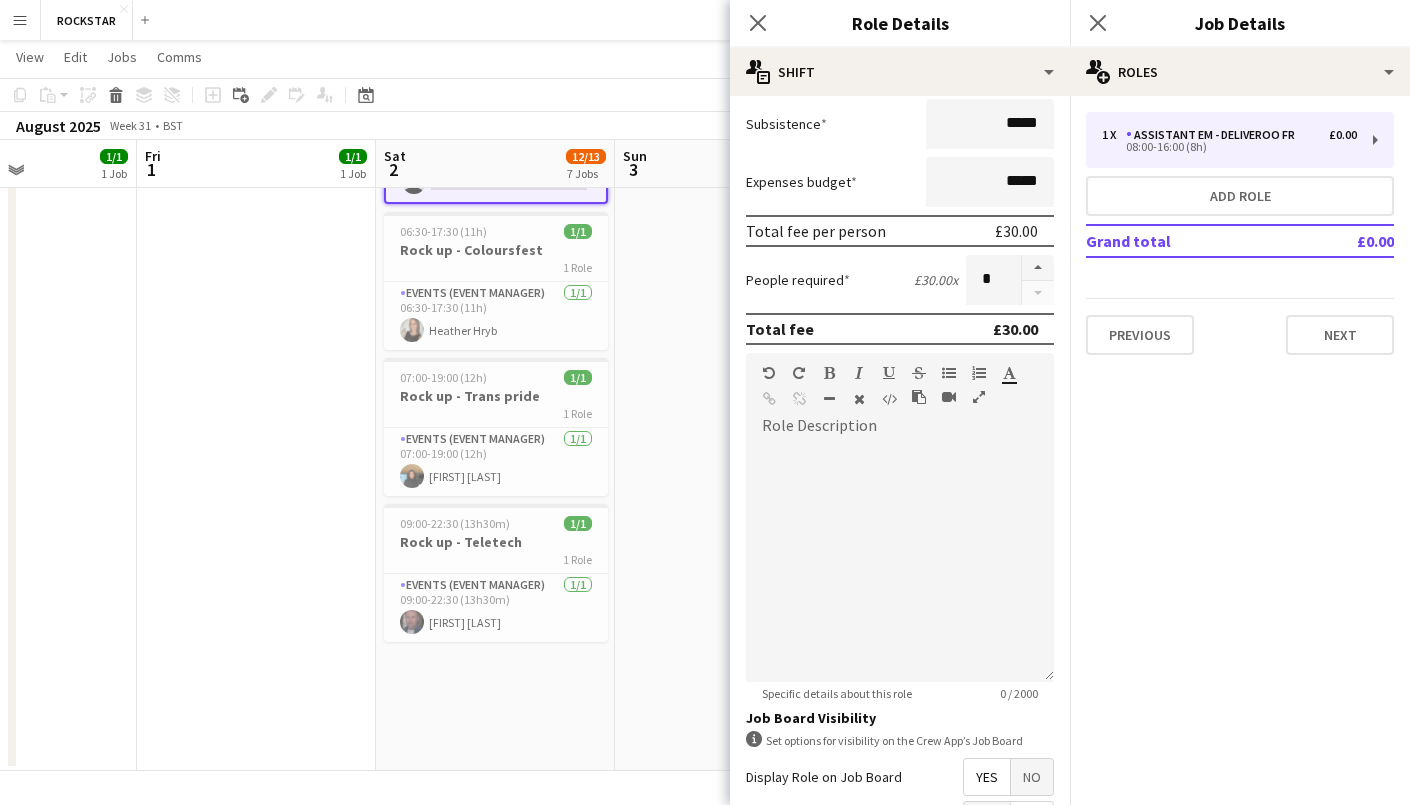 scroll, scrollTop: 373, scrollLeft: 0, axis: vertical 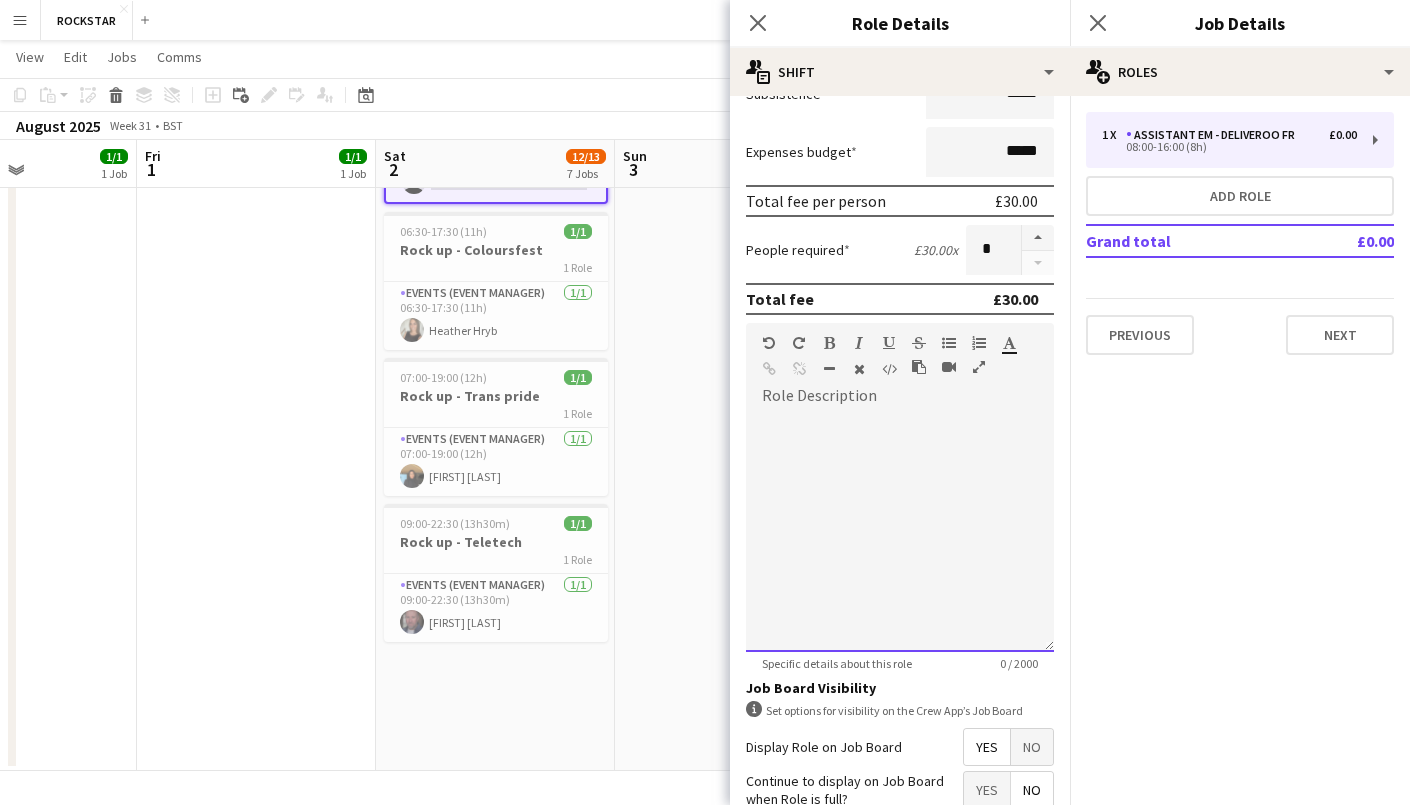 click at bounding box center [900, 532] 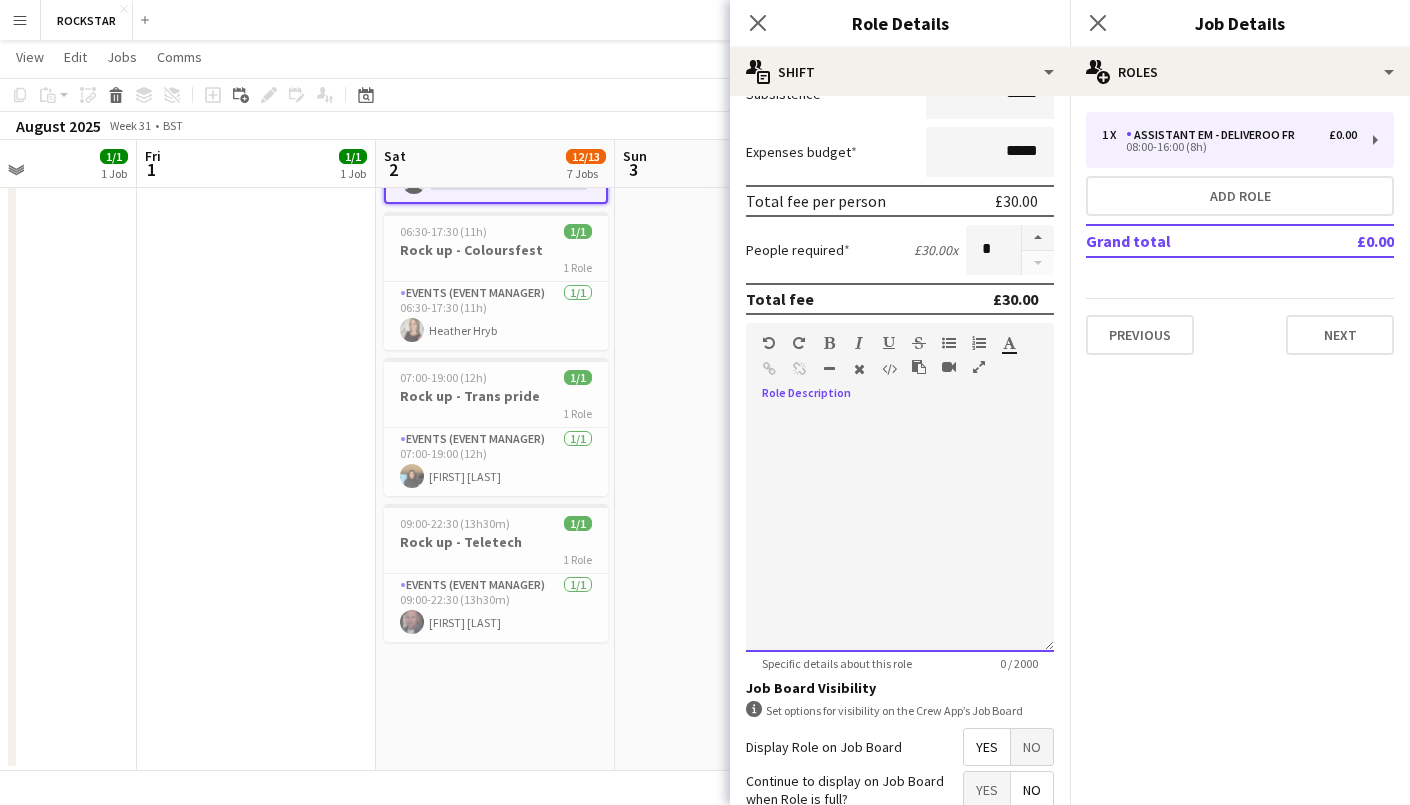 scroll, scrollTop: 547, scrollLeft: 0, axis: vertical 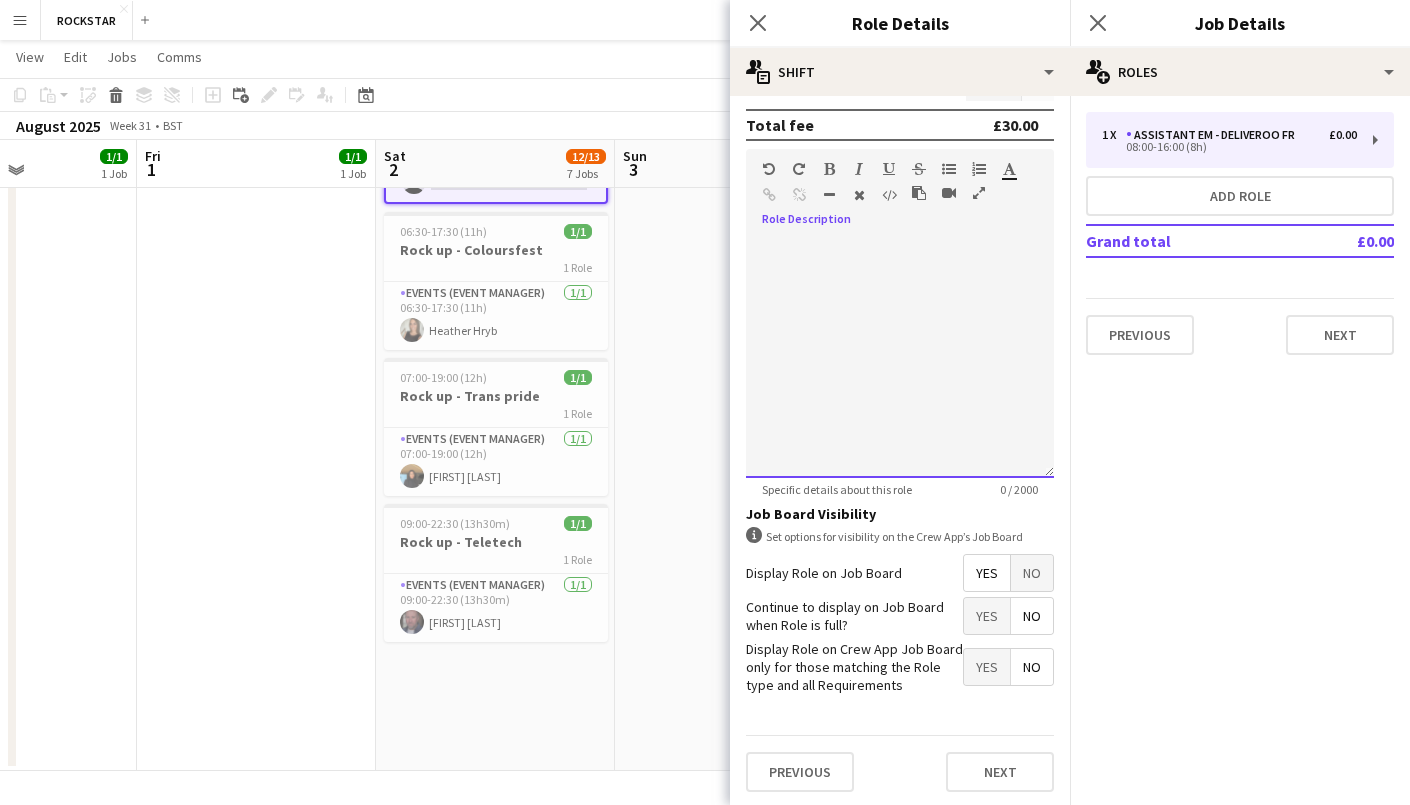 type 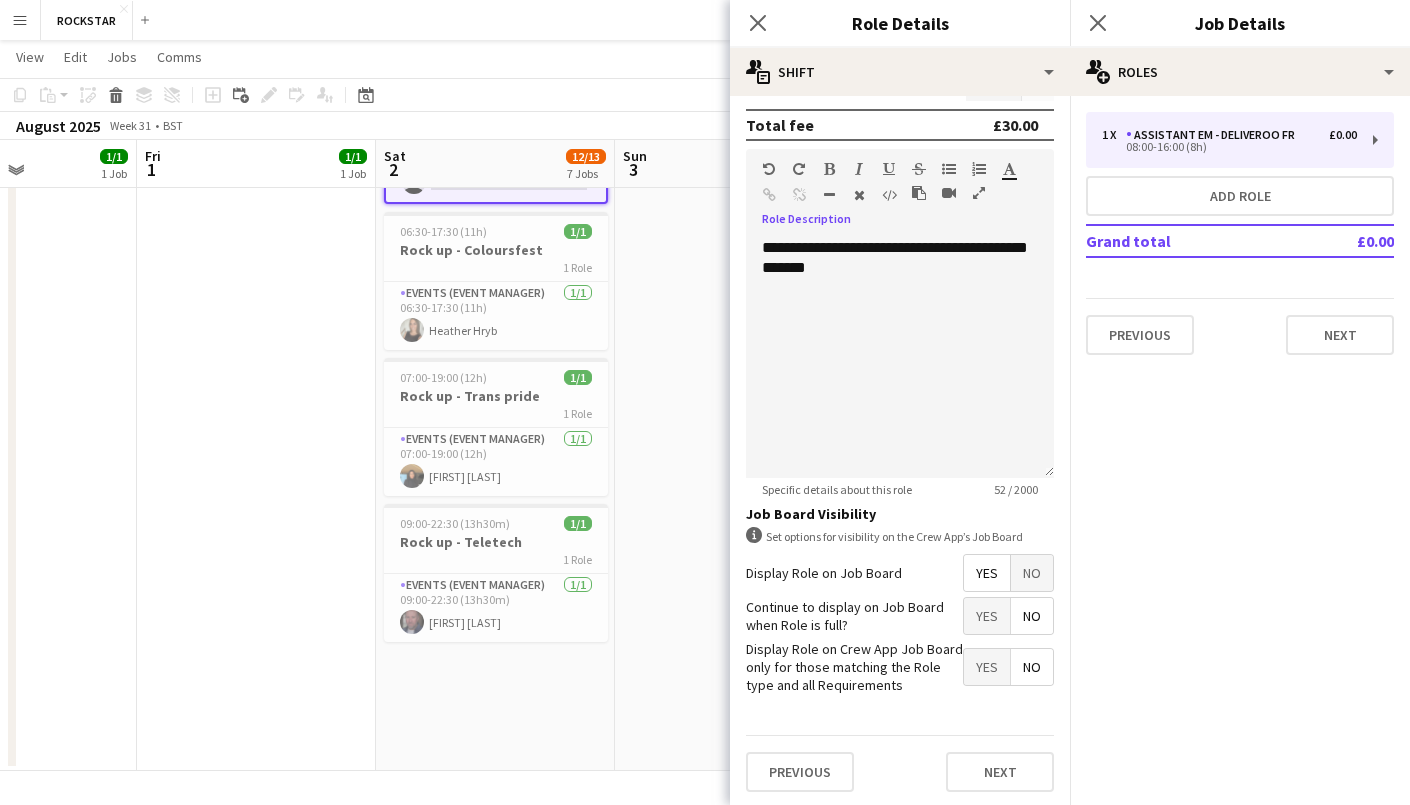 click on "09:00-14:30 (5h30m)    1/1   Rock up - Coloursfest   1 Role   Events (Event Manager)   1/1   09:00-14:30 (5h30m)
[FIRST] [LAST]" at bounding box center [734, 98] 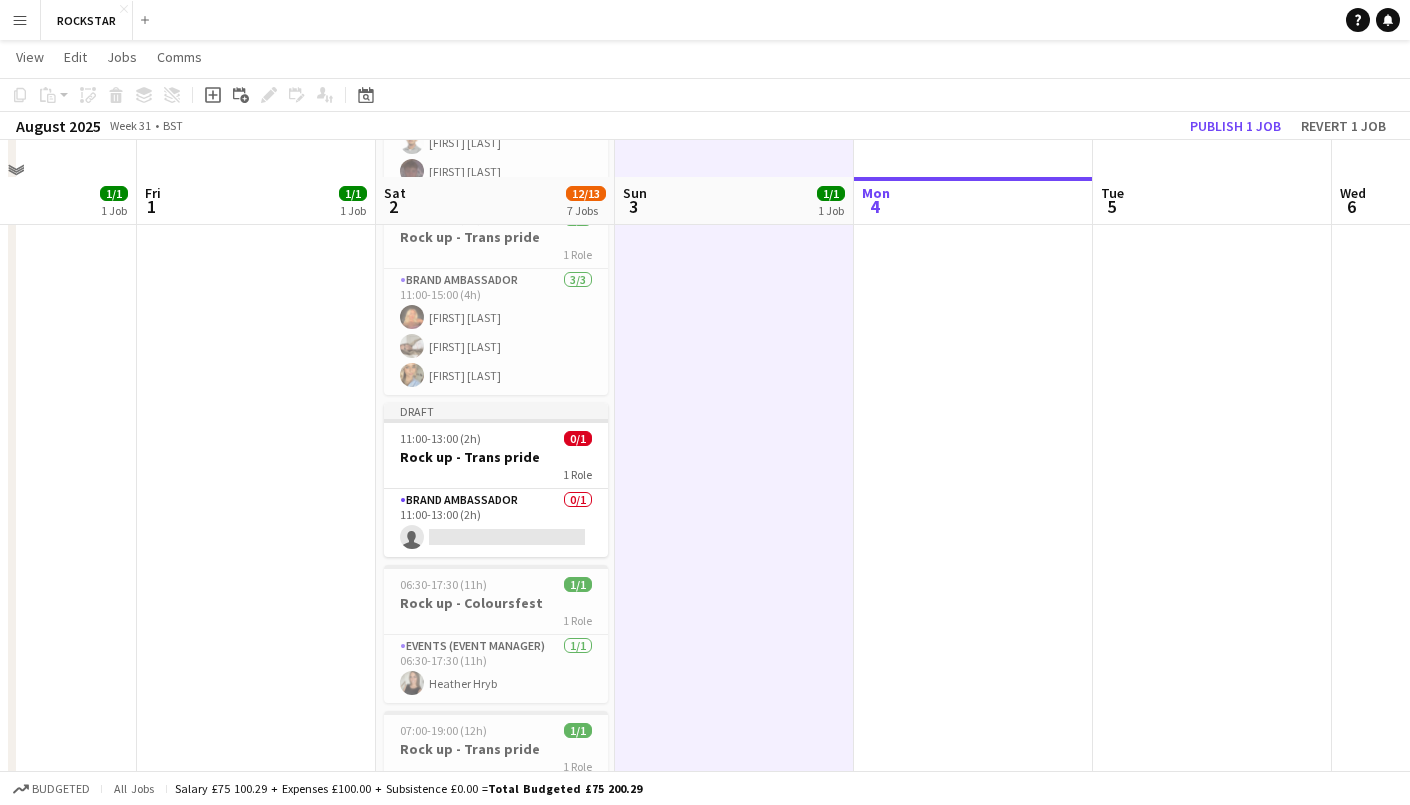 scroll, scrollTop: 435, scrollLeft: 0, axis: vertical 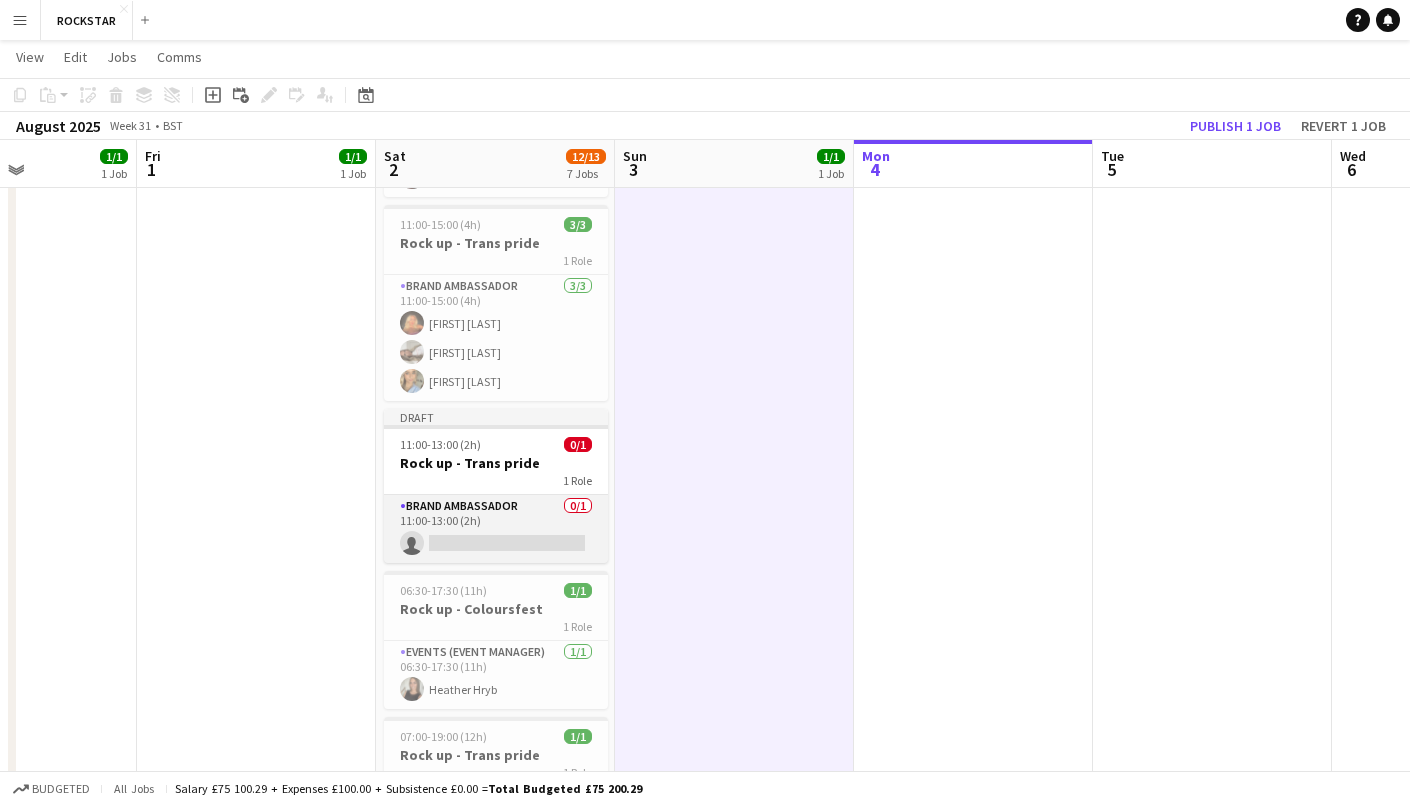 click on "Brand Ambassador   0/1   11:00-13:00 (2h)
single-neutral-actions" at bounding box center [496, 529] 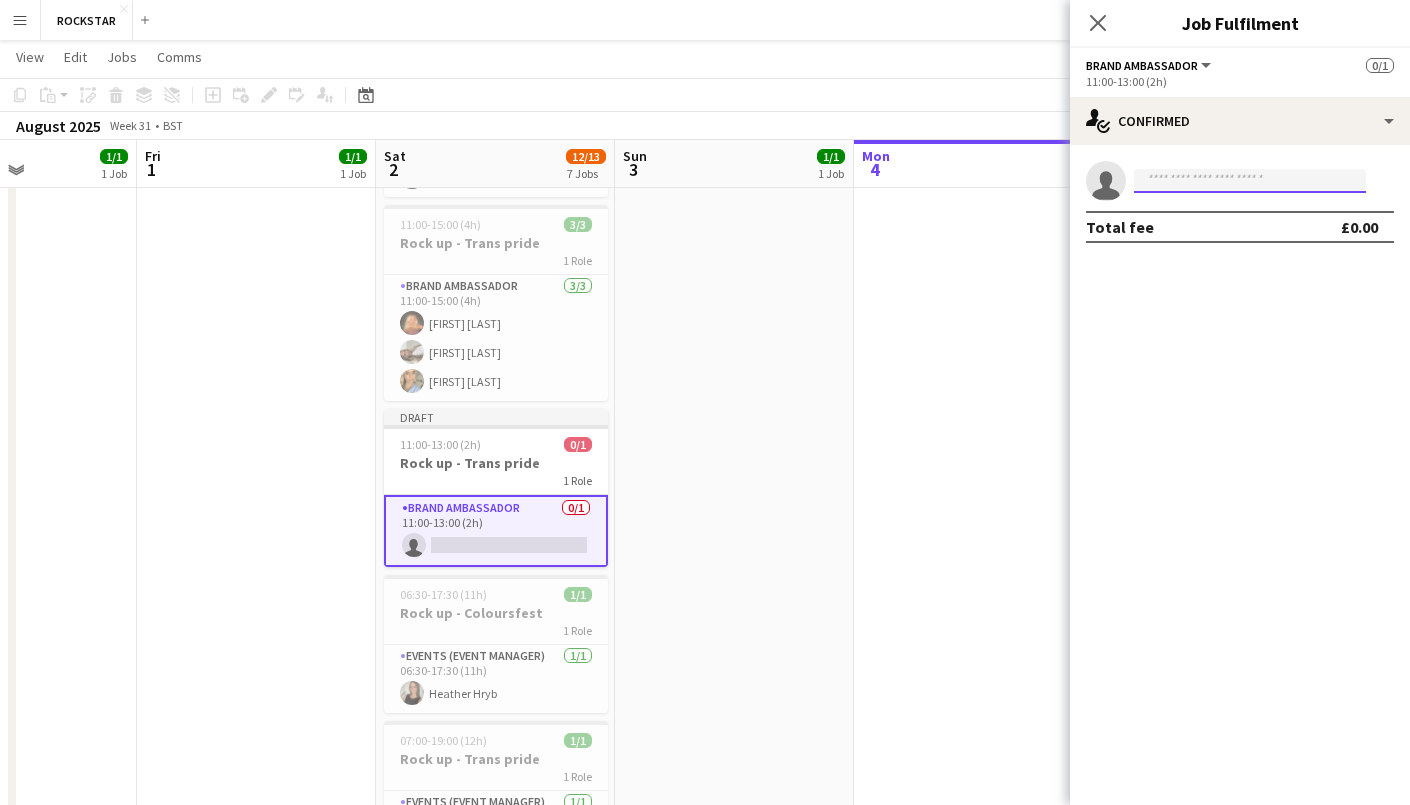 click at bounding box center (1250, 181) 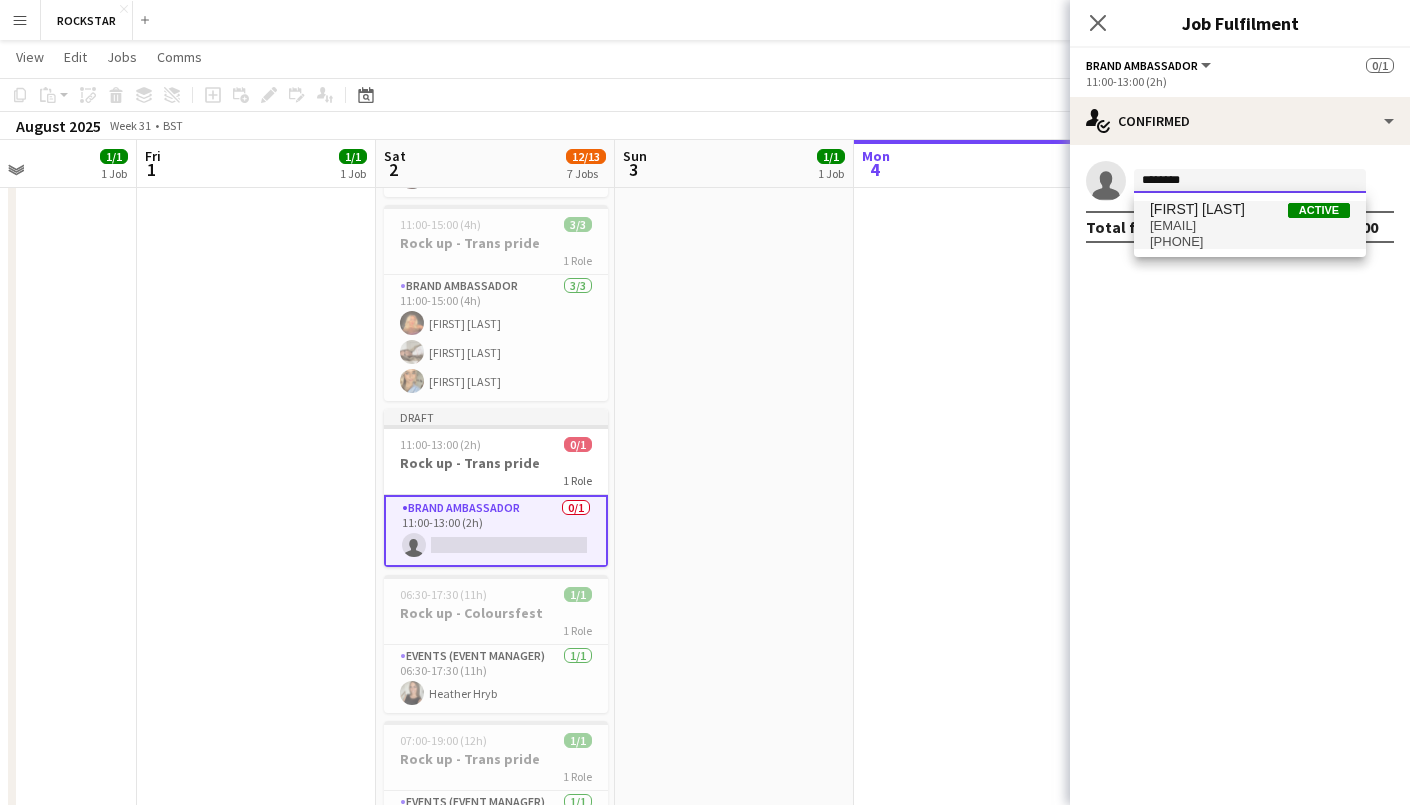 type on "********" 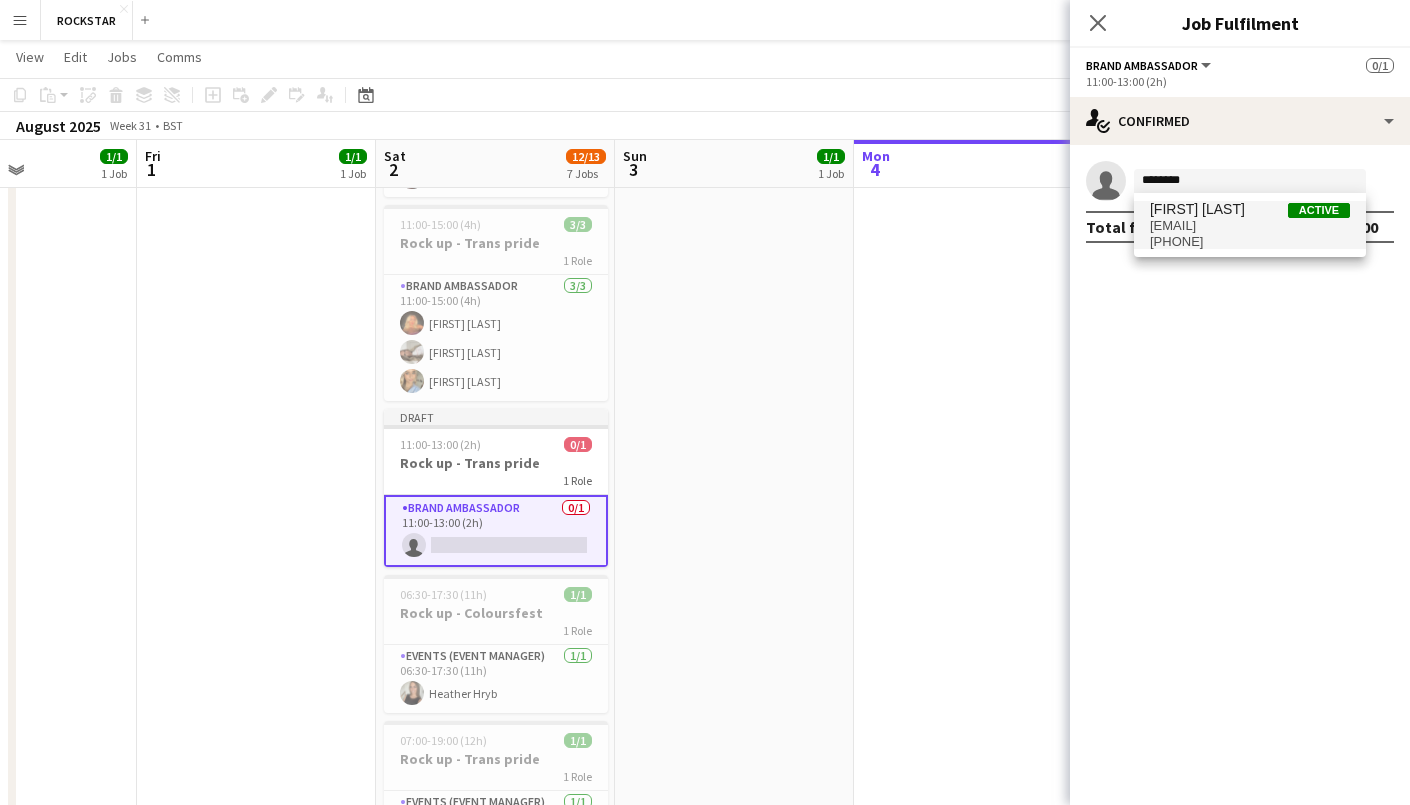 click on "[EMAIL]" at bounding box center [1250, 226] 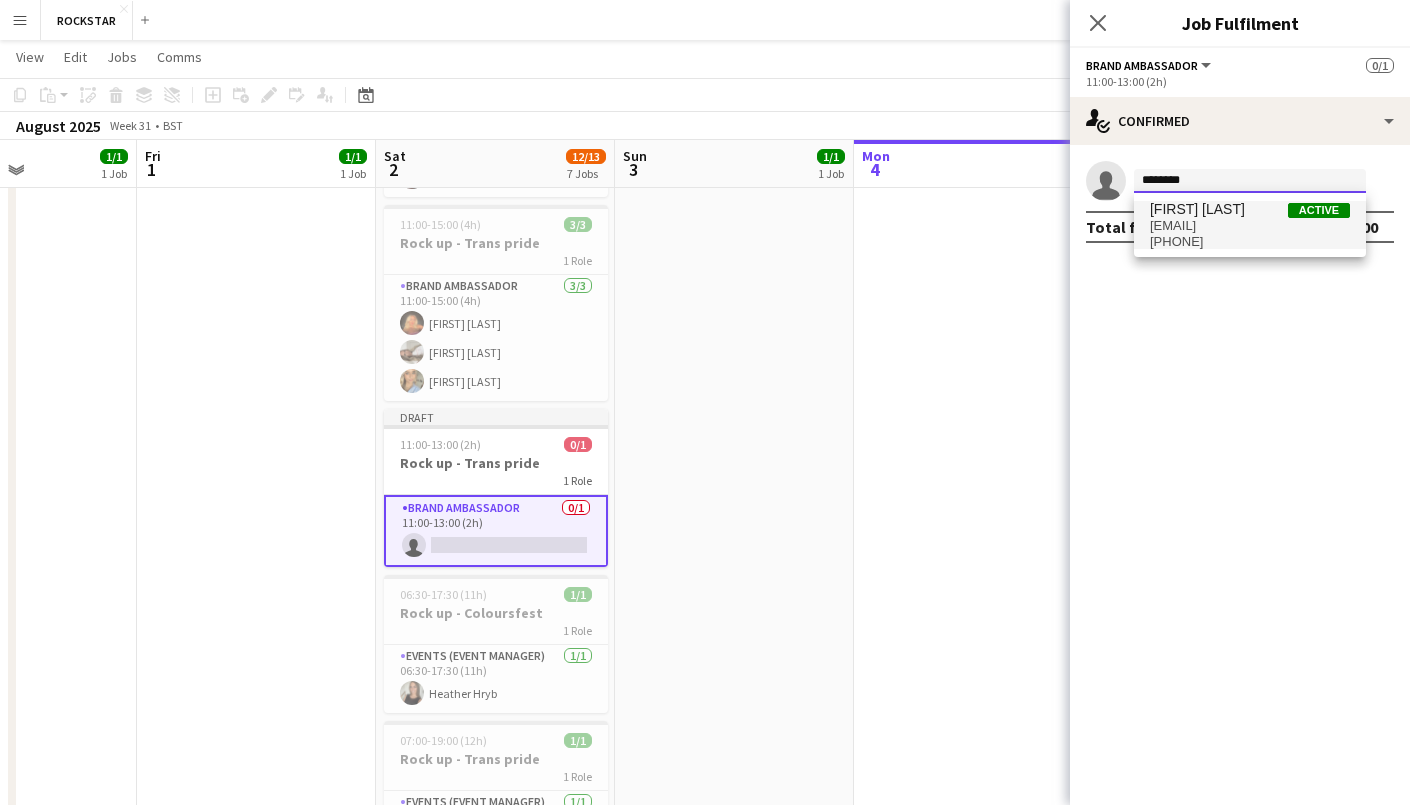 type 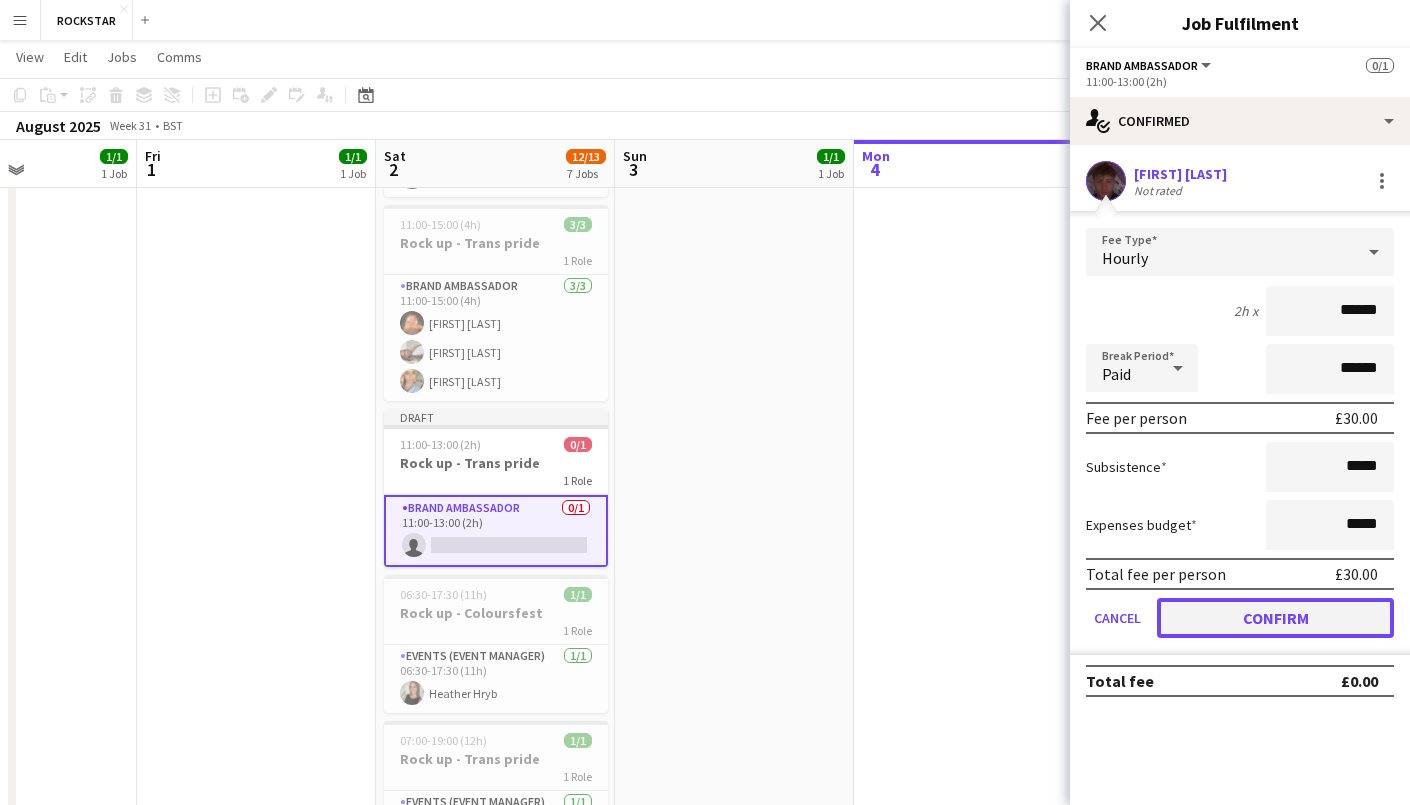click on "Confirm" at bounding box center (1275, 618) 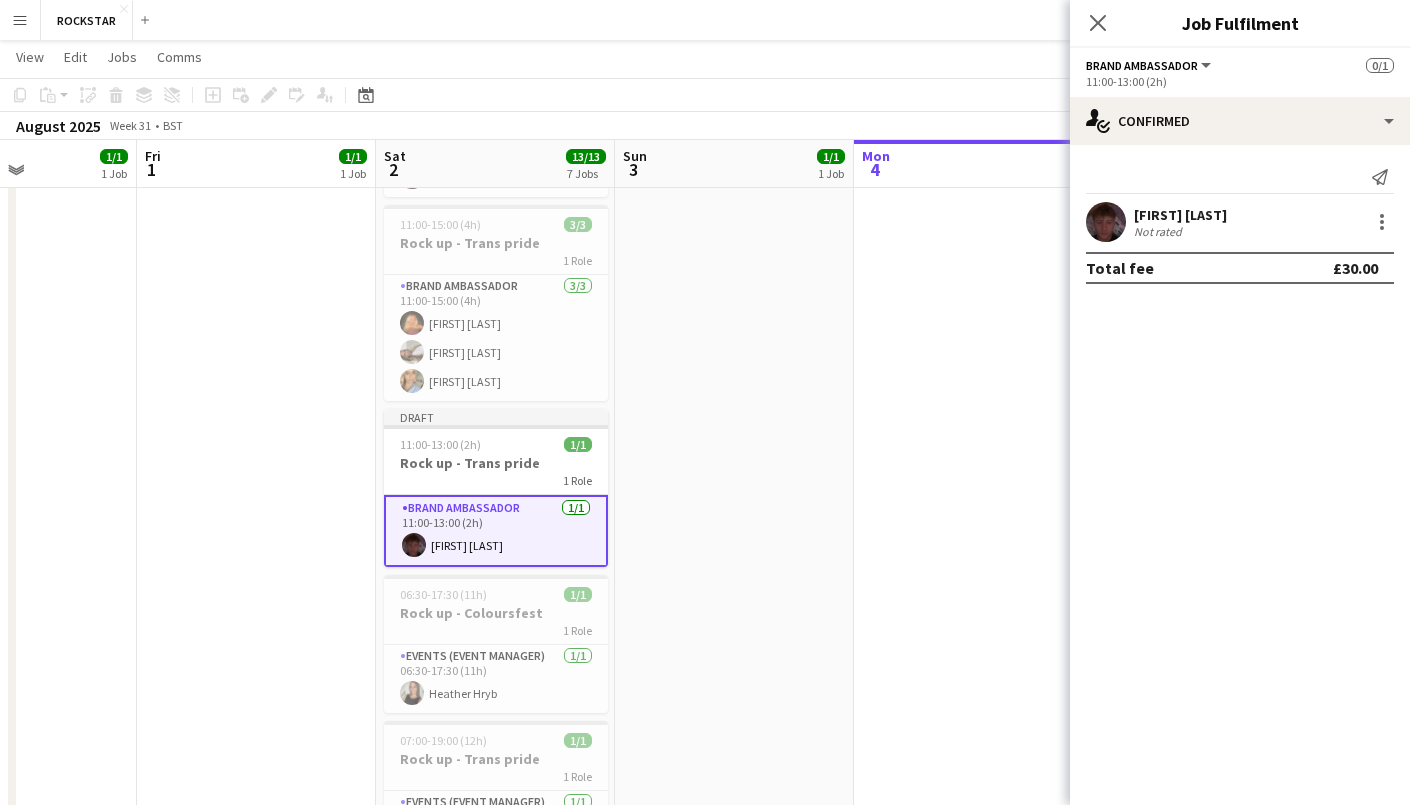 click at bounding box center (973, 461) 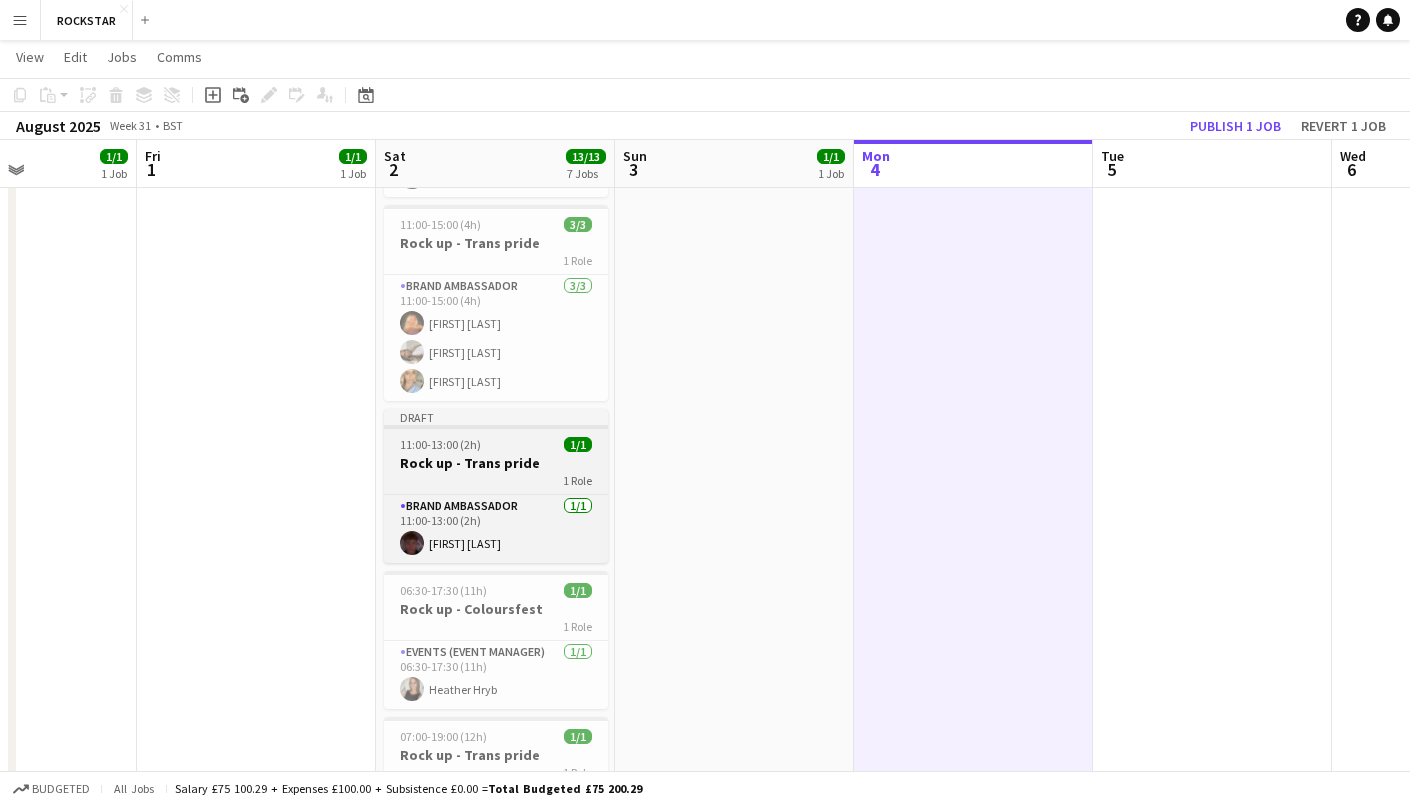 click on "Rock up - Trans pride" at bounding box center (496, 463) 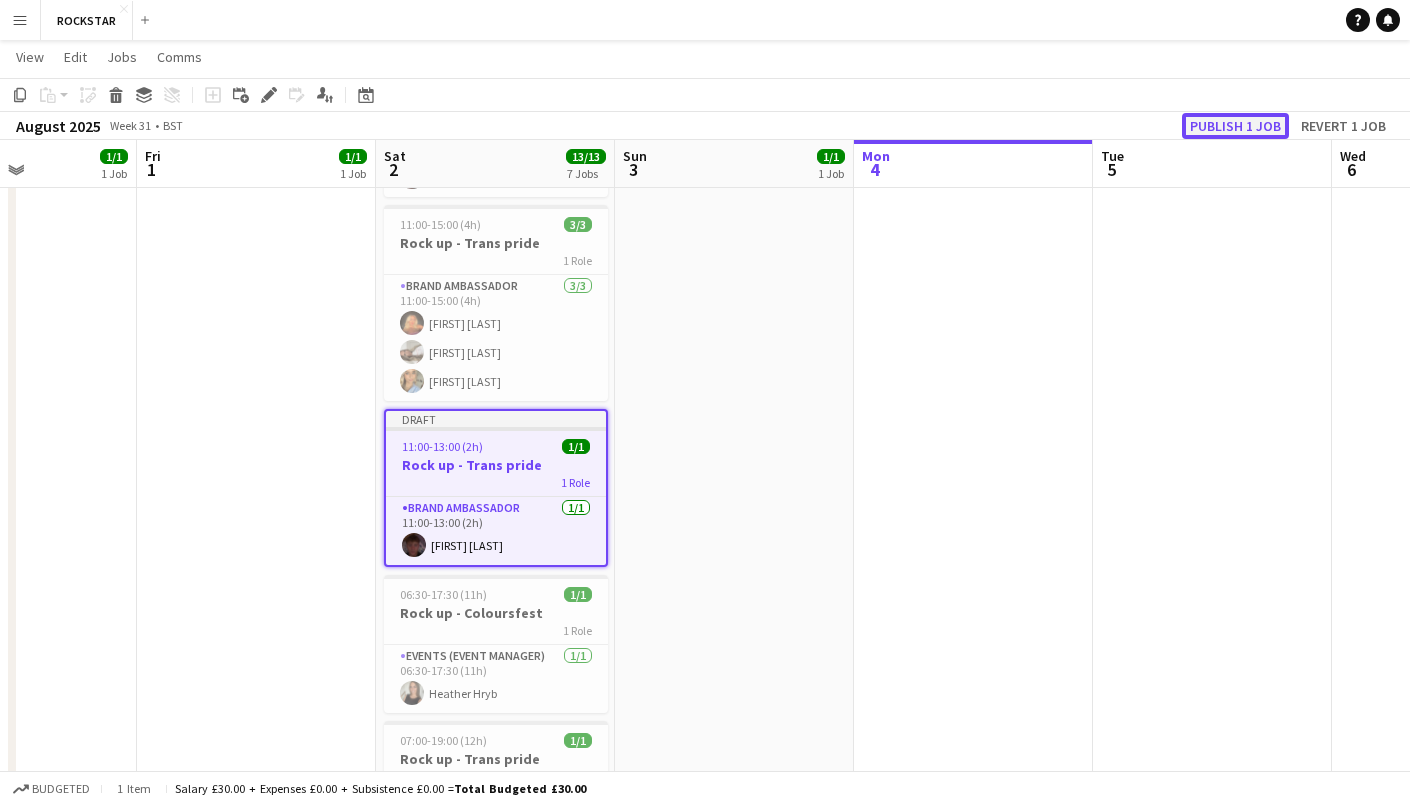 click on "Publish 1 job" 